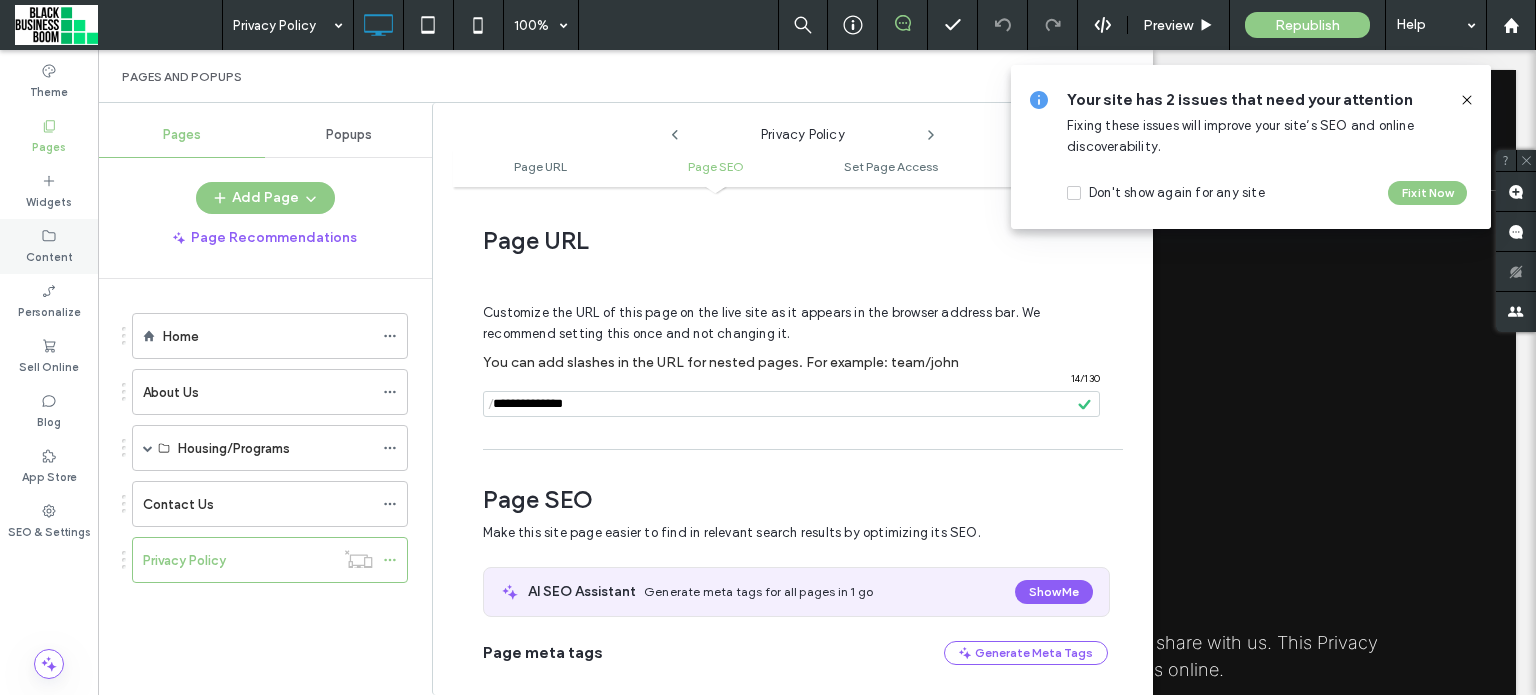 scroll, scrollTop: 1835, scrollLeft: 0, axis: vertical 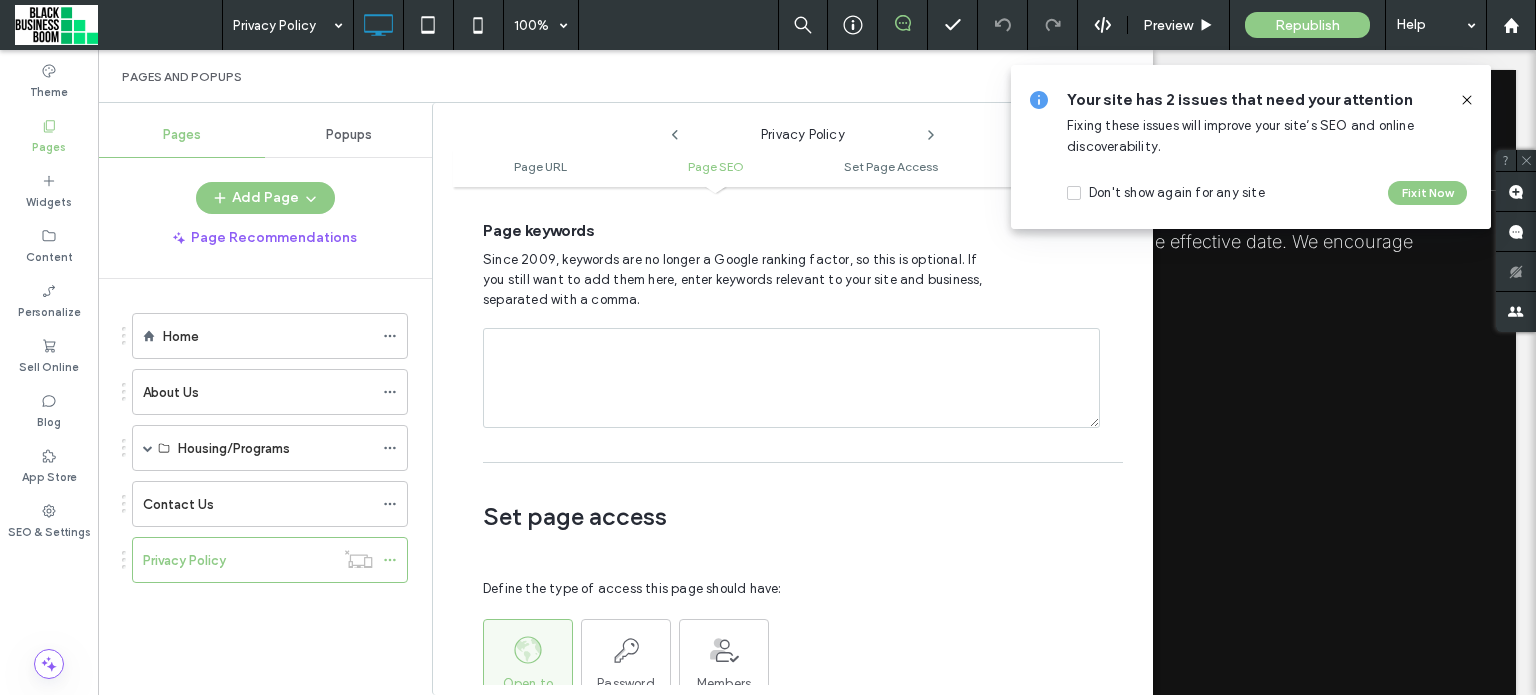 click on "Pages" at bounding box center [49, 145] 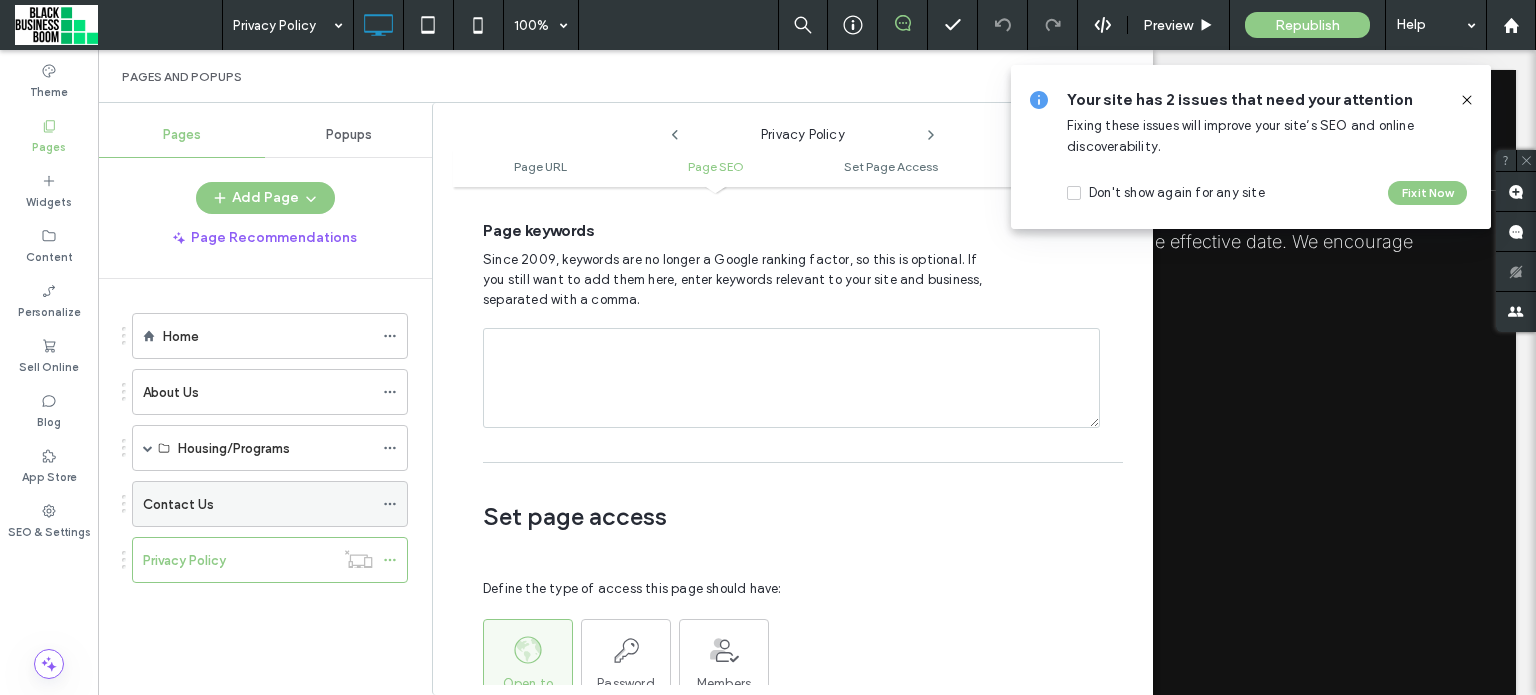 click on "Contact Us" at bounding box center [178, 504] 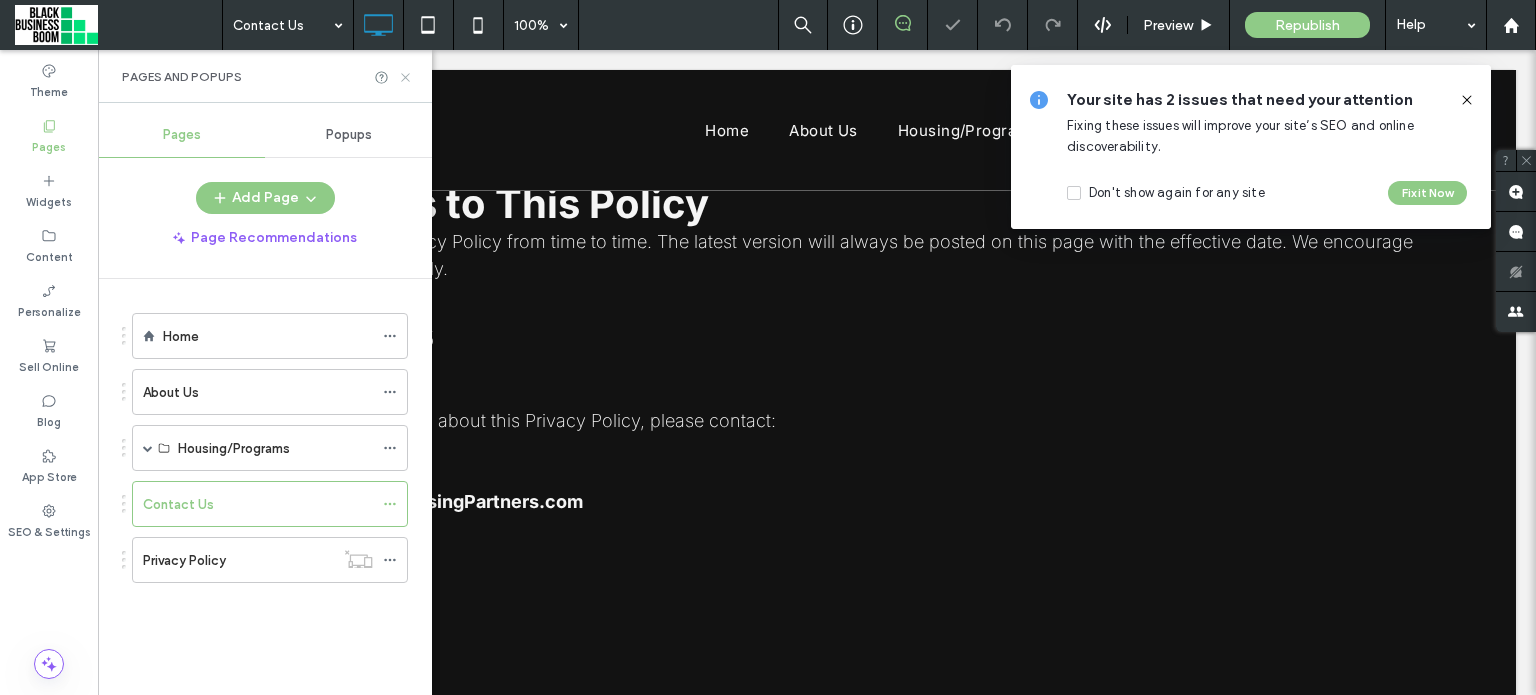 click 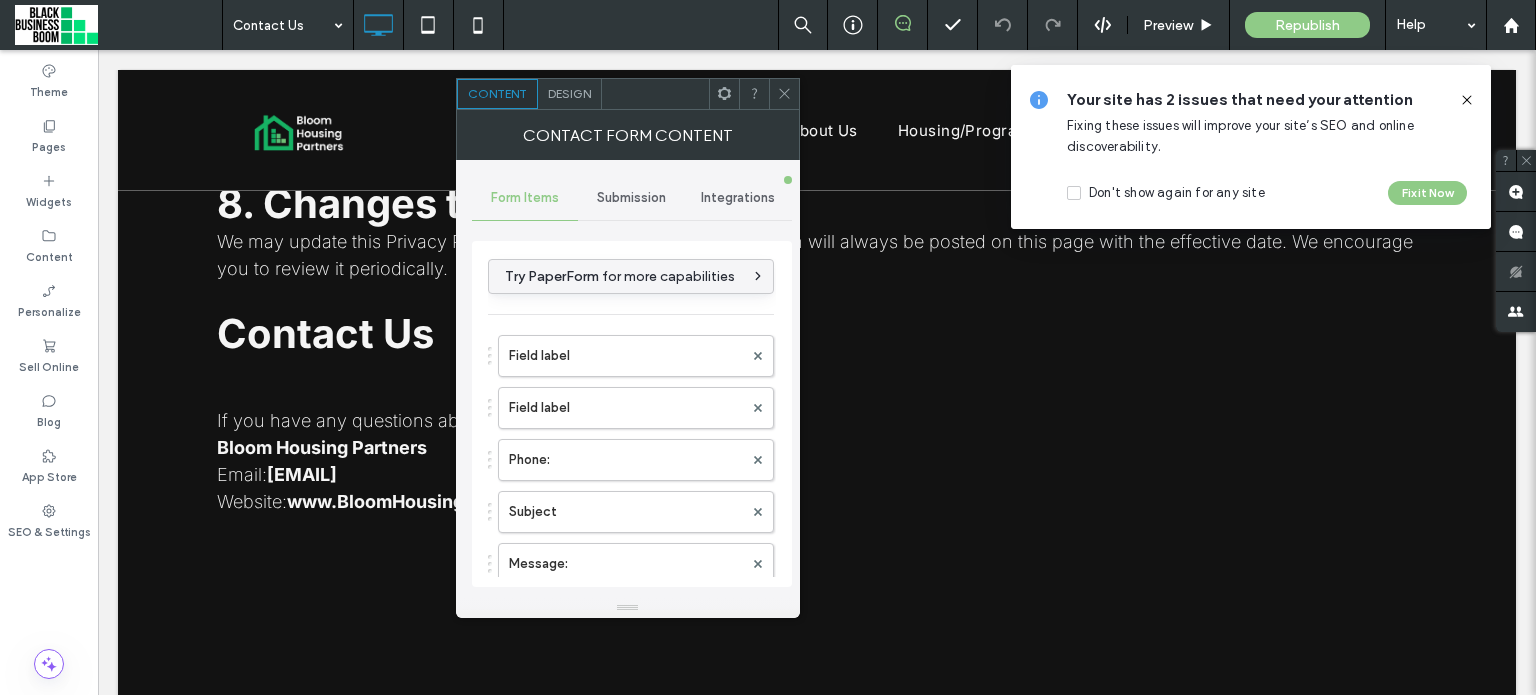 click on "Try PaperForm   for more capabilities" at bounding box center (620, 276) 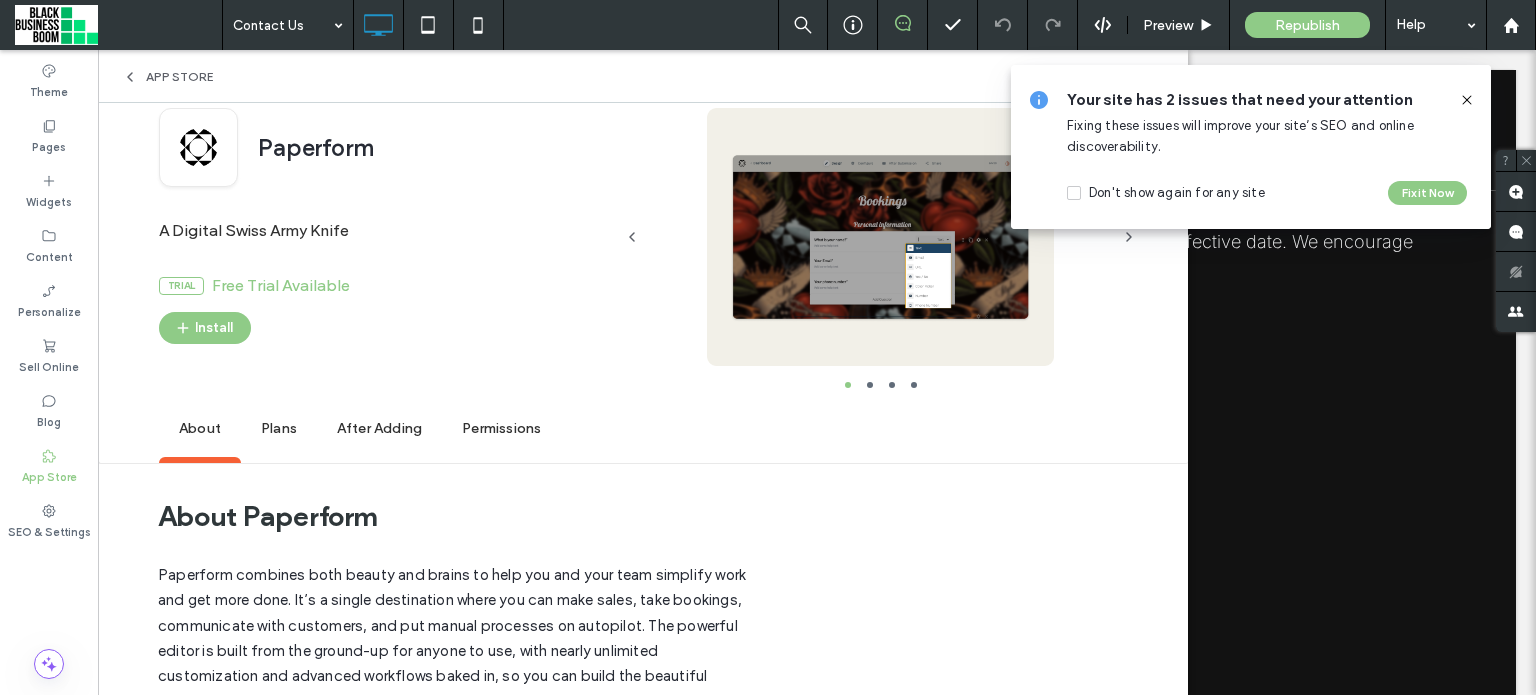 scroll, scrollTop: 60, scrollLeft: 0, axis: vertical 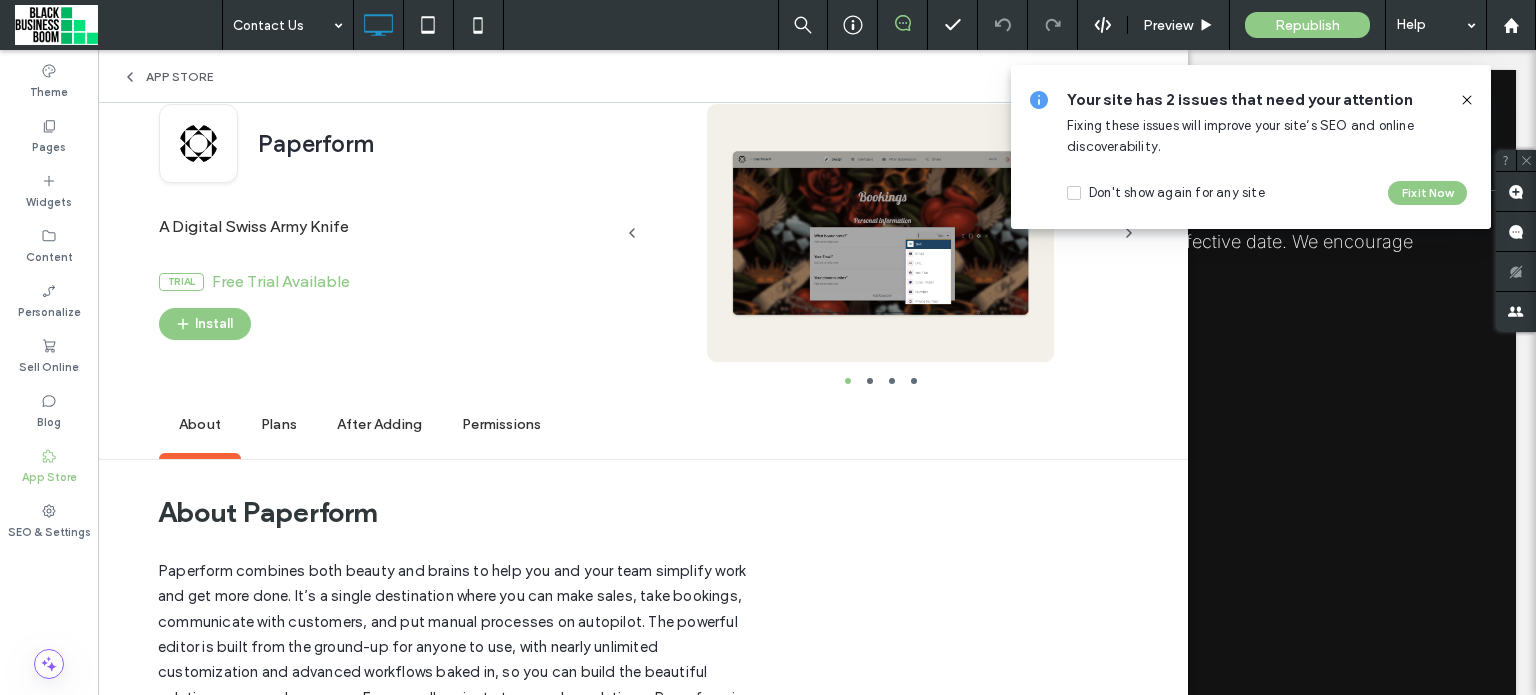 click 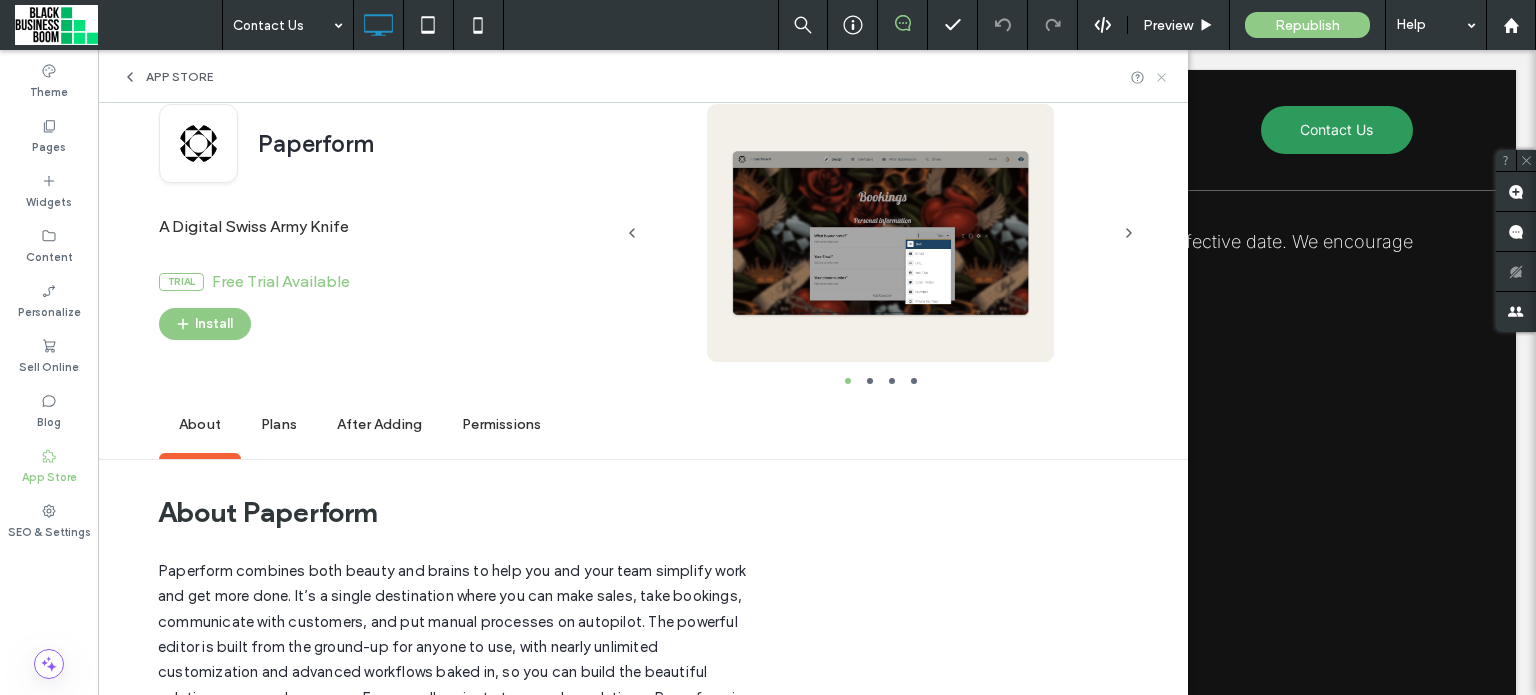 click 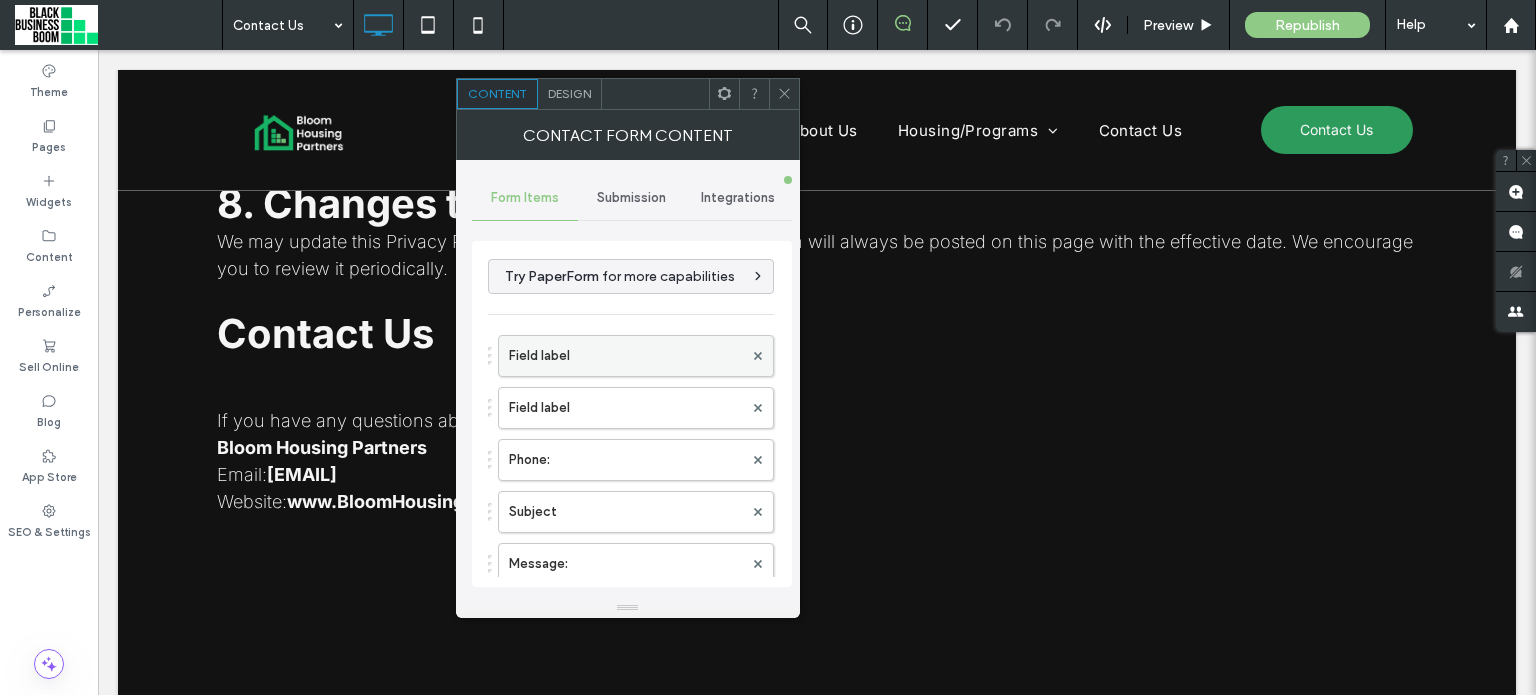 scroll, scrollTop: 0, scrollLeft: 0, axis: both 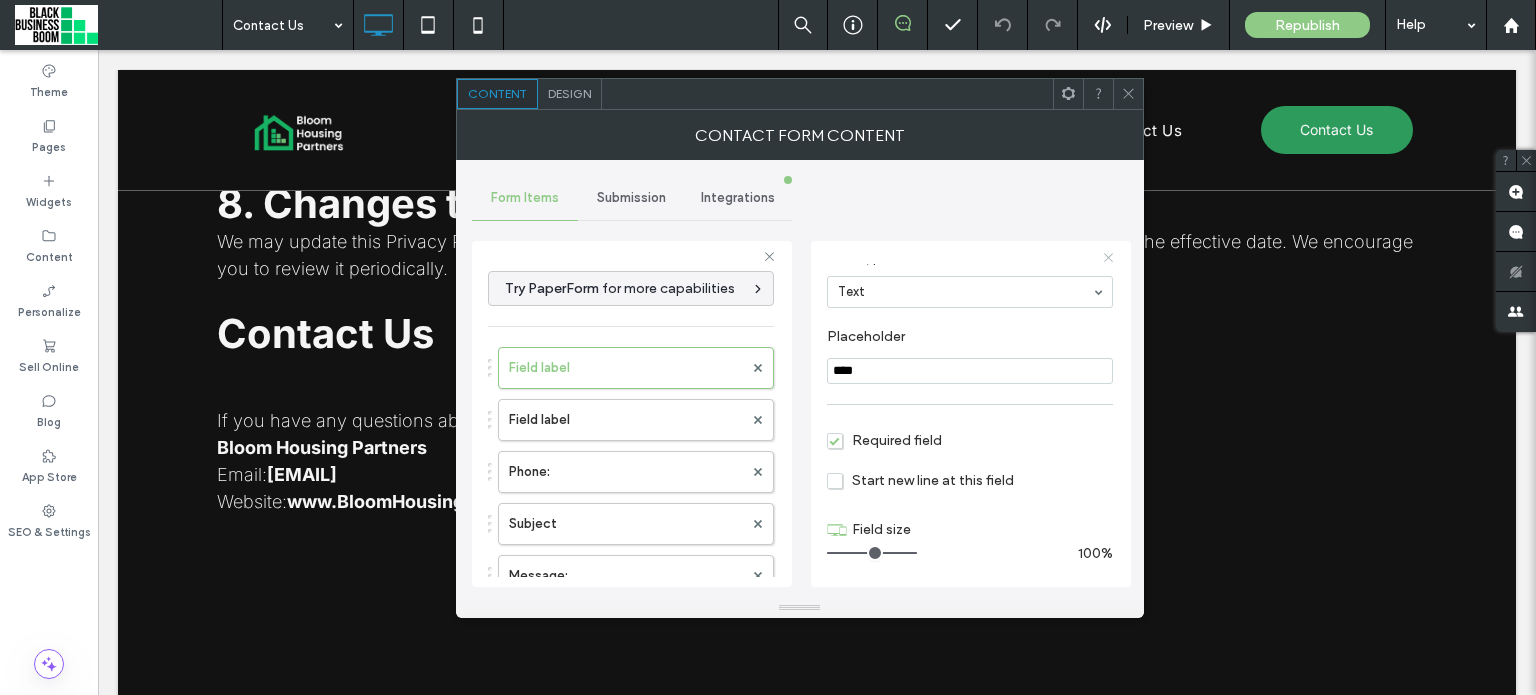 click 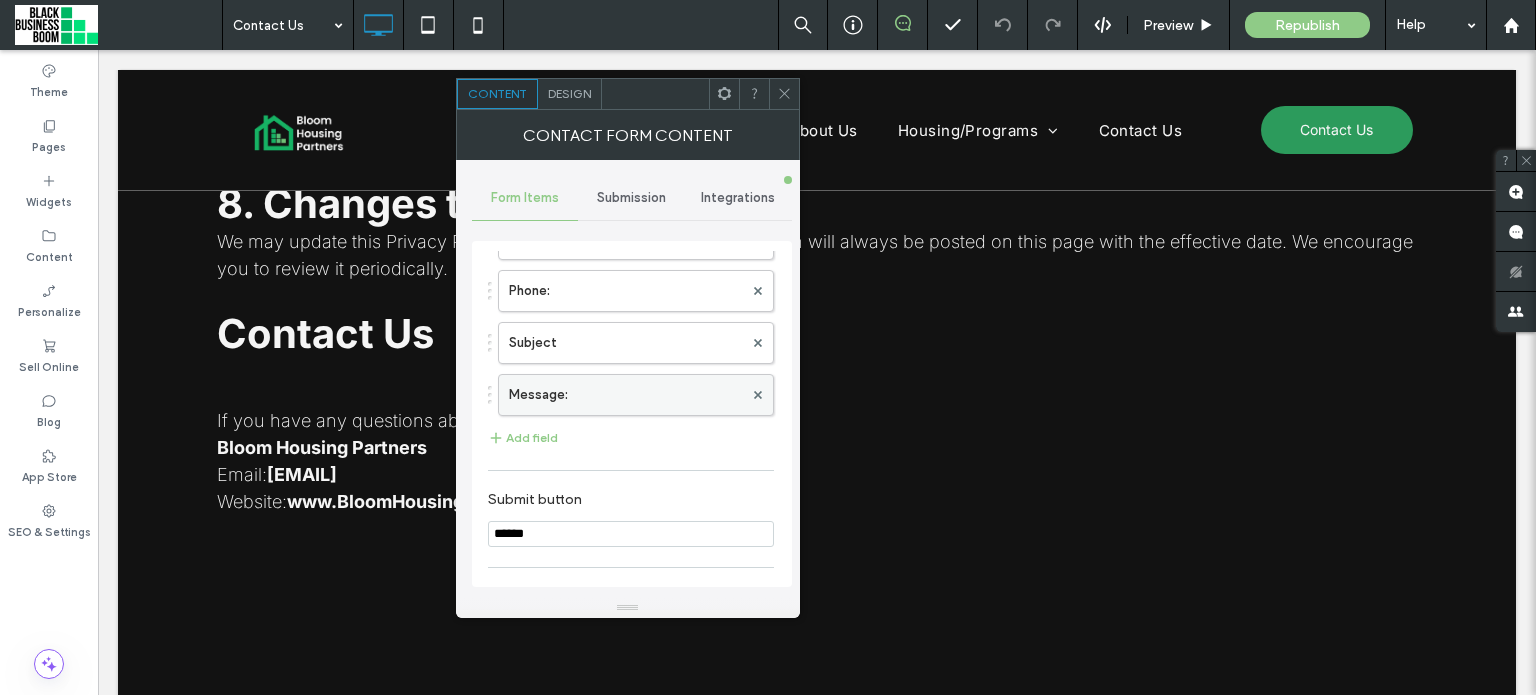 scroll, scrollTop: 0, scrollLeft: 0, axis: both 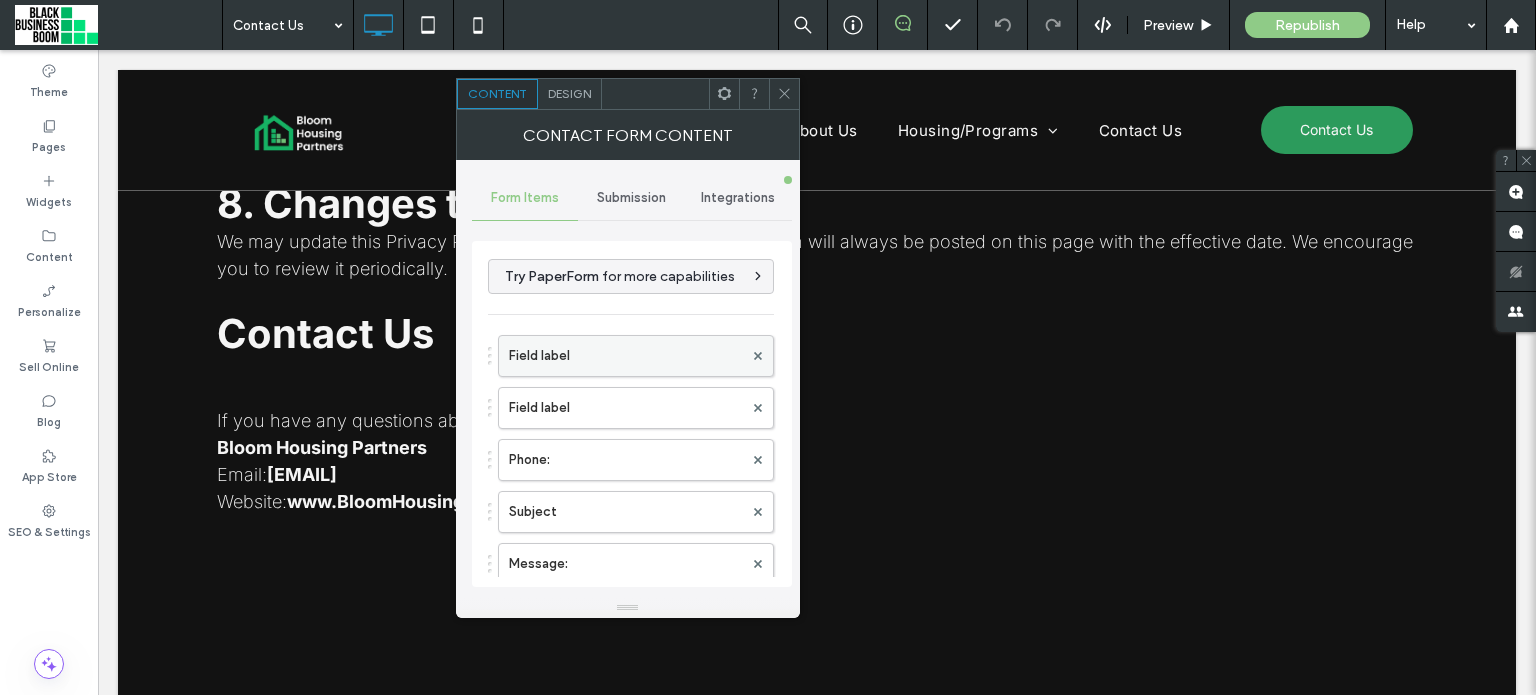 click on "Field label" at bounding box center (626, 356) 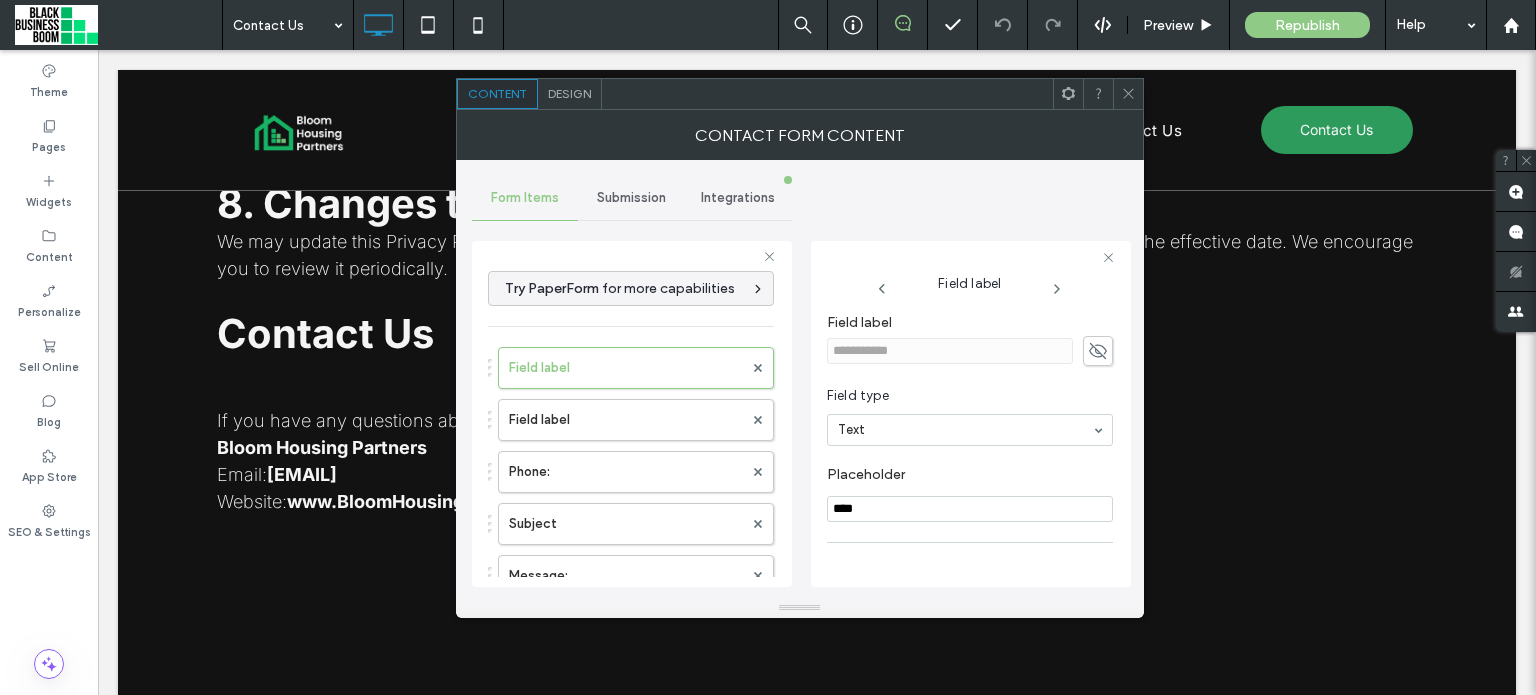 click 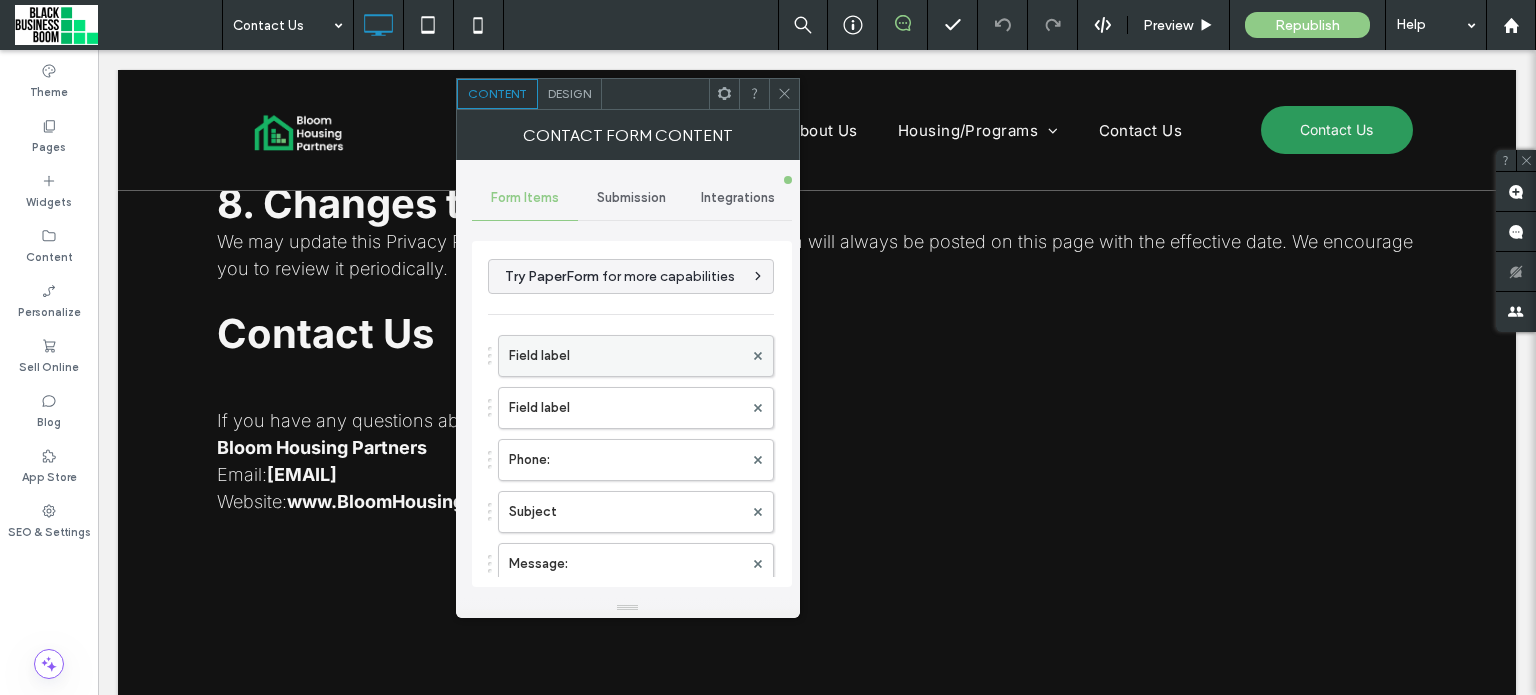 click on "Field label" at bounding box center (626, 356) 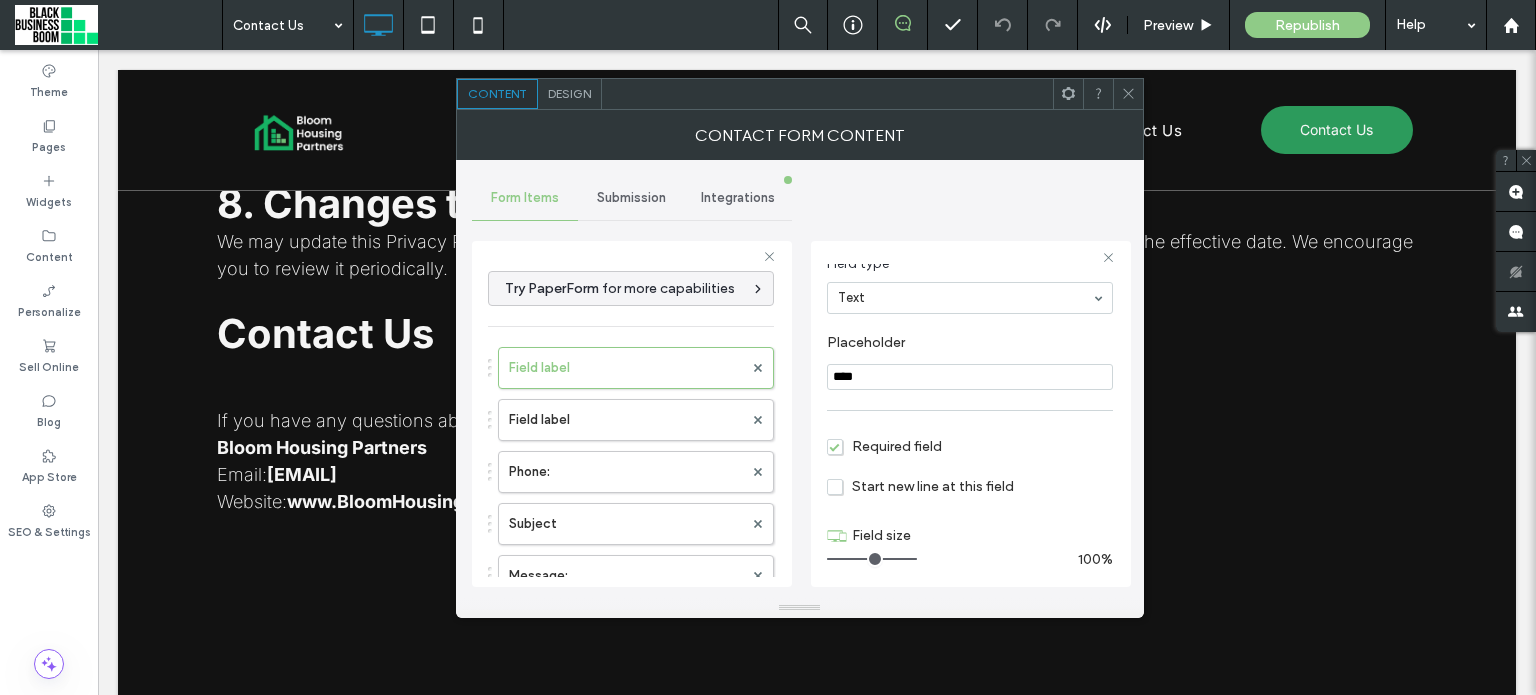 scroll, scrollTop: 138, scrollLeft: 0, axis: vertical 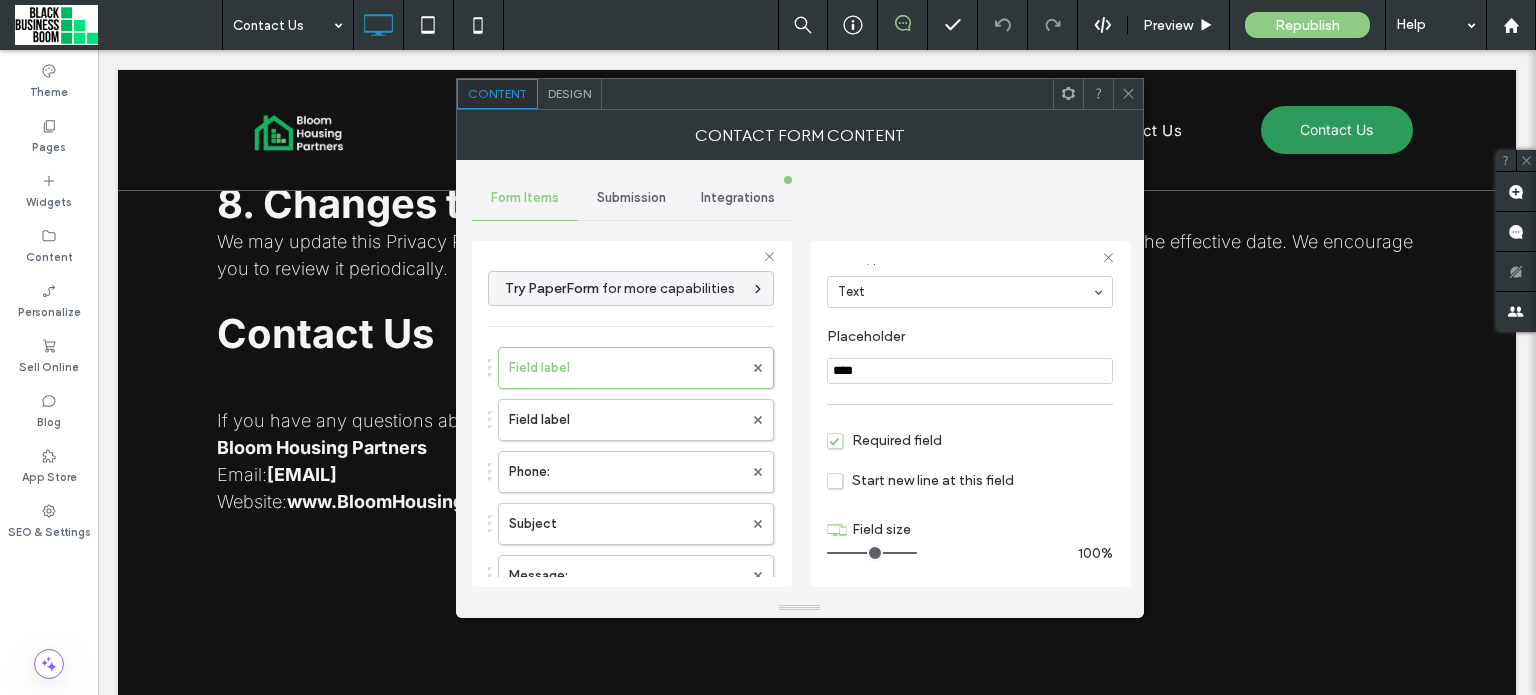 drag, startPoint x: 878, startPoint y: 371, endPoint x: 778, endPoint y: 374, distance: 100.04499 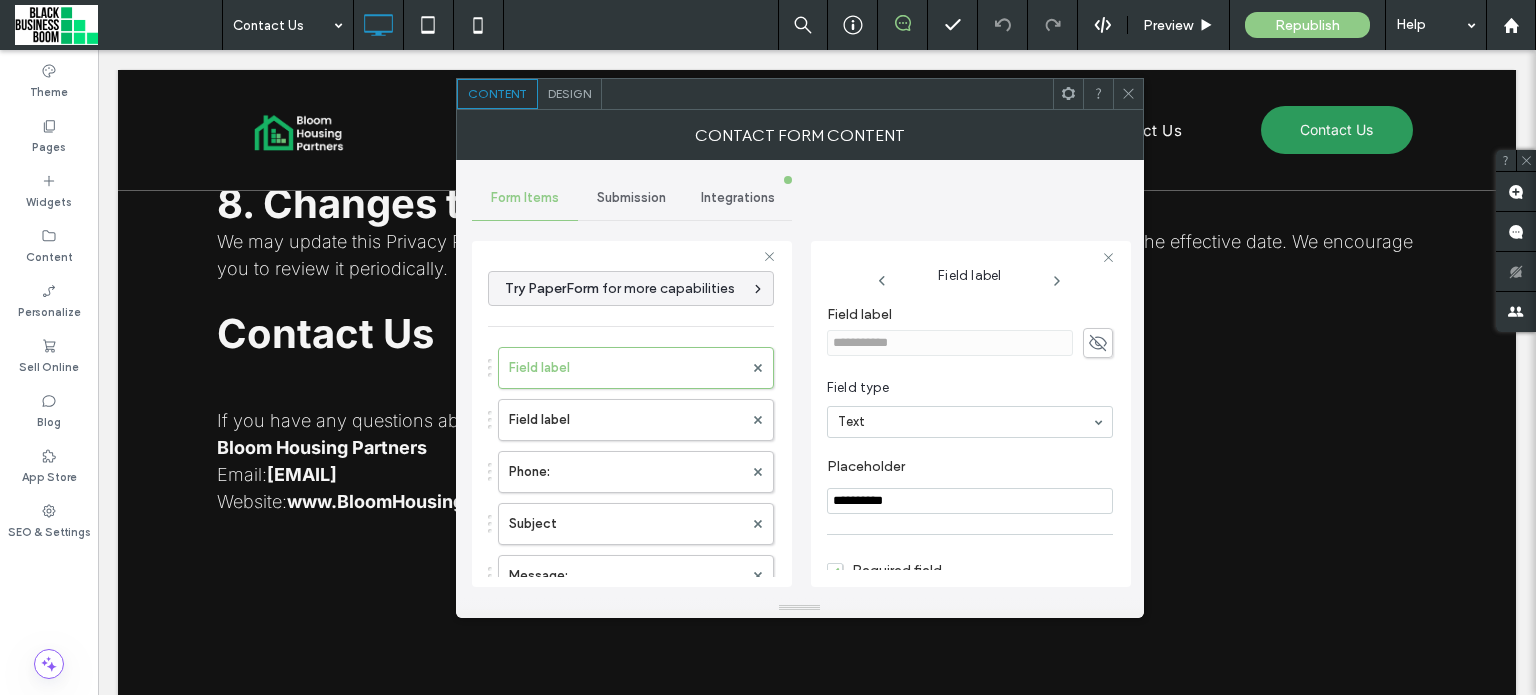 scroll, scrollTop: 0, scrollLeft: 0, axis: both 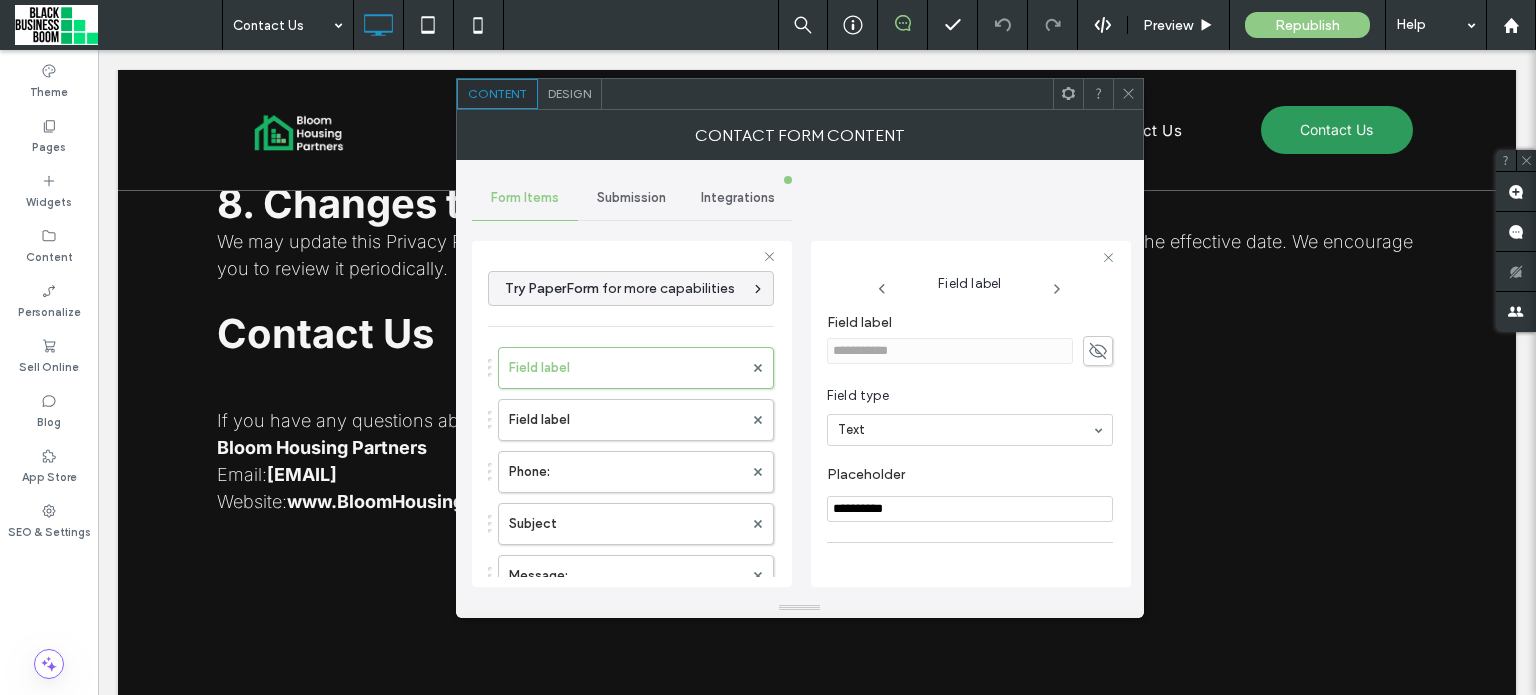 type on "**********" 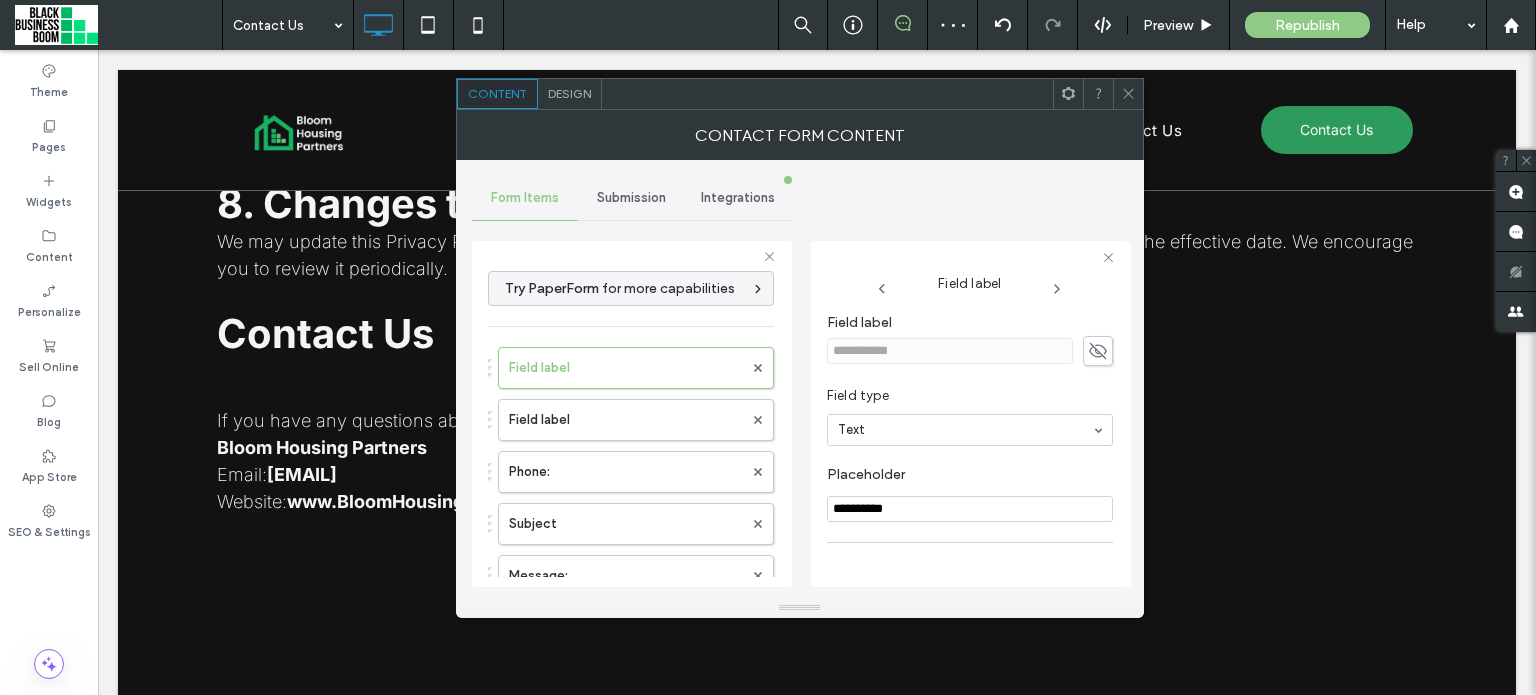 scroll, scrollTop: 138, scrollLeft: 0, axis: vertical 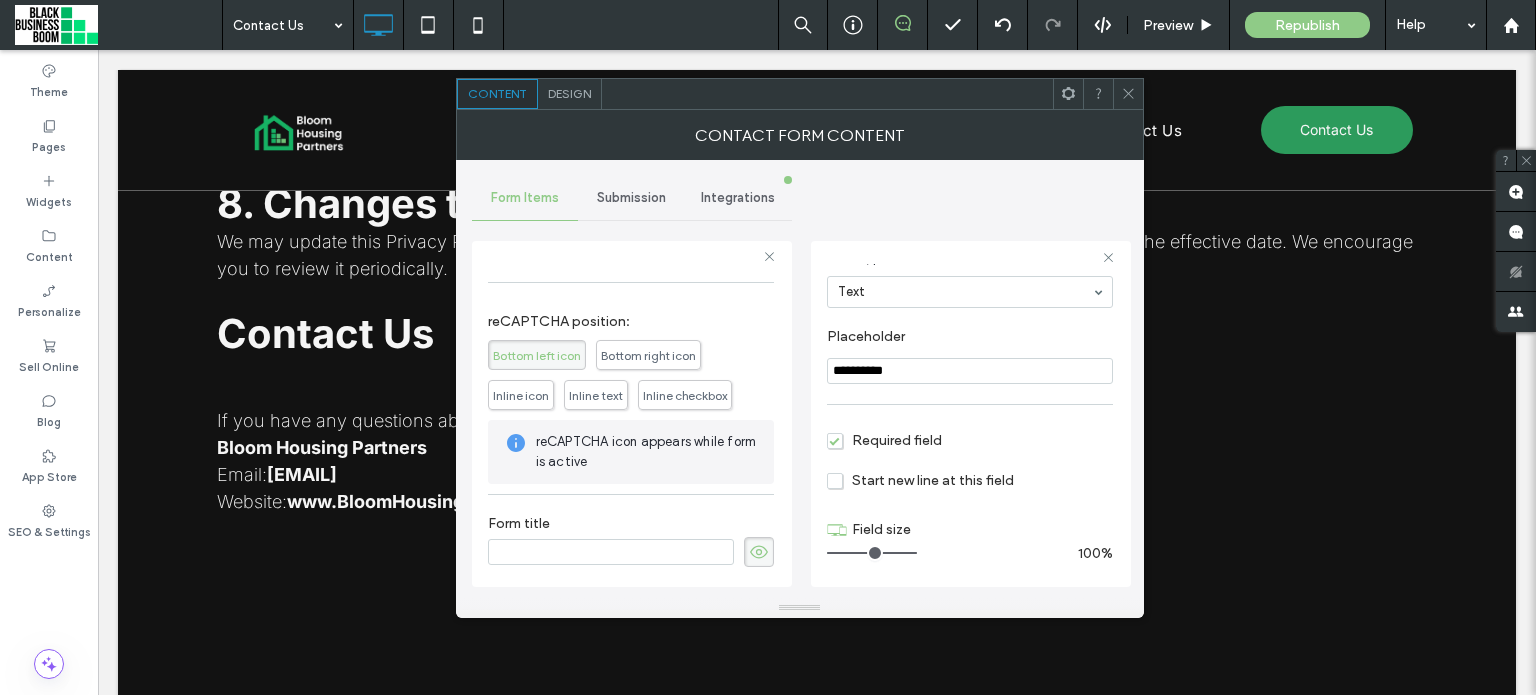 click at bounding box center [611, 552] 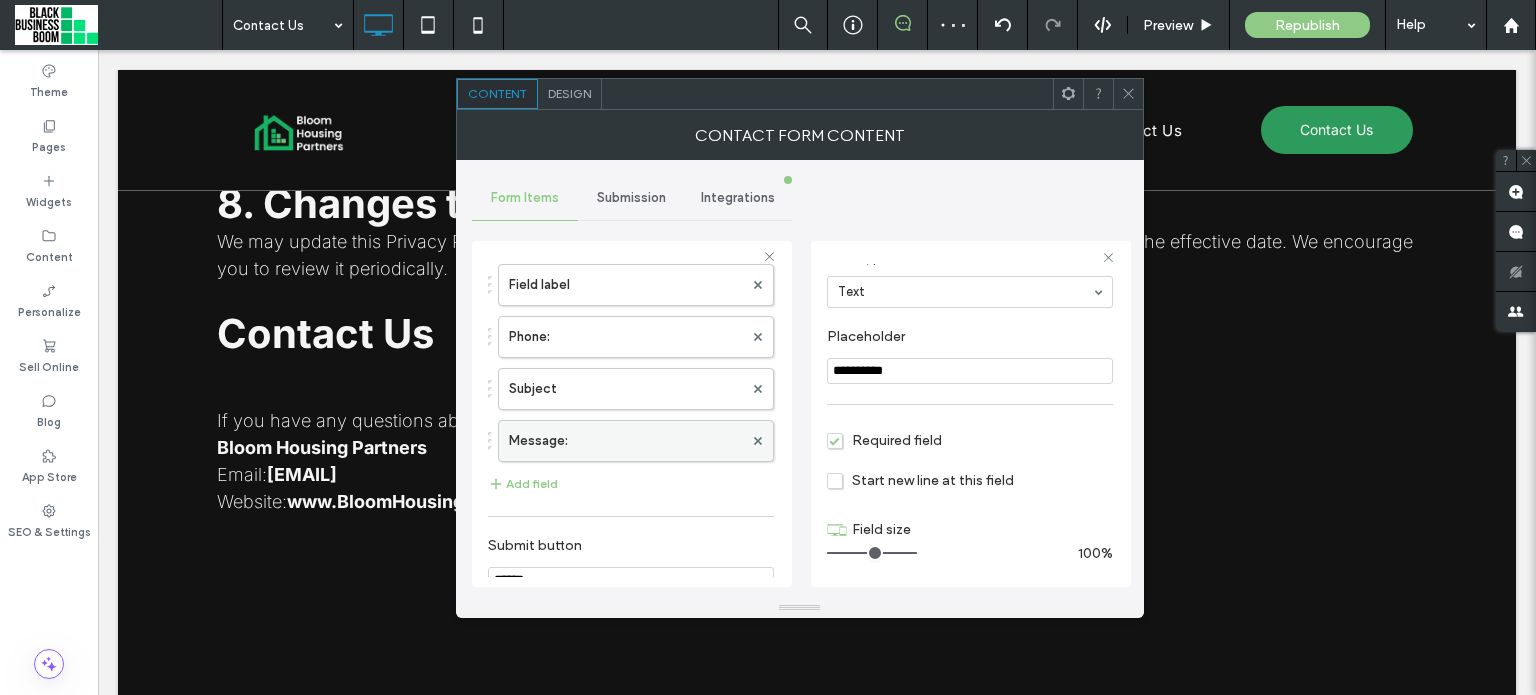 scroll, scrollTop: 137, scrollLeft: 0, axis: vertical 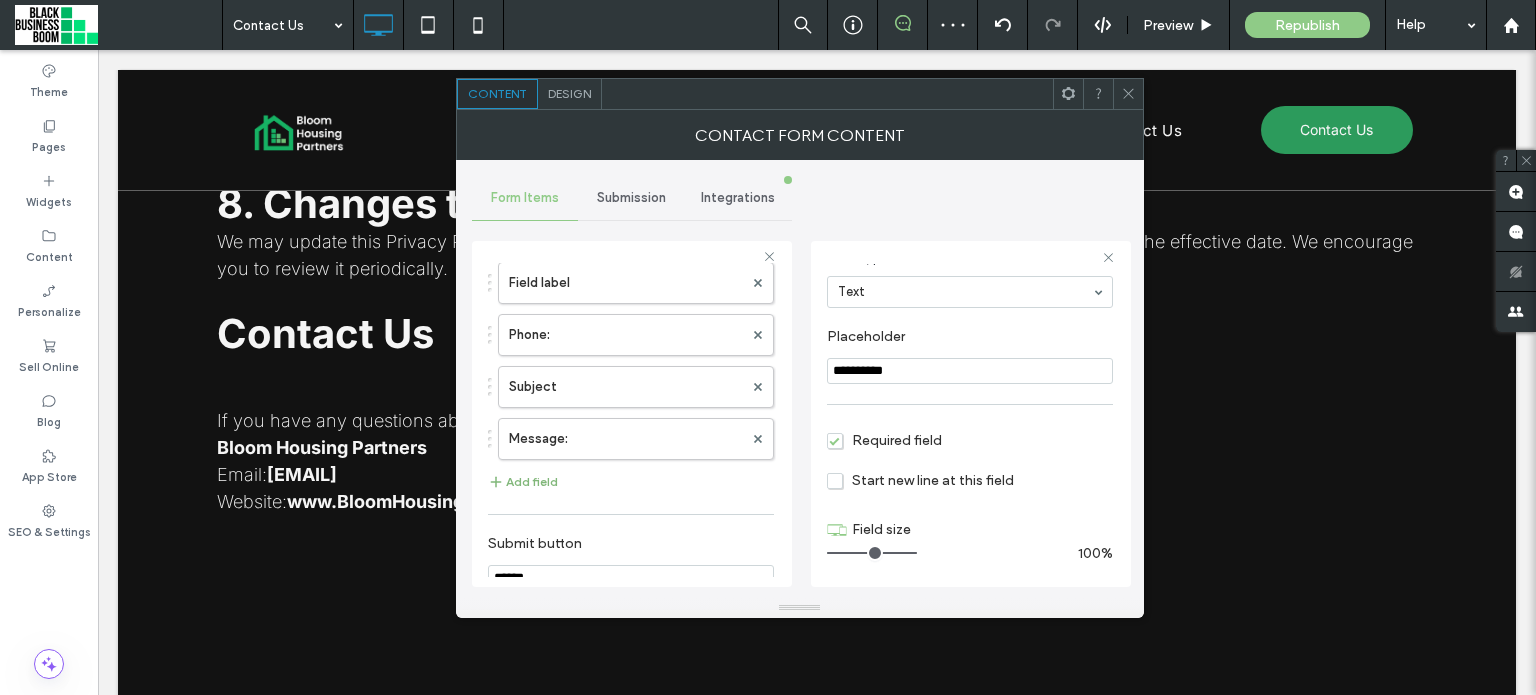 type on "**********" 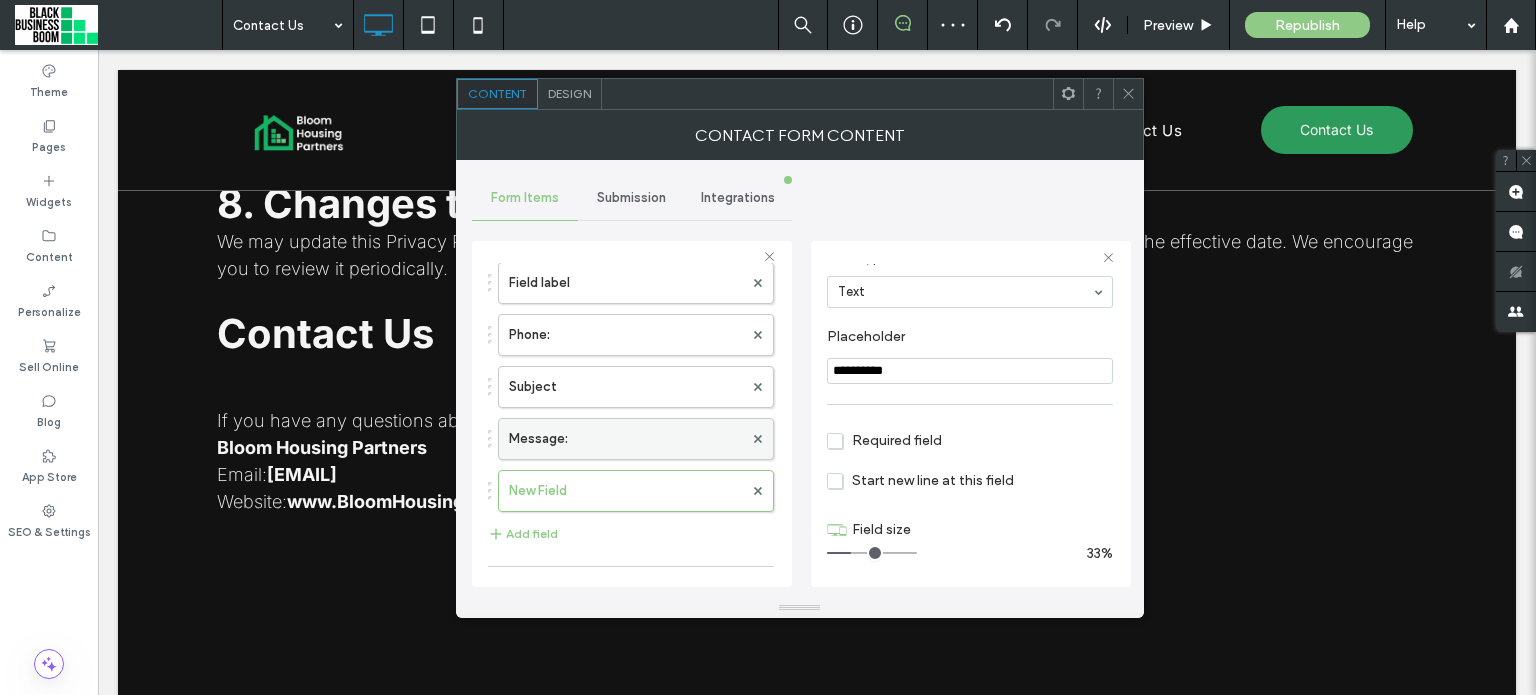 type on "*" 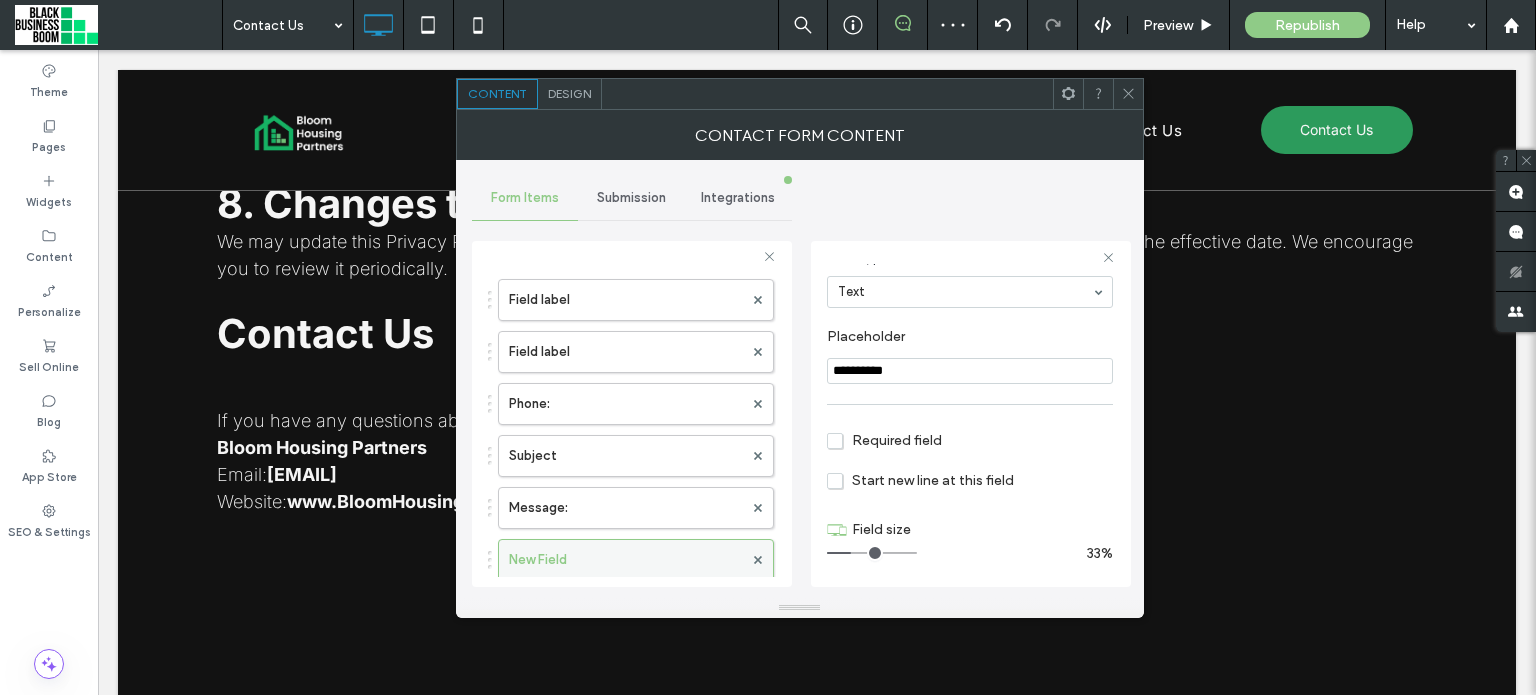 scroll, scrollTop: 60, scrollLeft: 0, axis: vertical 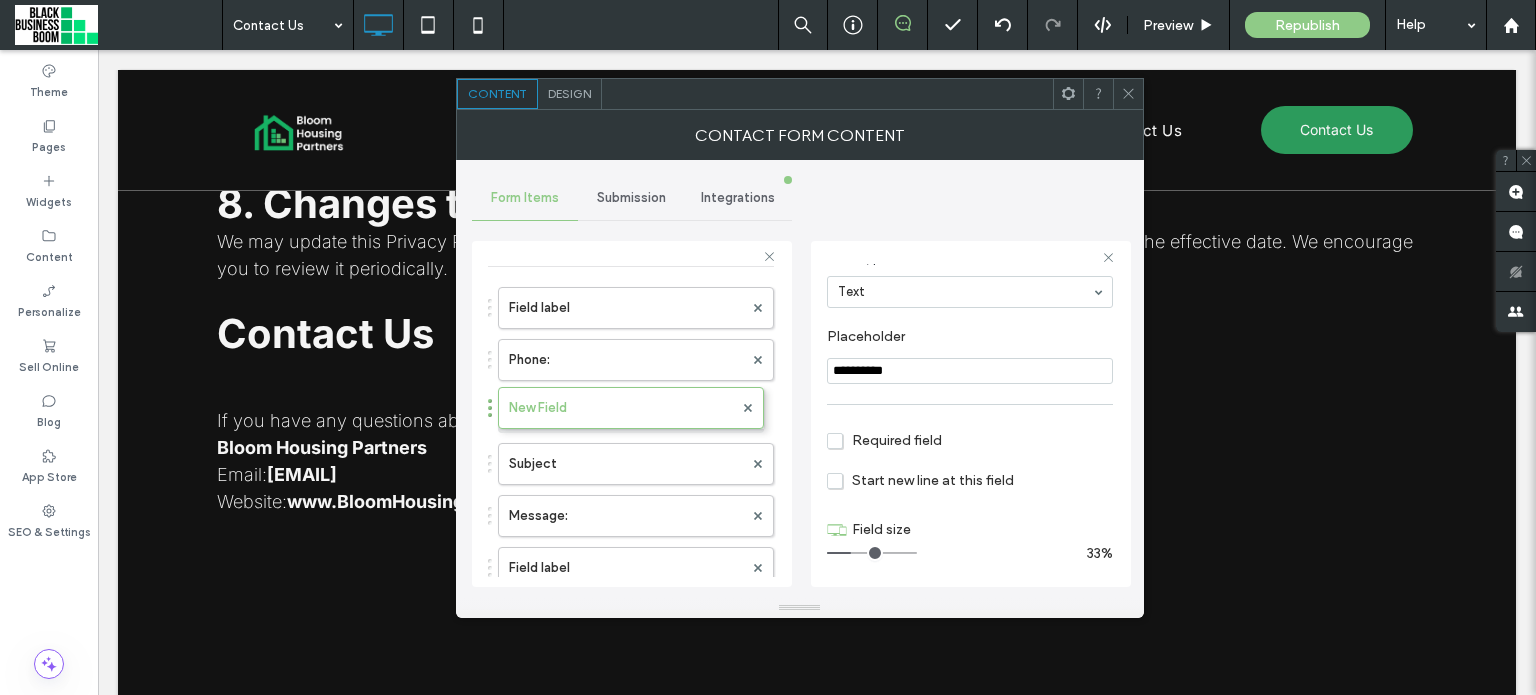drag, startPoint x: 495, startPoint y: 553, endPoint x: 537, endPoint y: 228, distance: 327.7026 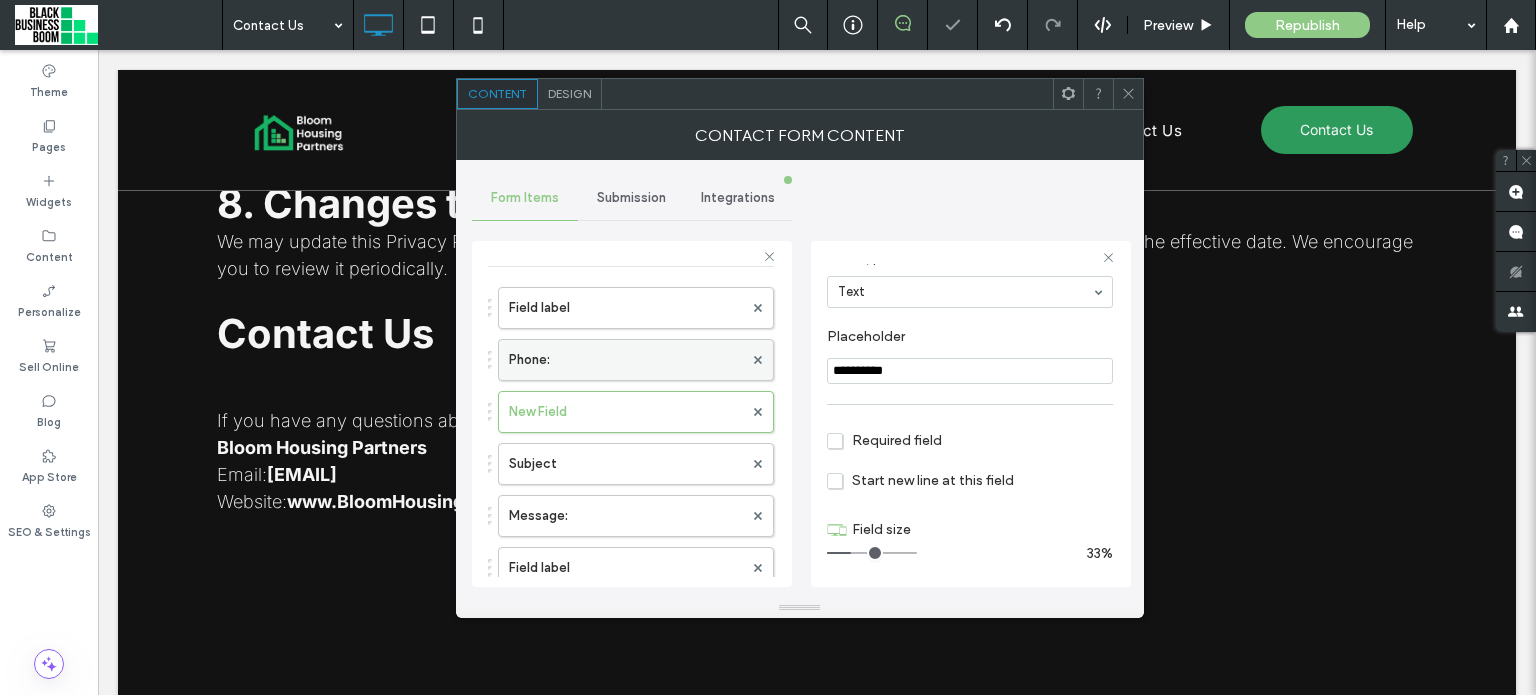 scroll, scrollTop: 0, scrollLeft: 0, axis: both 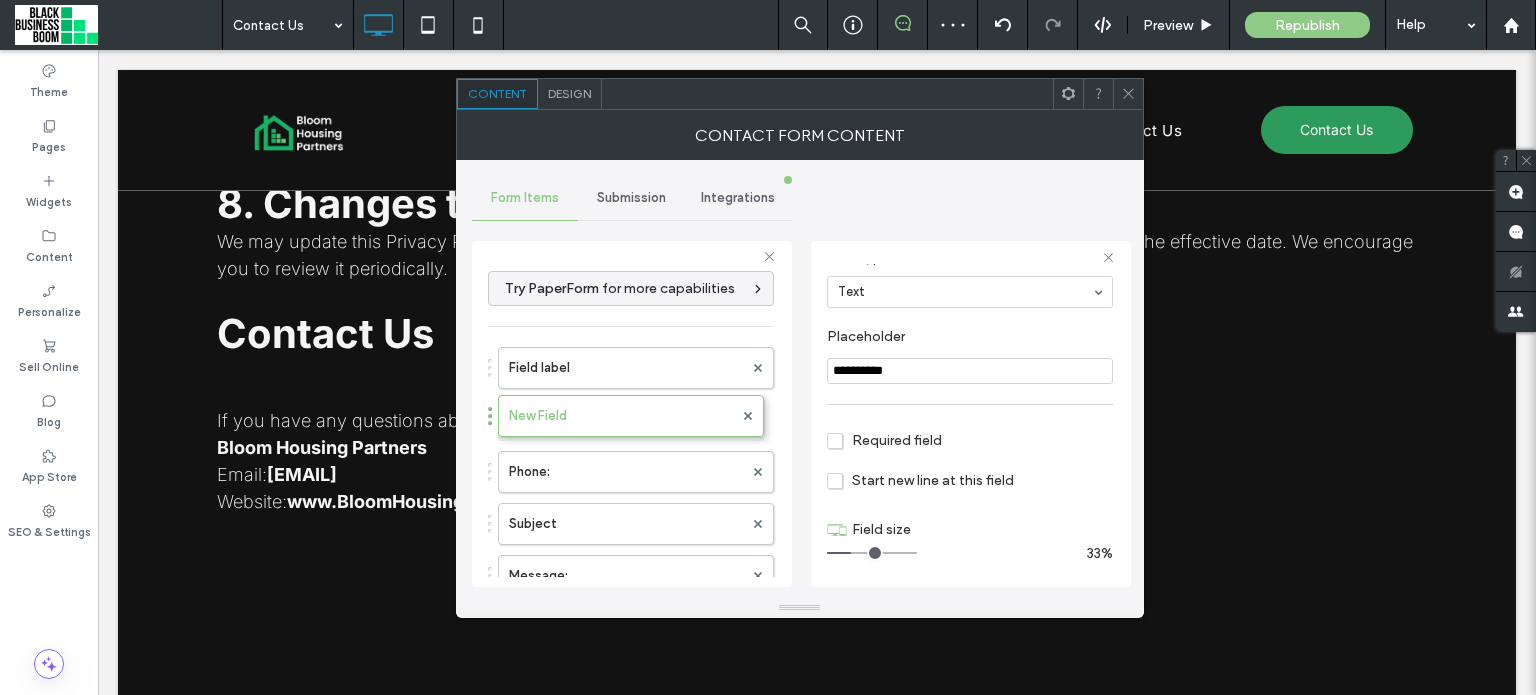 drag, startPoint x: 490, startPoint y: 474, endPoint x: 492, endPoint y: 401, distance: 73.02739 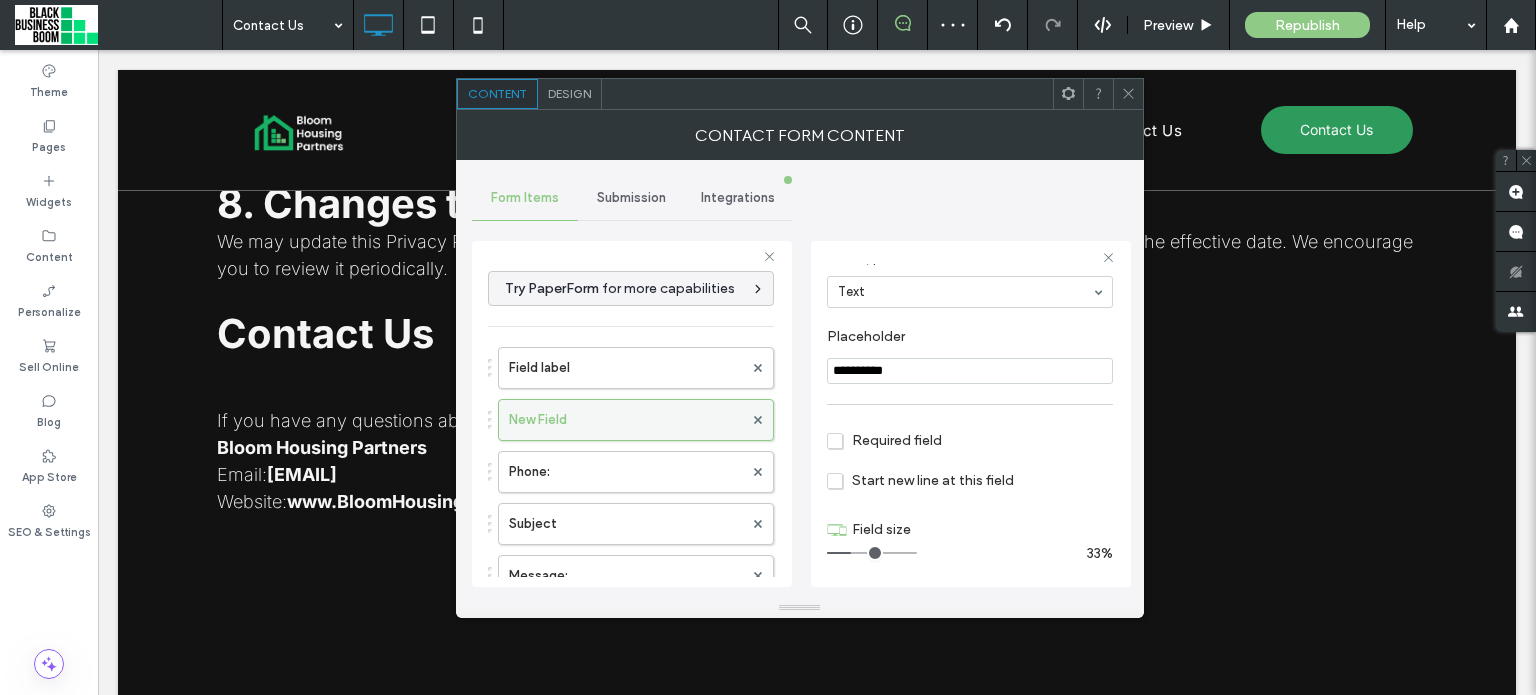 click on "New Field" at bounding box center (626, 420) 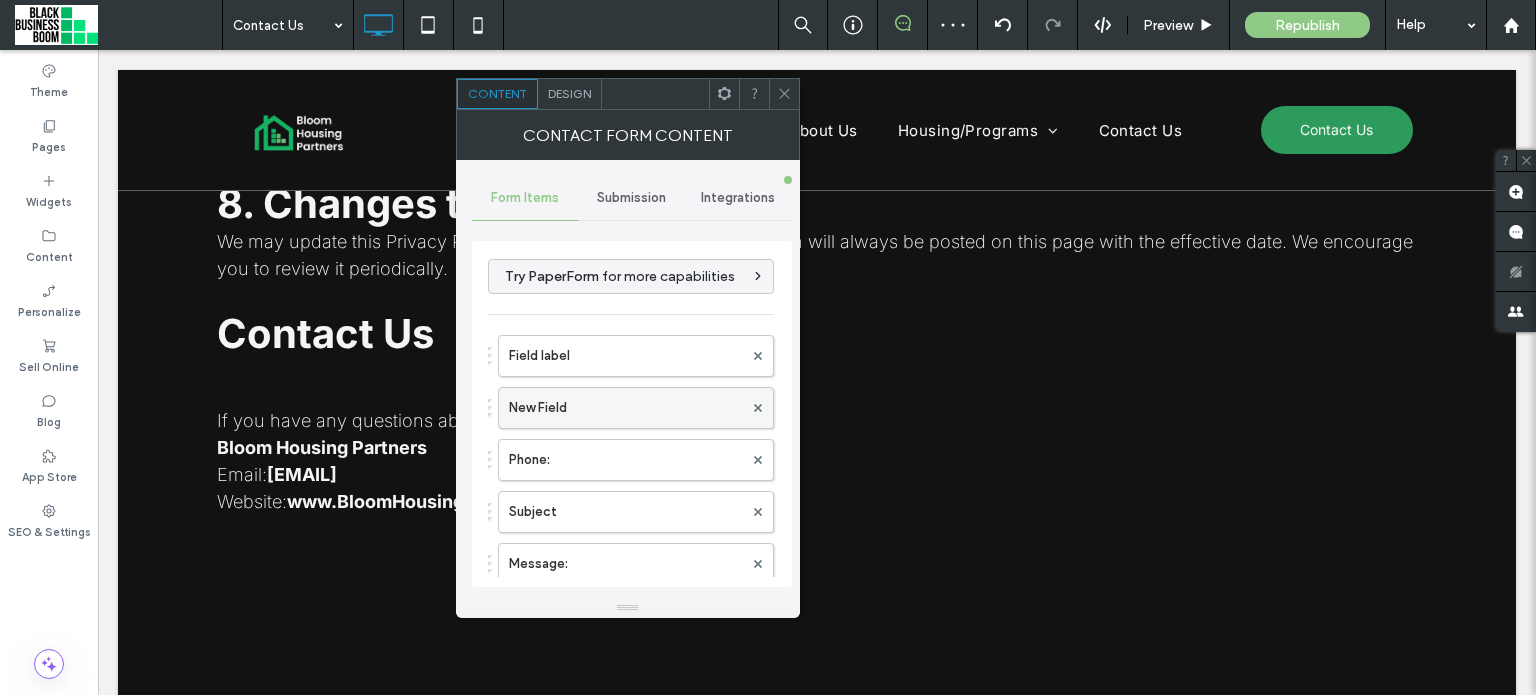 click on "New Field" at bounding box center [626, 408] 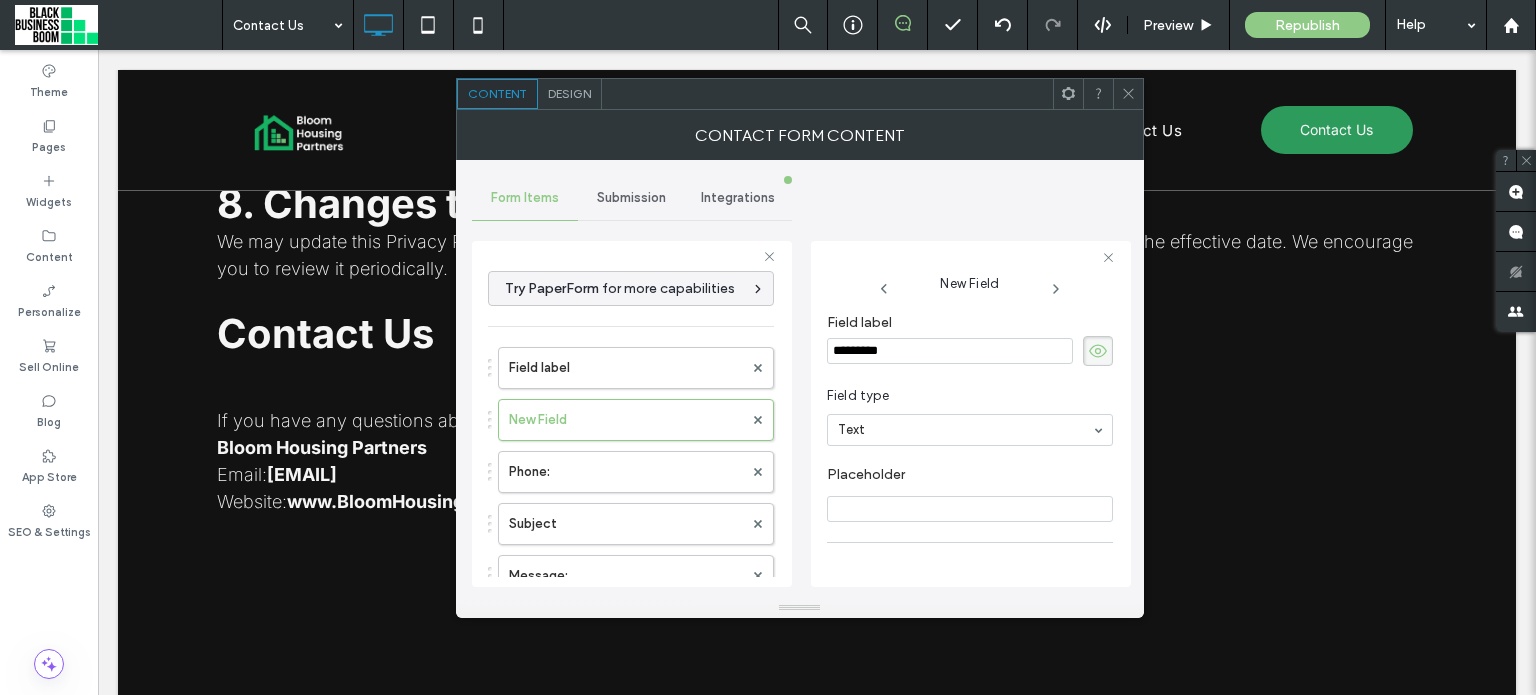 drag, startPoint x: 919, startPoint y: 349, endPoint x: 730, endPoint y: 343, distance: 189.09521 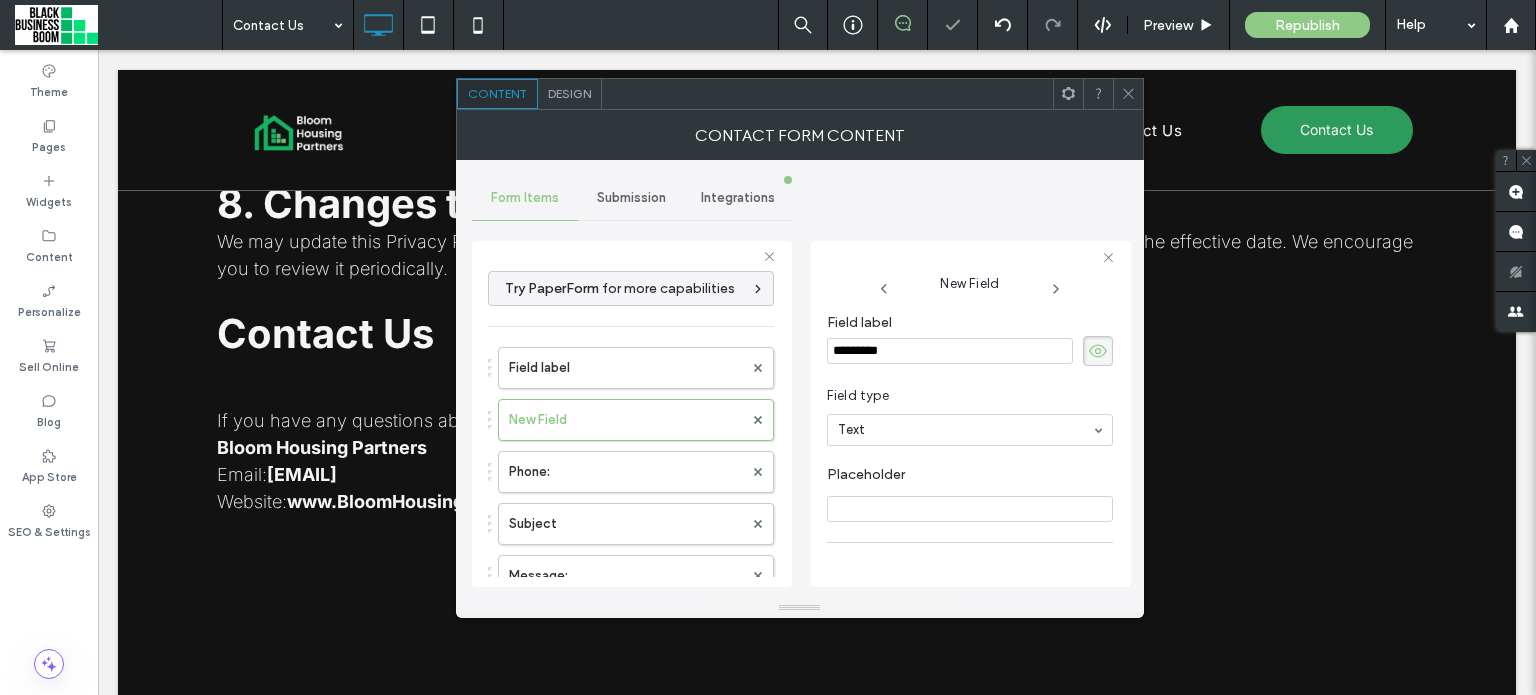 click on "Field label New Field Phone: Subject Message: Field label" at bounding box center [631, 493] 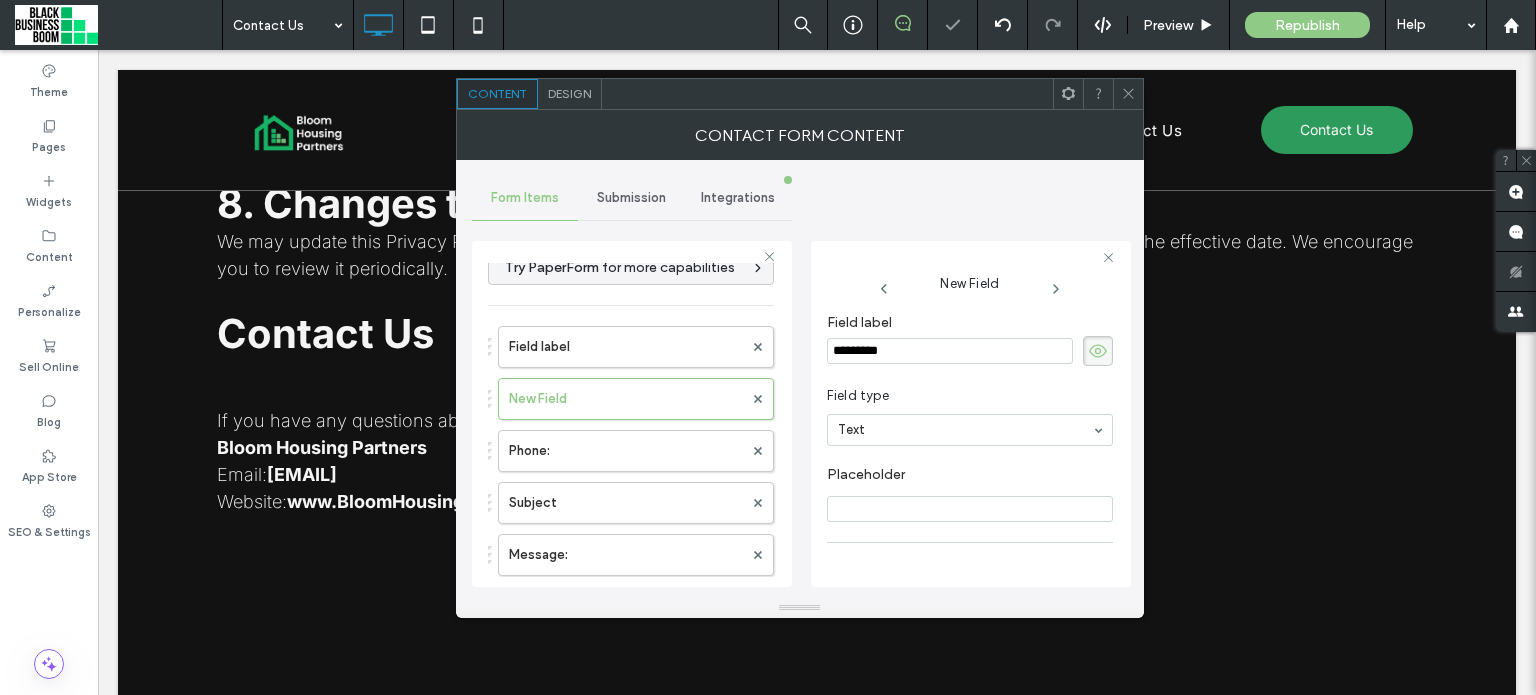 scroll, scrollTop: 0, scrollLeft: 0, axis: both 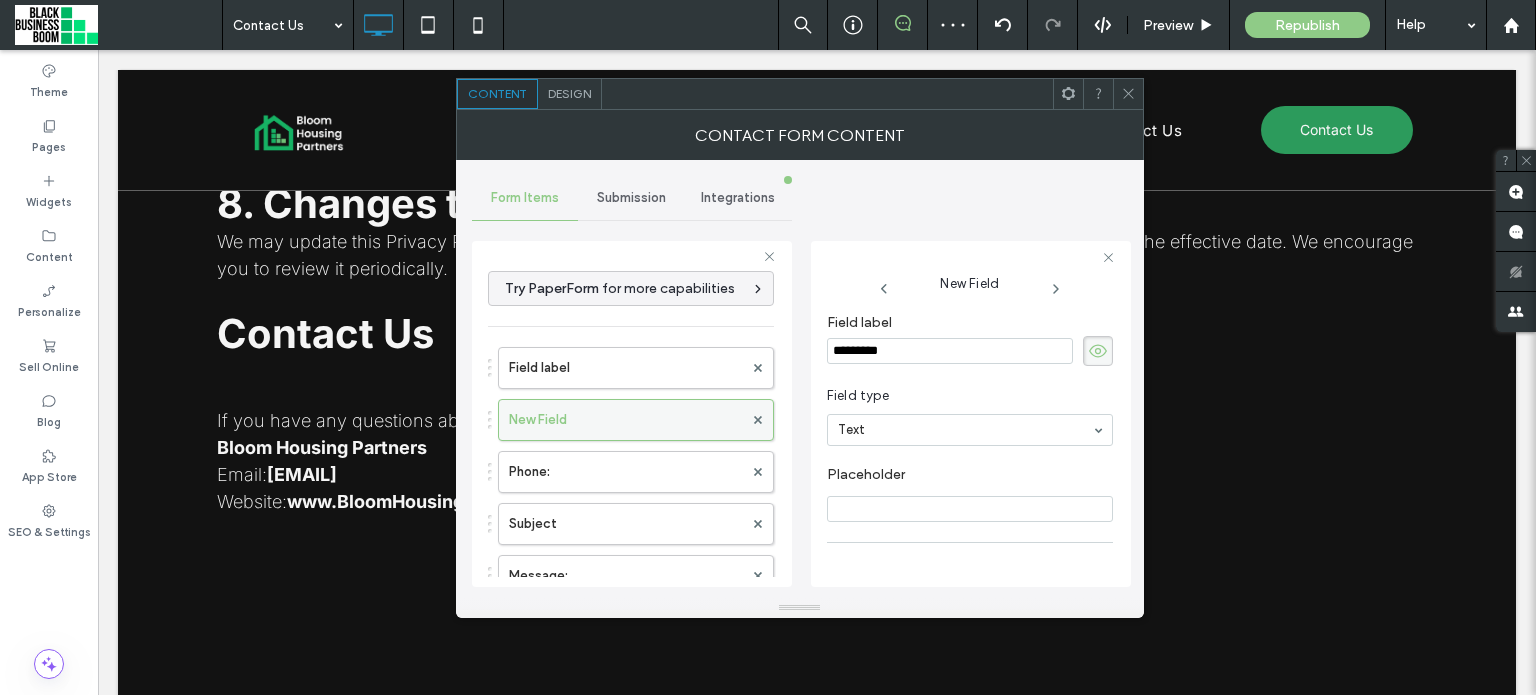 click on "New Field" at bounding box center [626, 420] 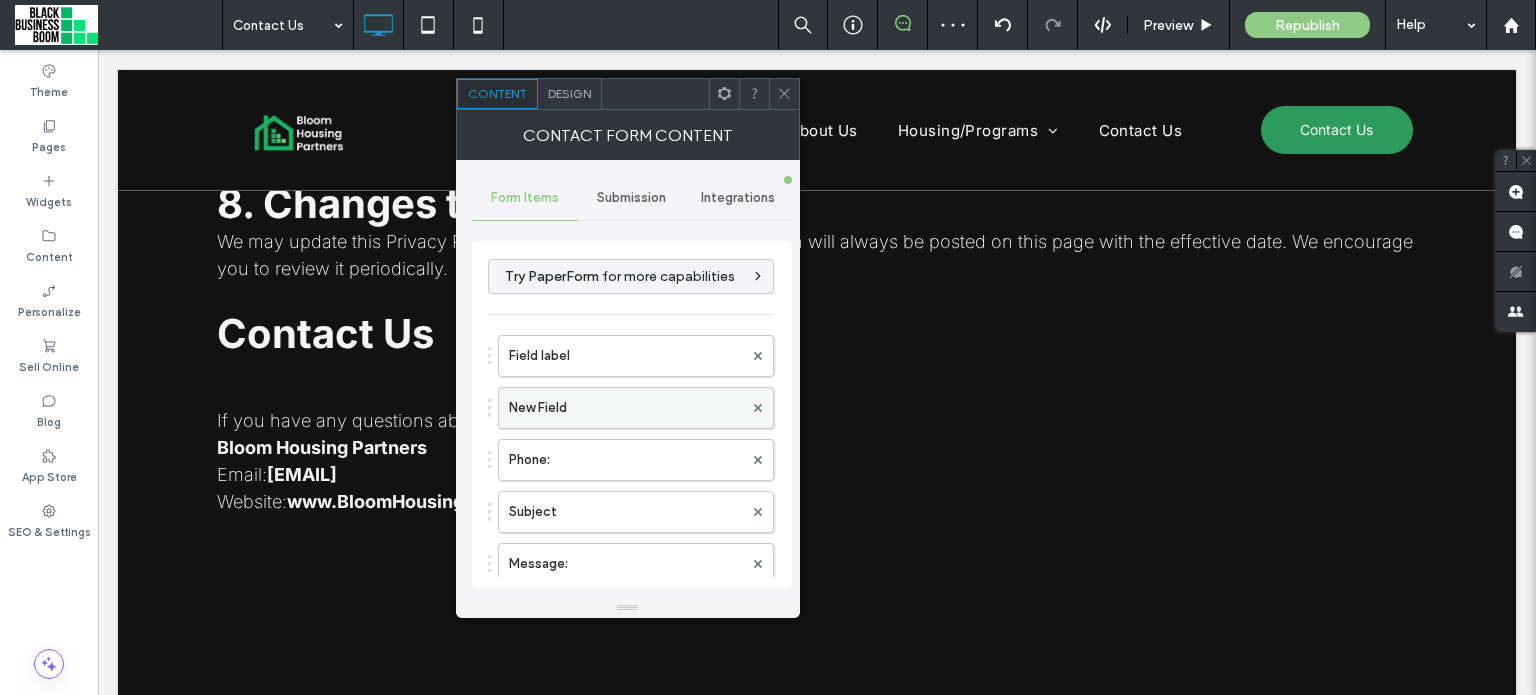 click on "New Field" at bounding box center [626, 408] 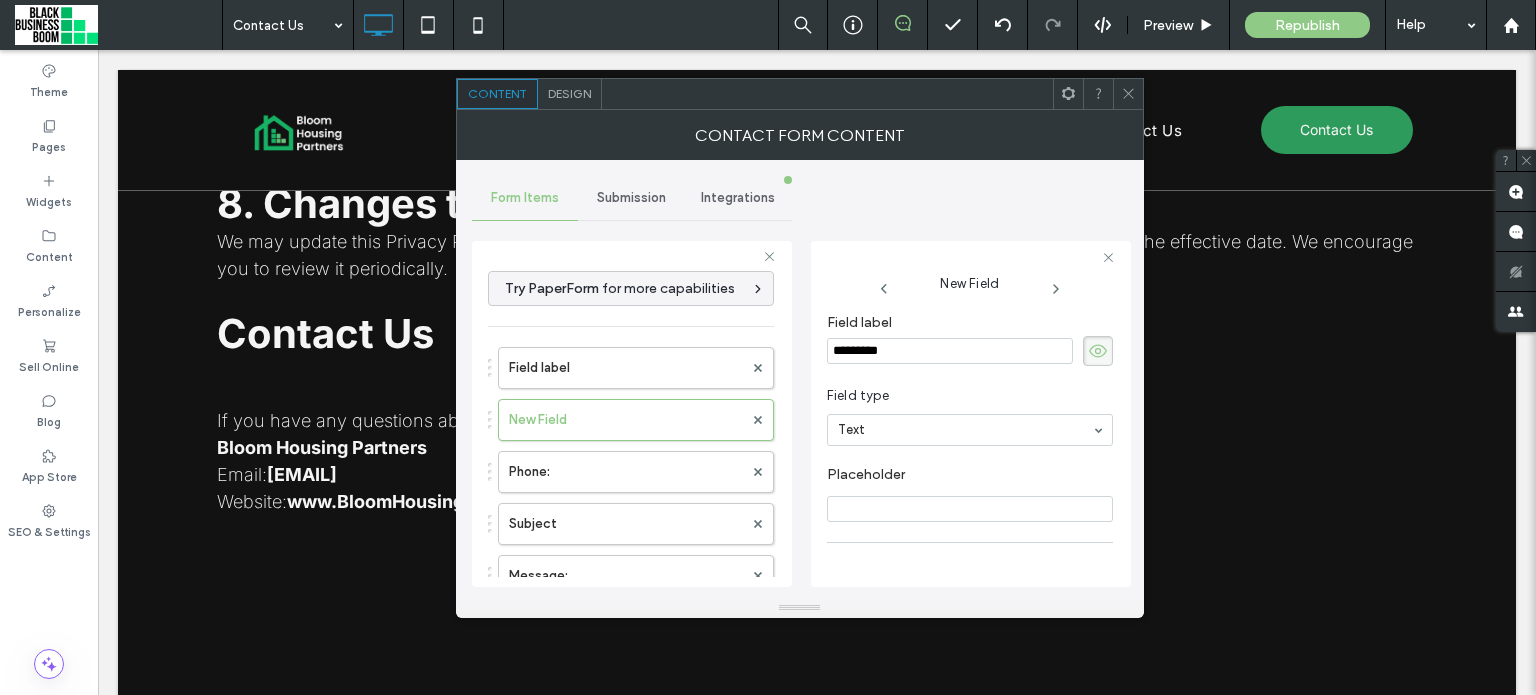 click on "*********" at bounding box center [950, 351] 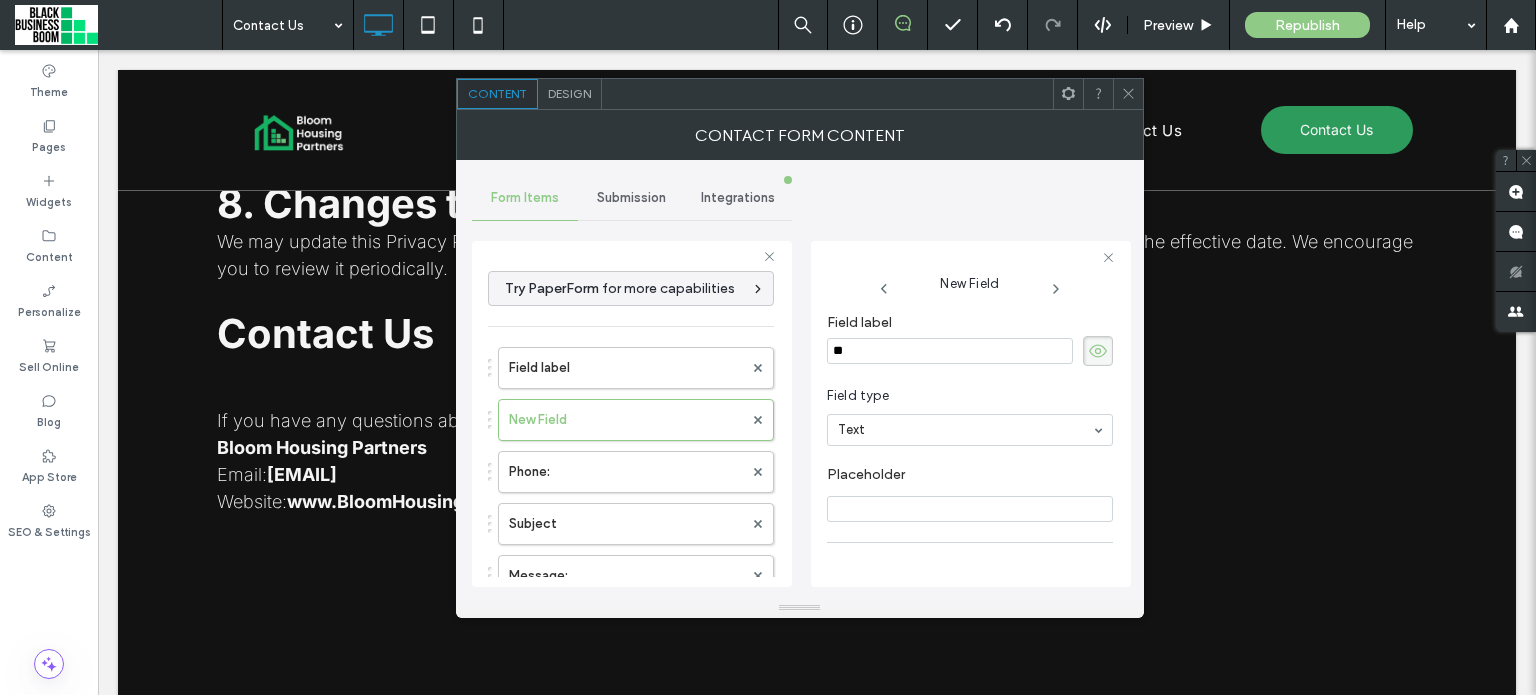 type on "*" 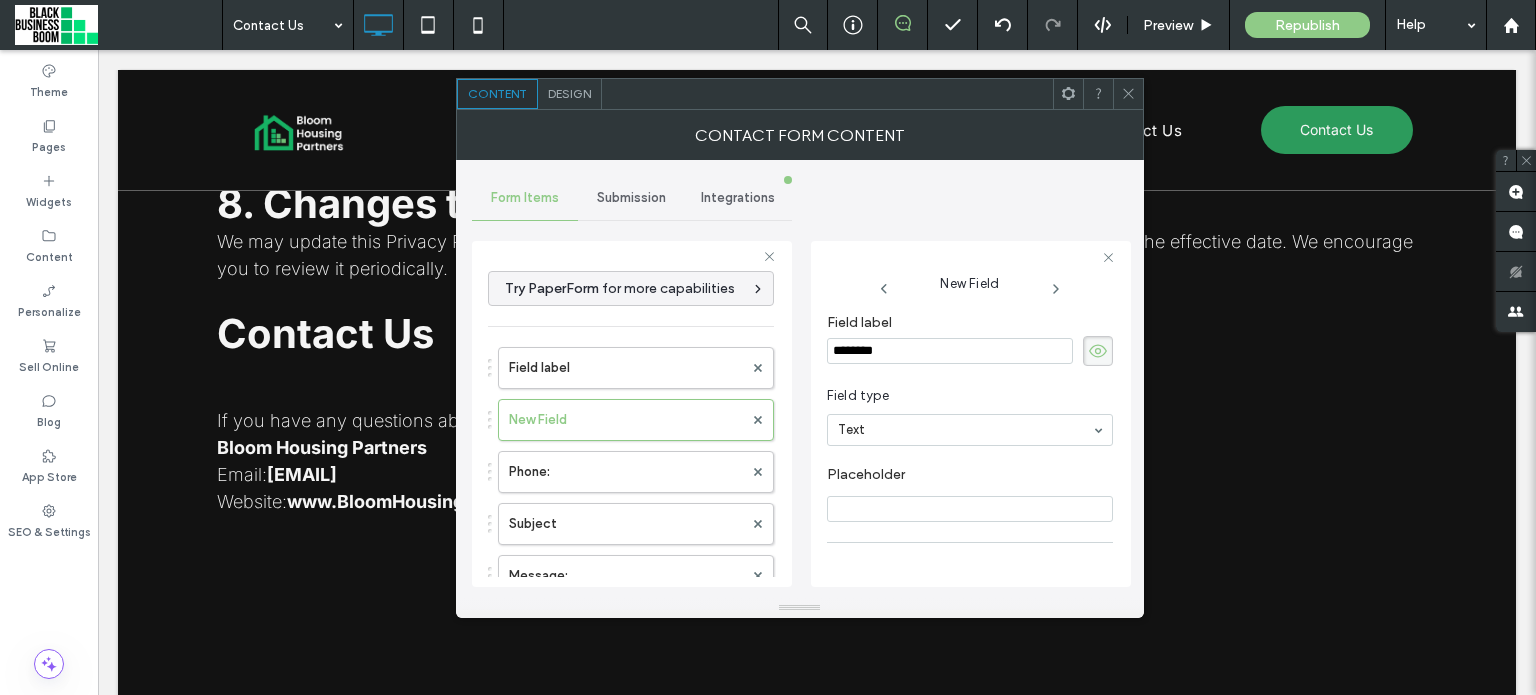 type on "*********" 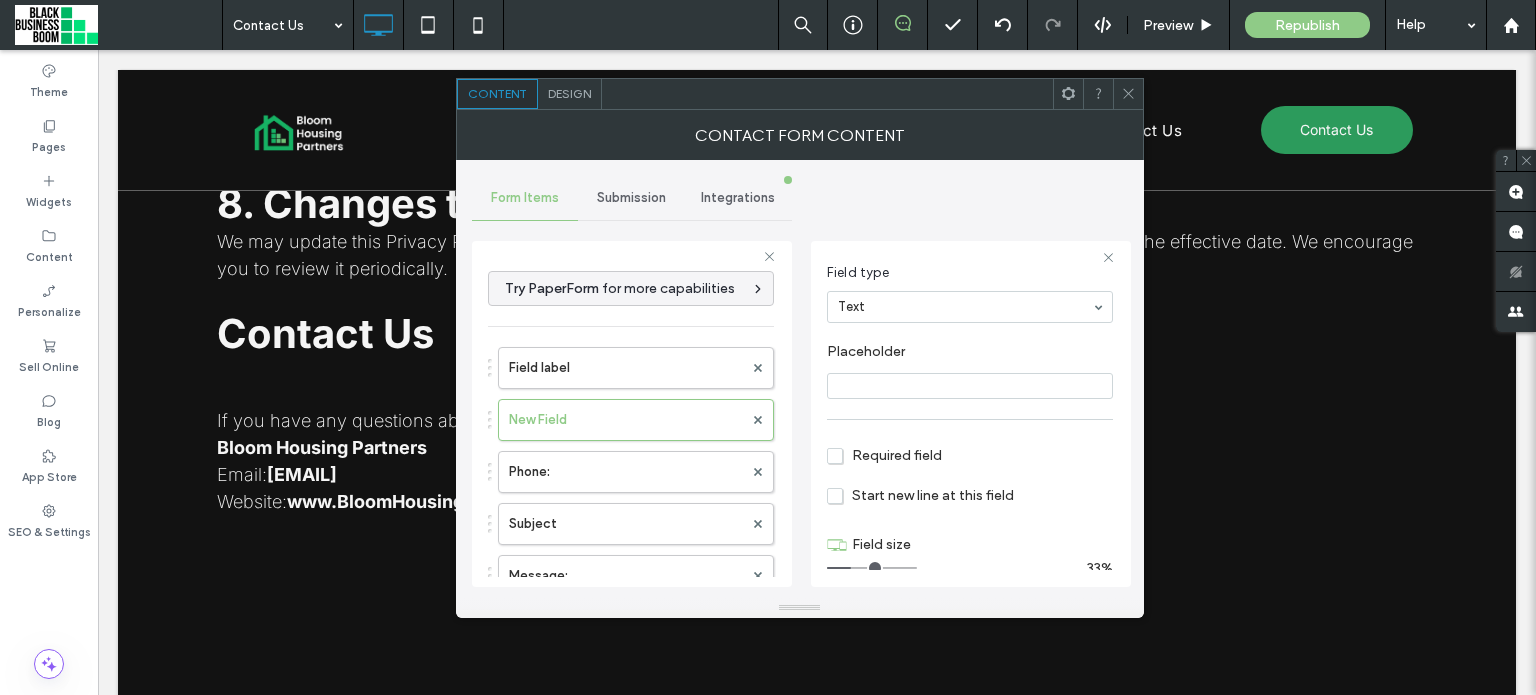 scroll, scrollTop: 124, scrollLeft: 0, axis: vertical 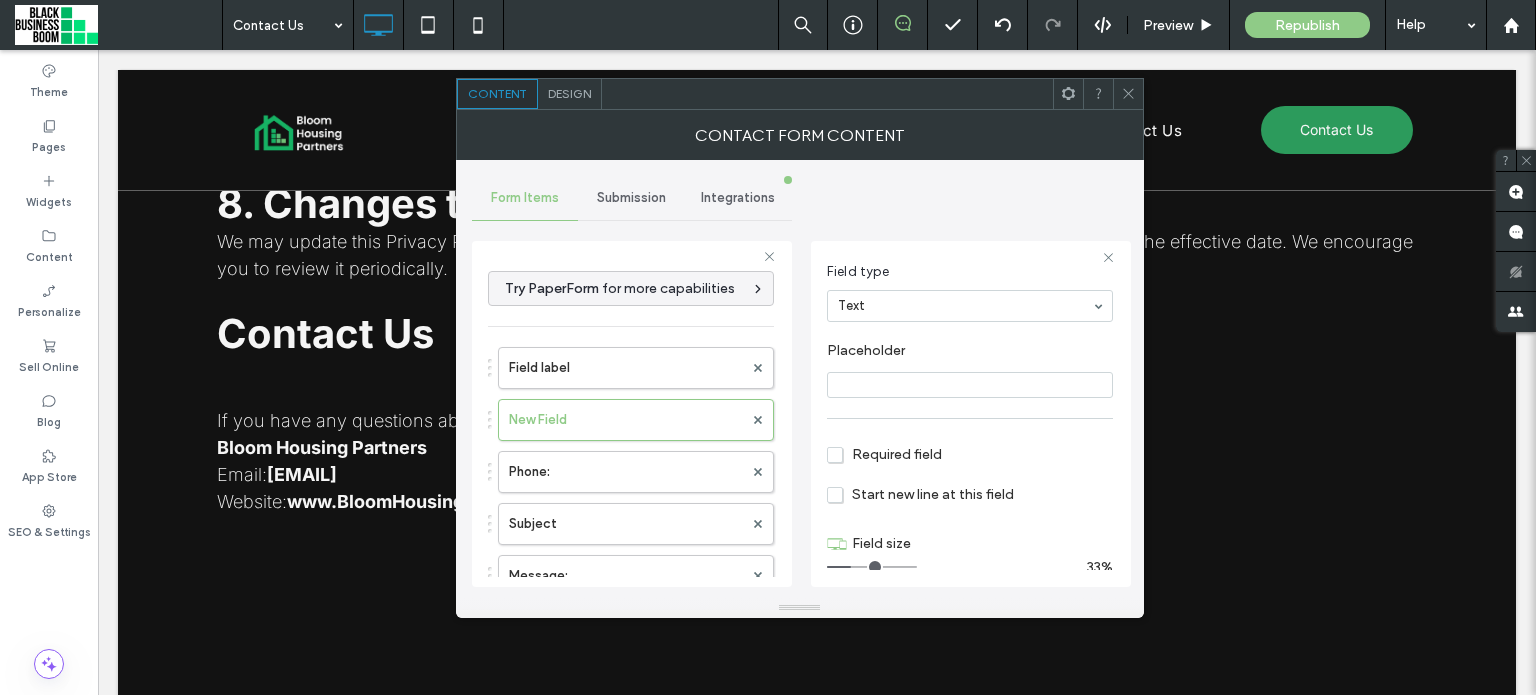 click at bounding box center [970, 385] 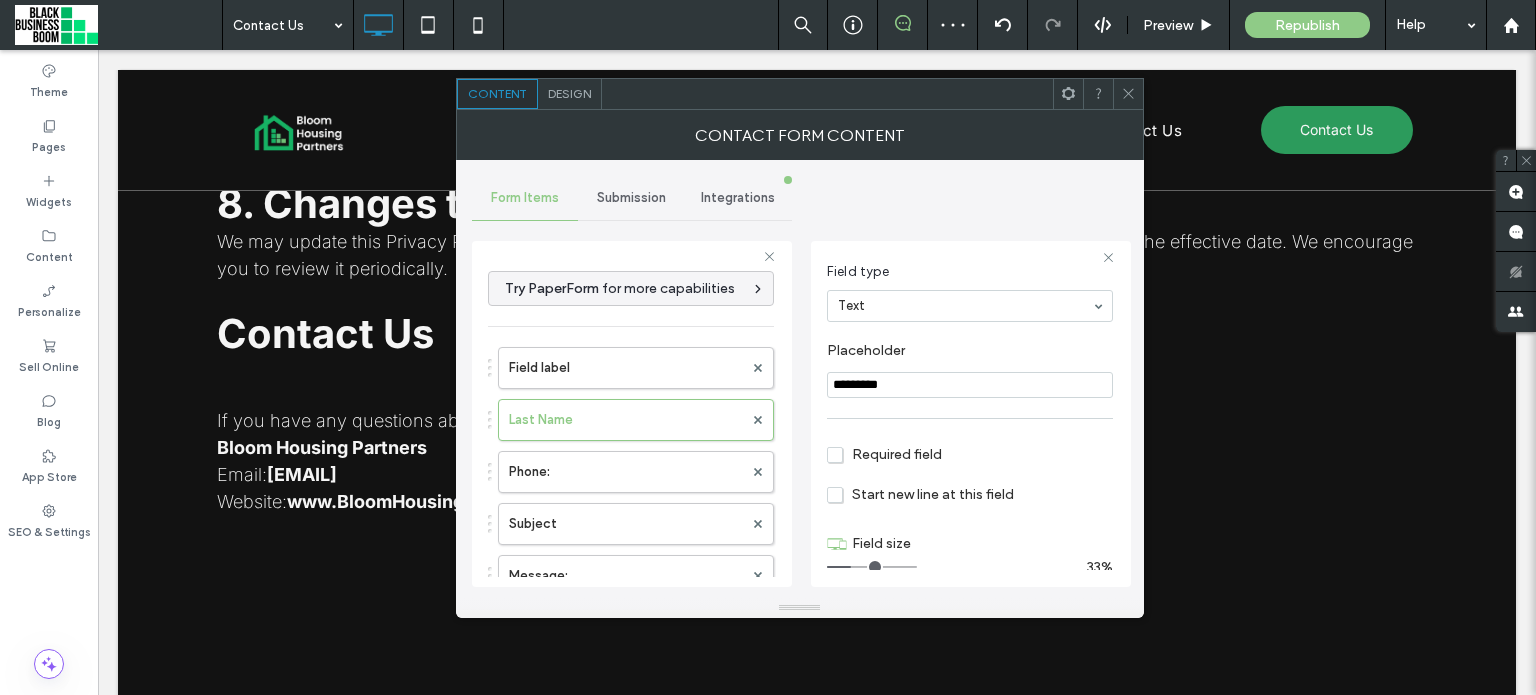 type on "*********" 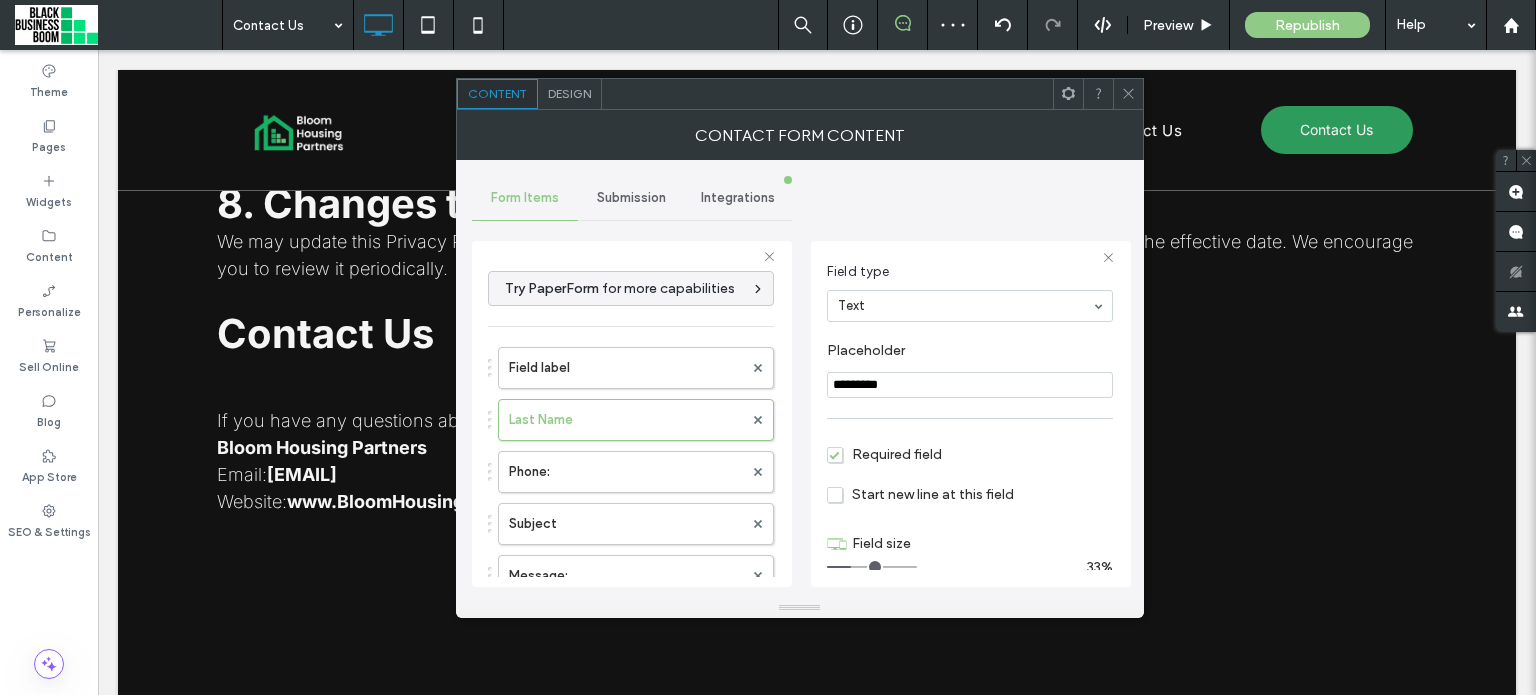 scroll, scrollTop: 138, scrollLeft: 0, axis: vertical 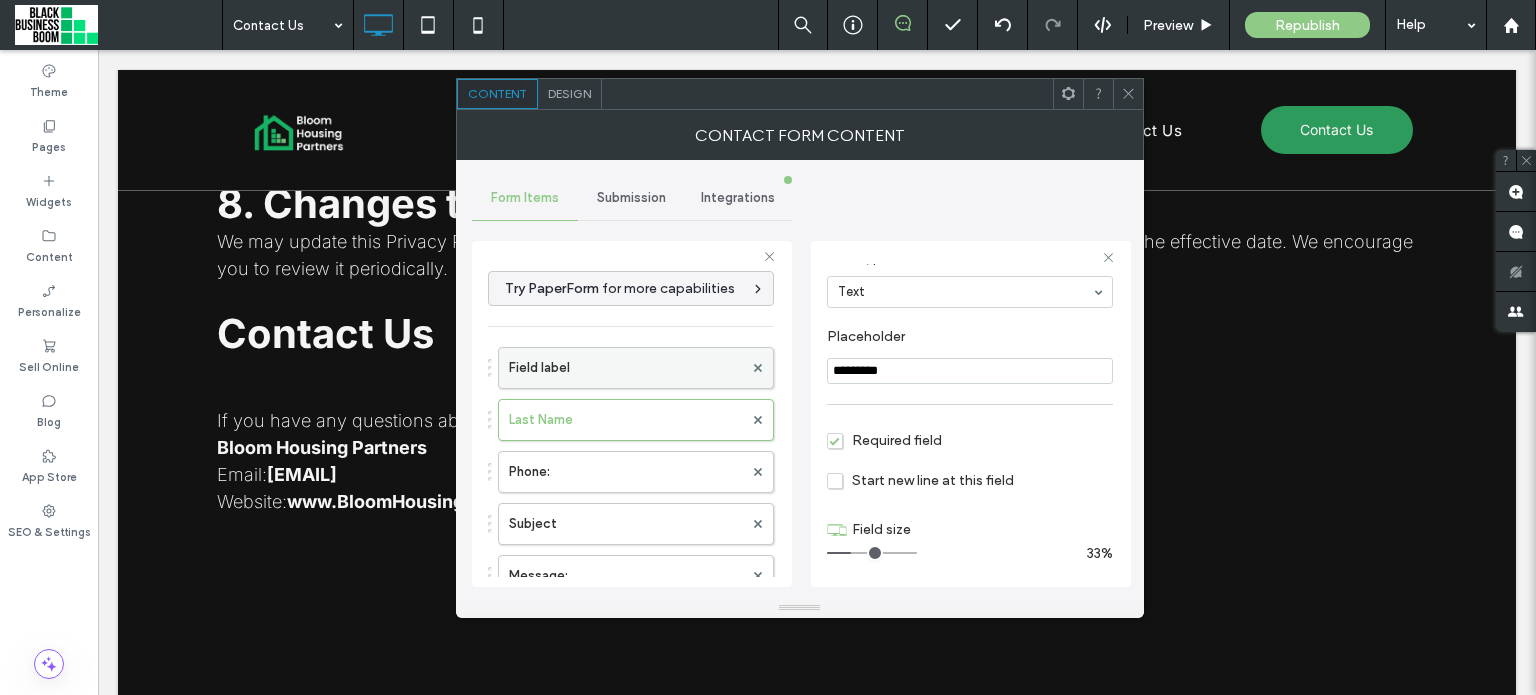 click on "Field label" at bounding box center (626, 368) 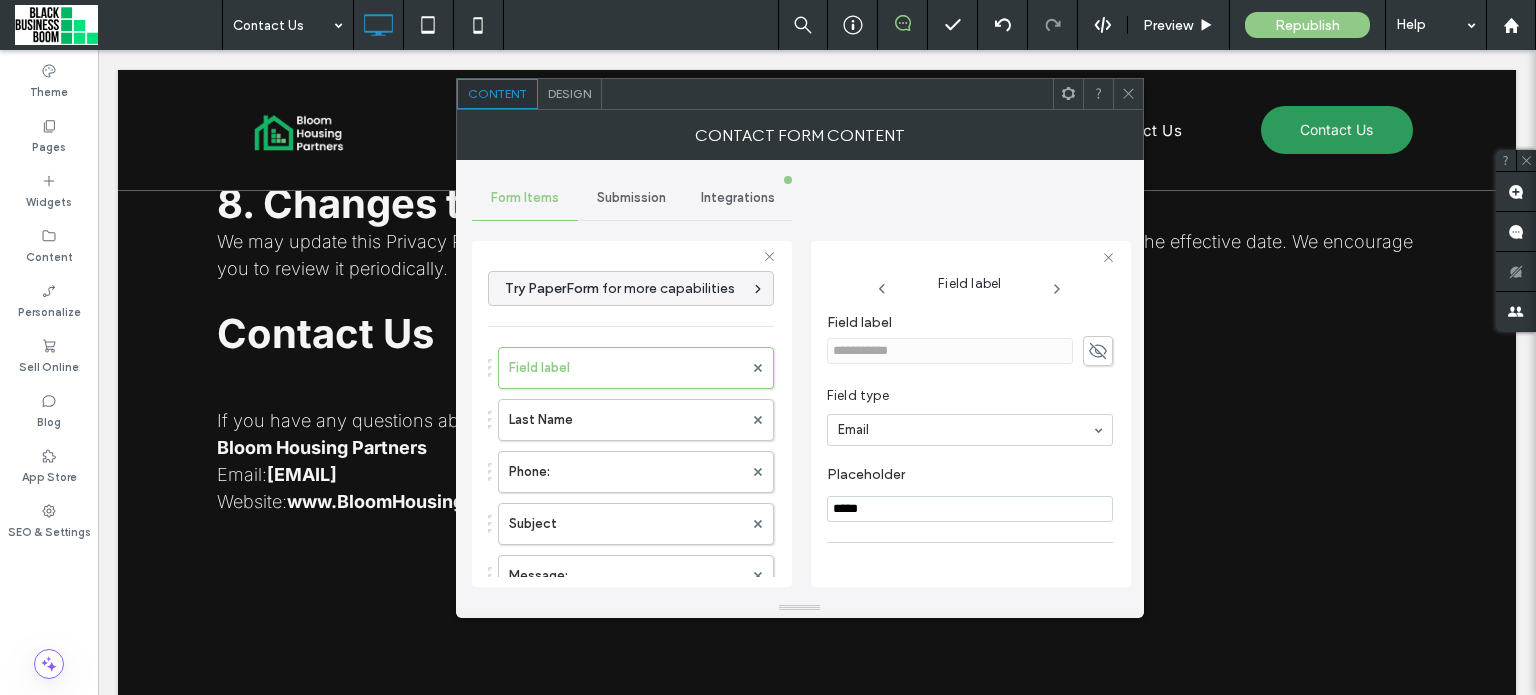 scroll, scrollTop: 0, scrollLeft: 0, axis: both 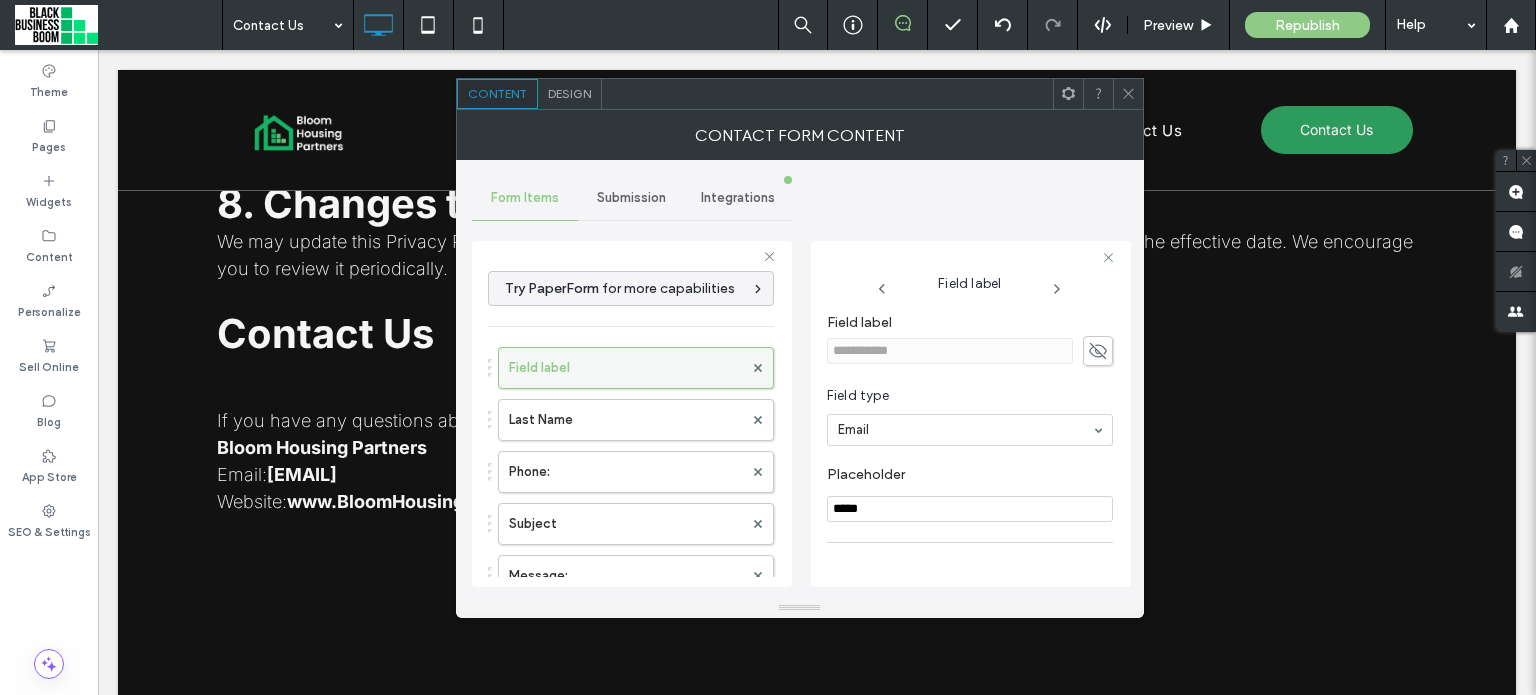 click on "Field label" at bounding box center (626, 368) 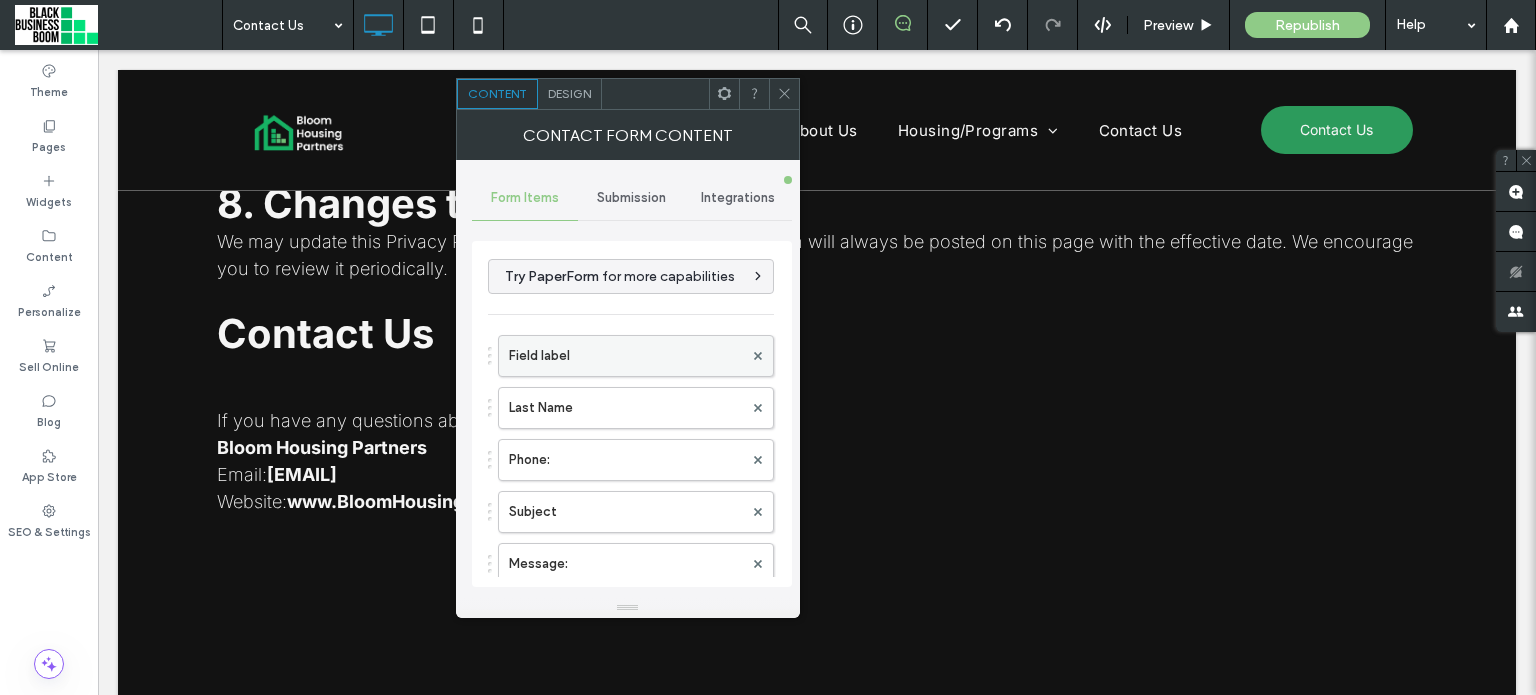 click on "Field label" at bounding box center [626, 356] 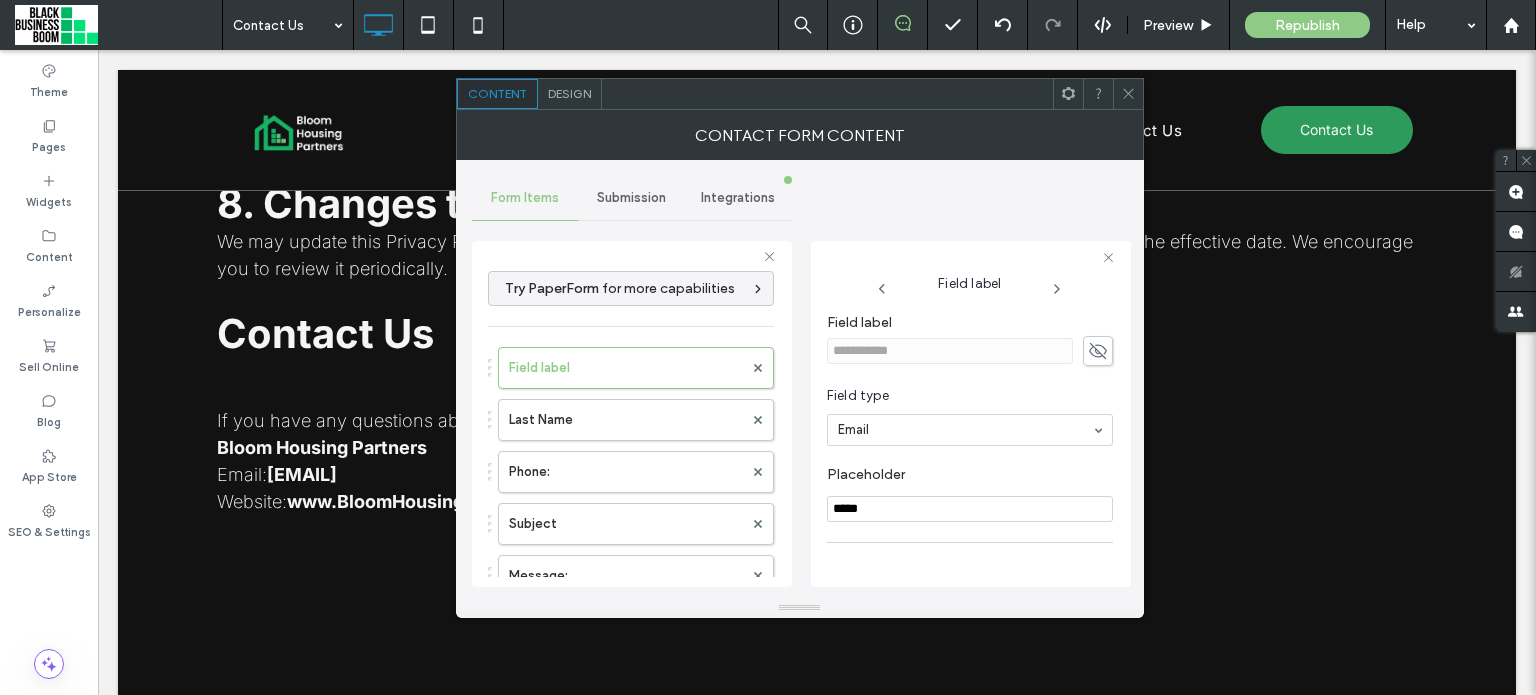 click 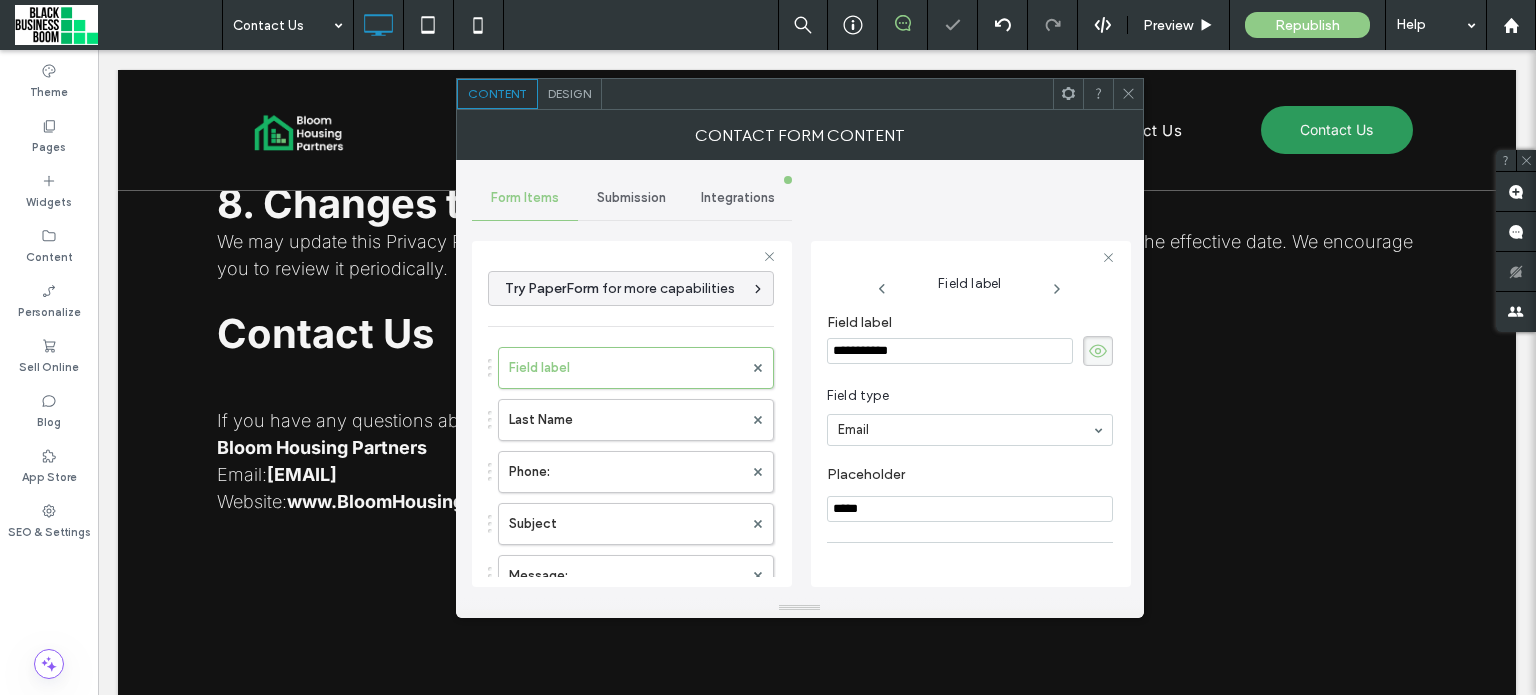 drag, startPoint x: 981, startPoint y: 359, endPoint x: 766, endPoint y: 329, distance: 217.08293 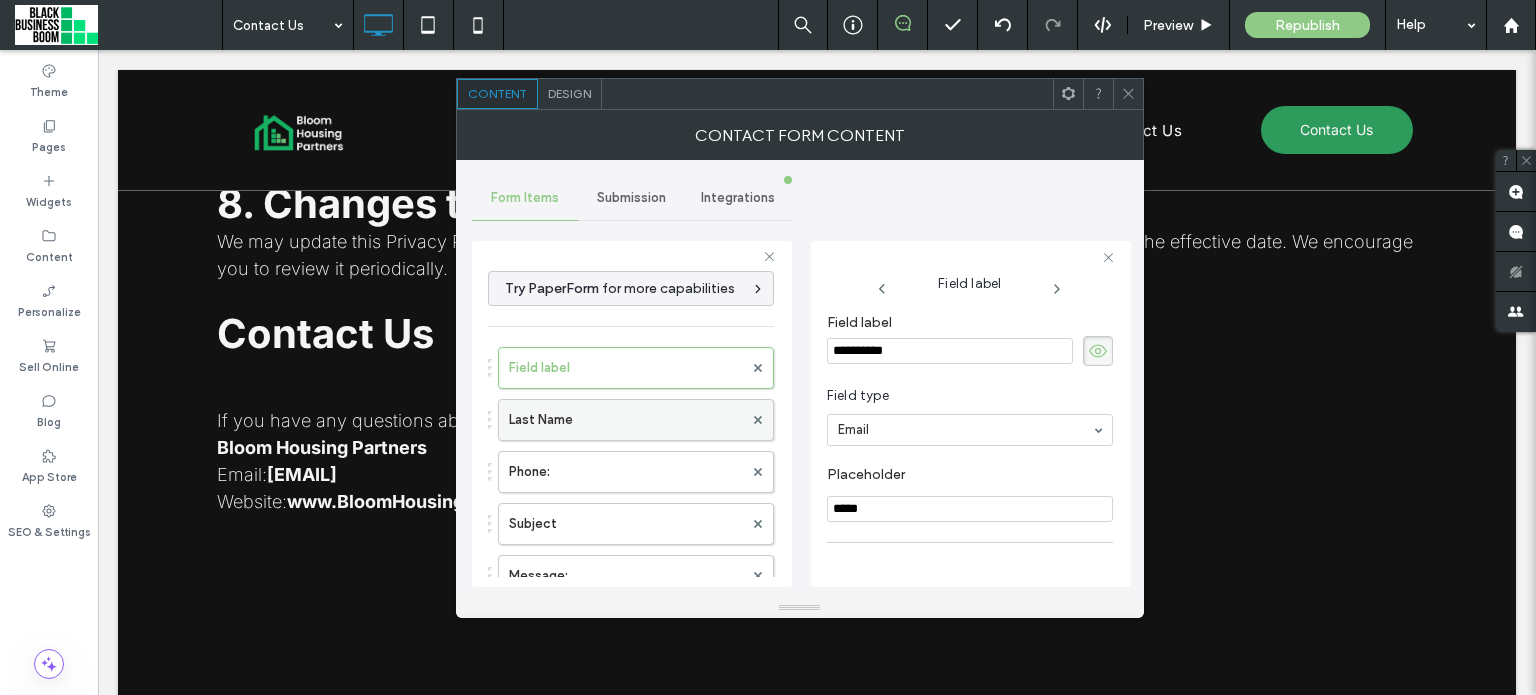 scroll, scrollTop: 0, scrollLeft: 0, axis: both 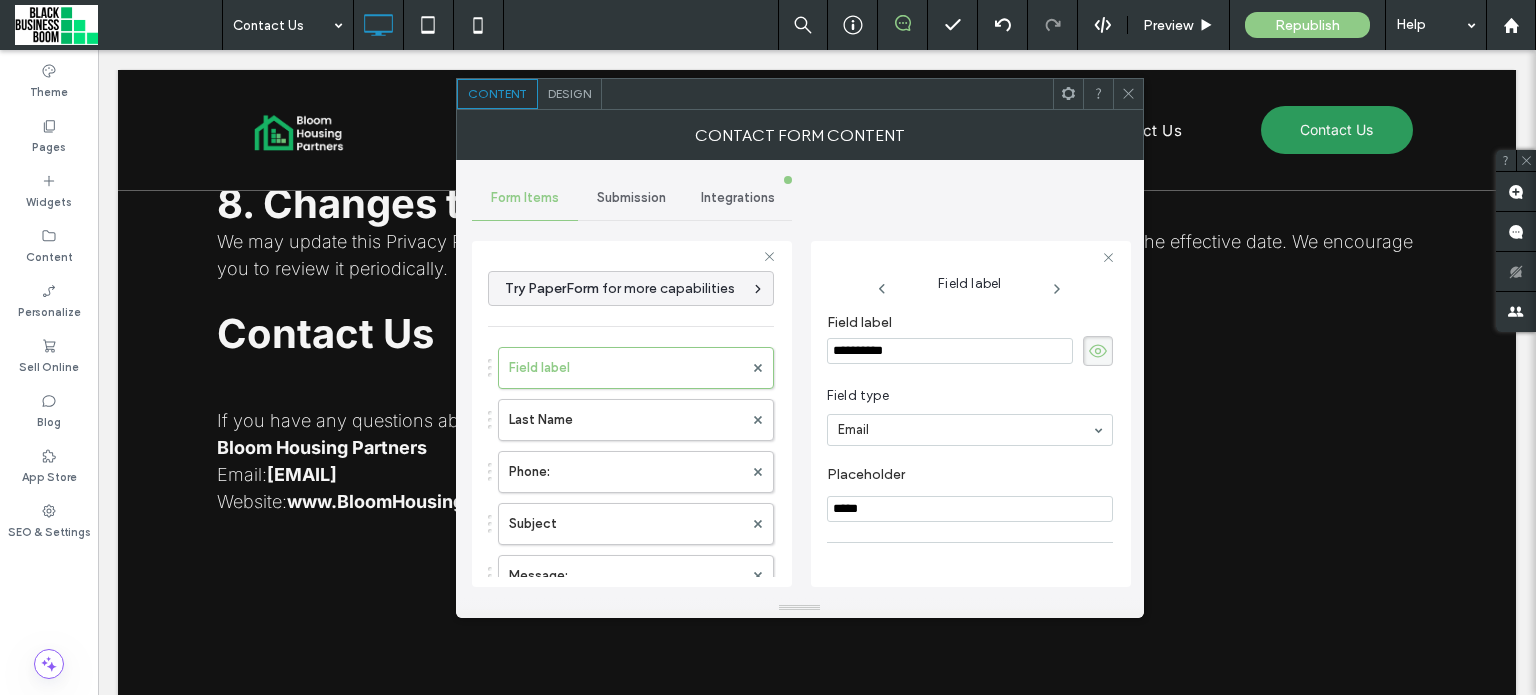 drag, startPoint x: 912, startPoint y: 343, endPoint x: 797, endPoint y: 335, distance: 115.27792 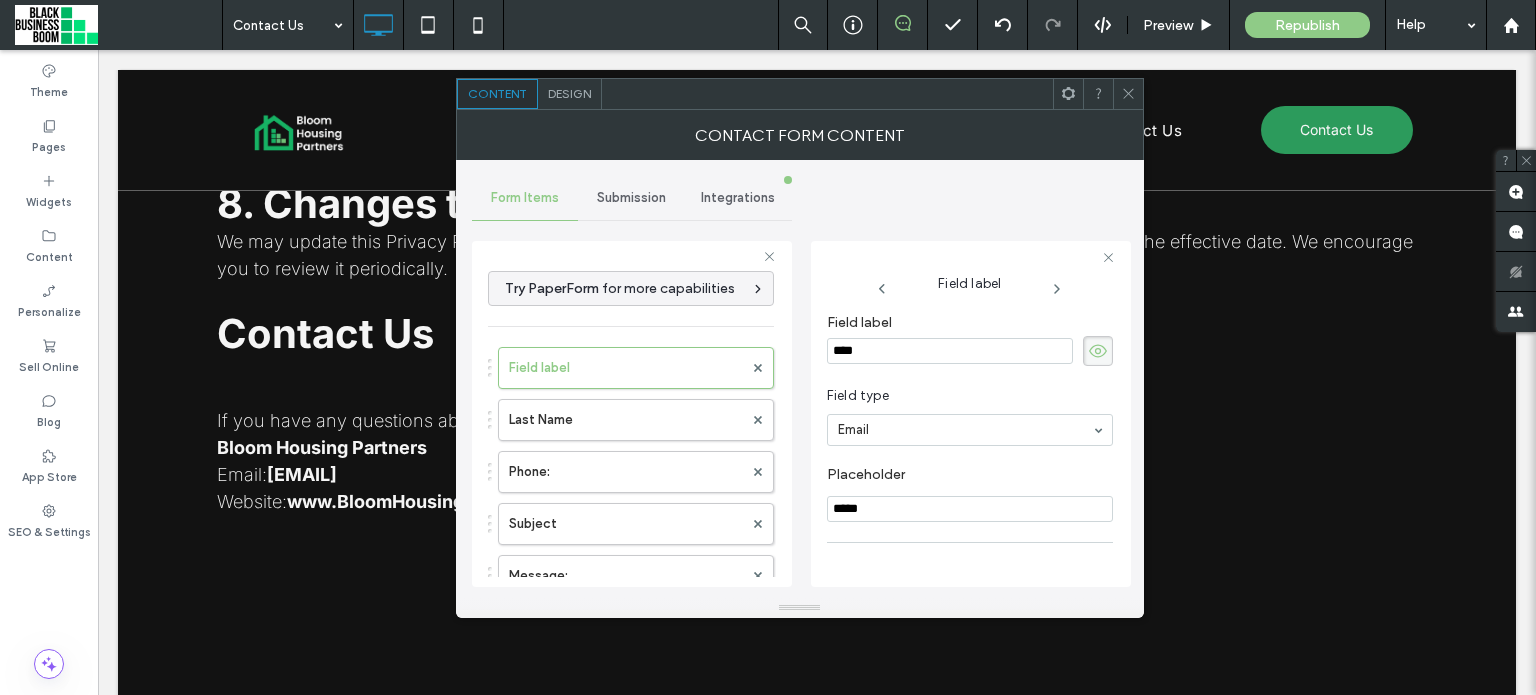 type on "*****" 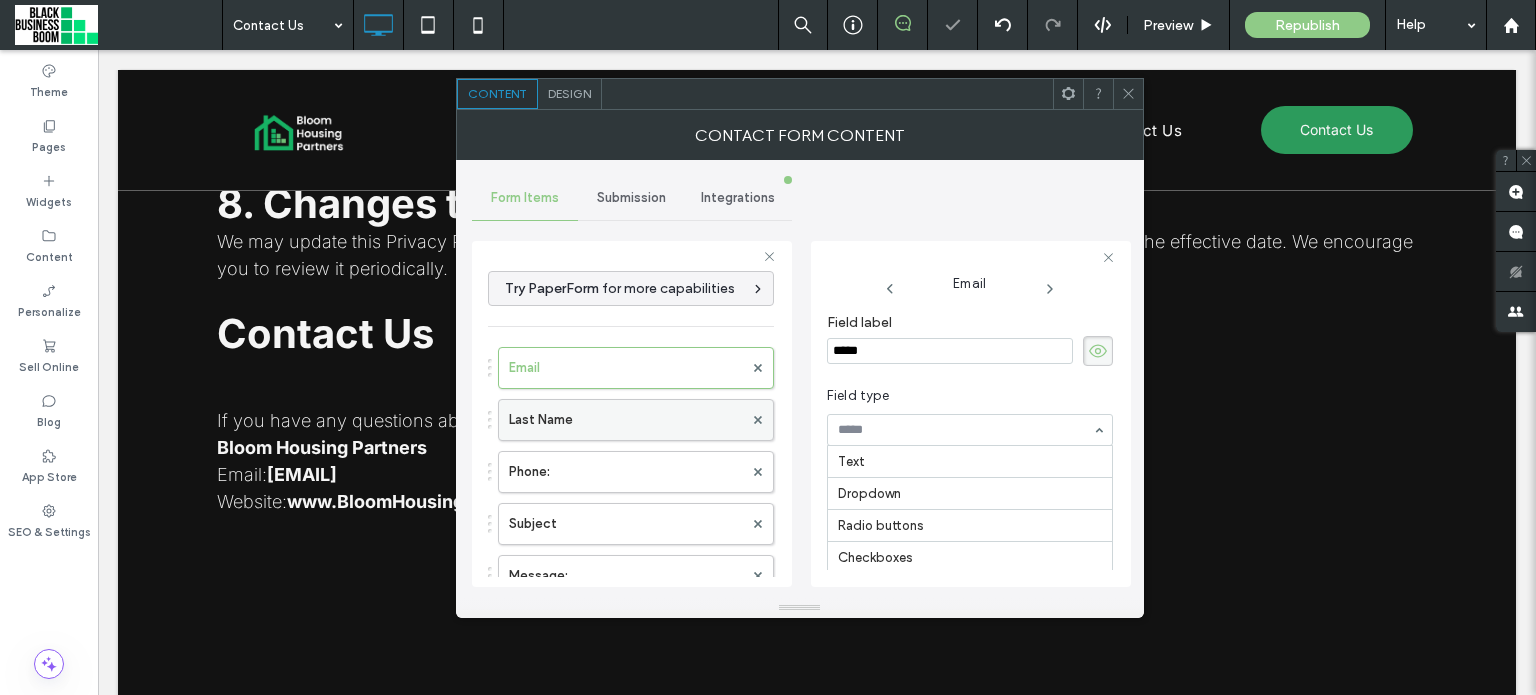 scroll, scrollTop: 227, scrollLeft: 0, axis: vertical 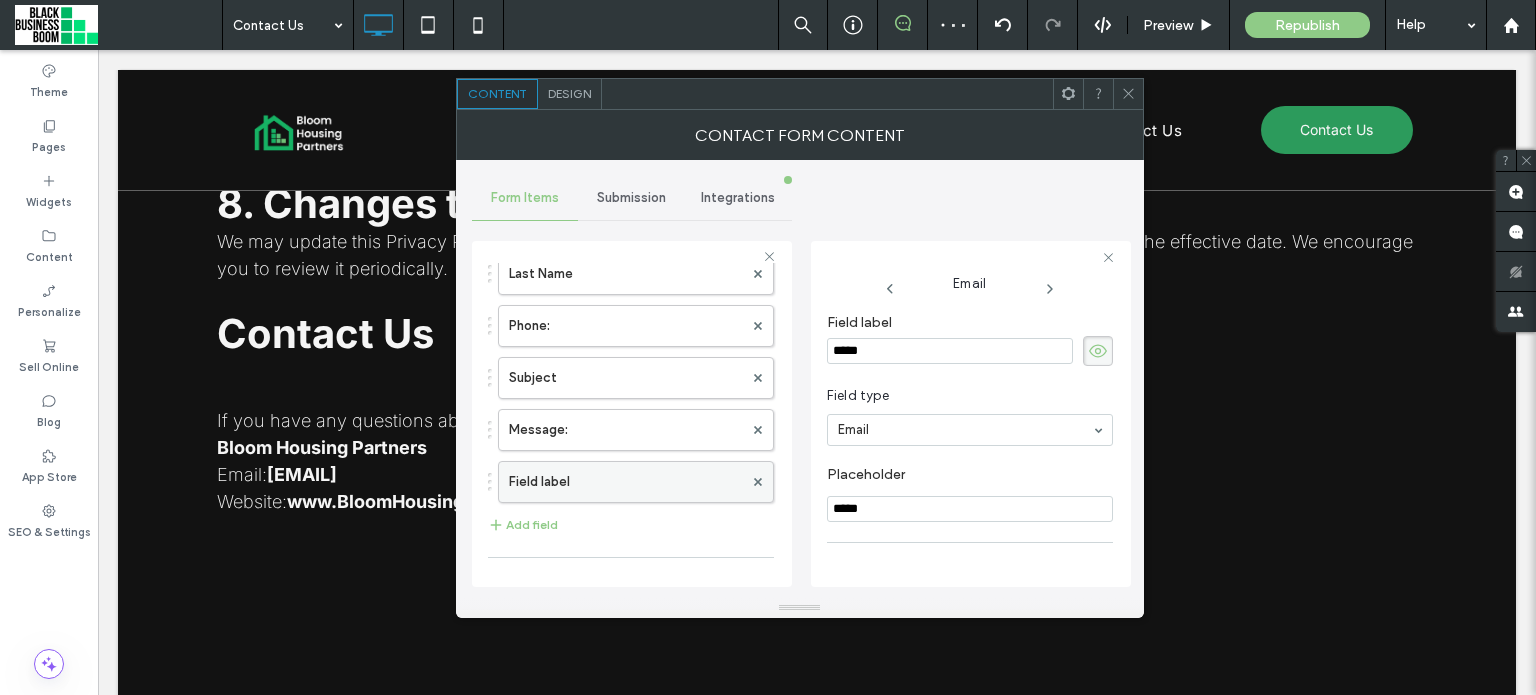 click on "Field label" at bounding box center [626, 482] 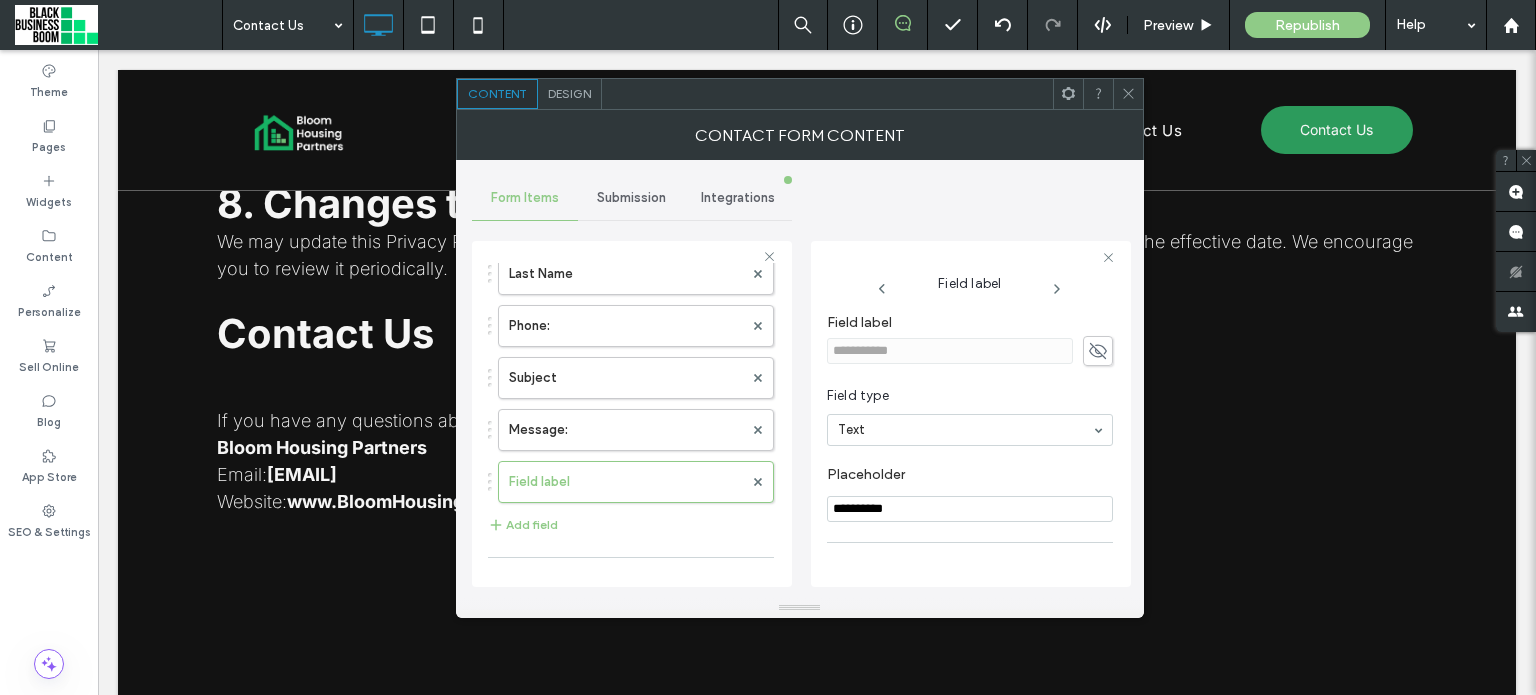 click on "**********" at bounding box center [632, 414] 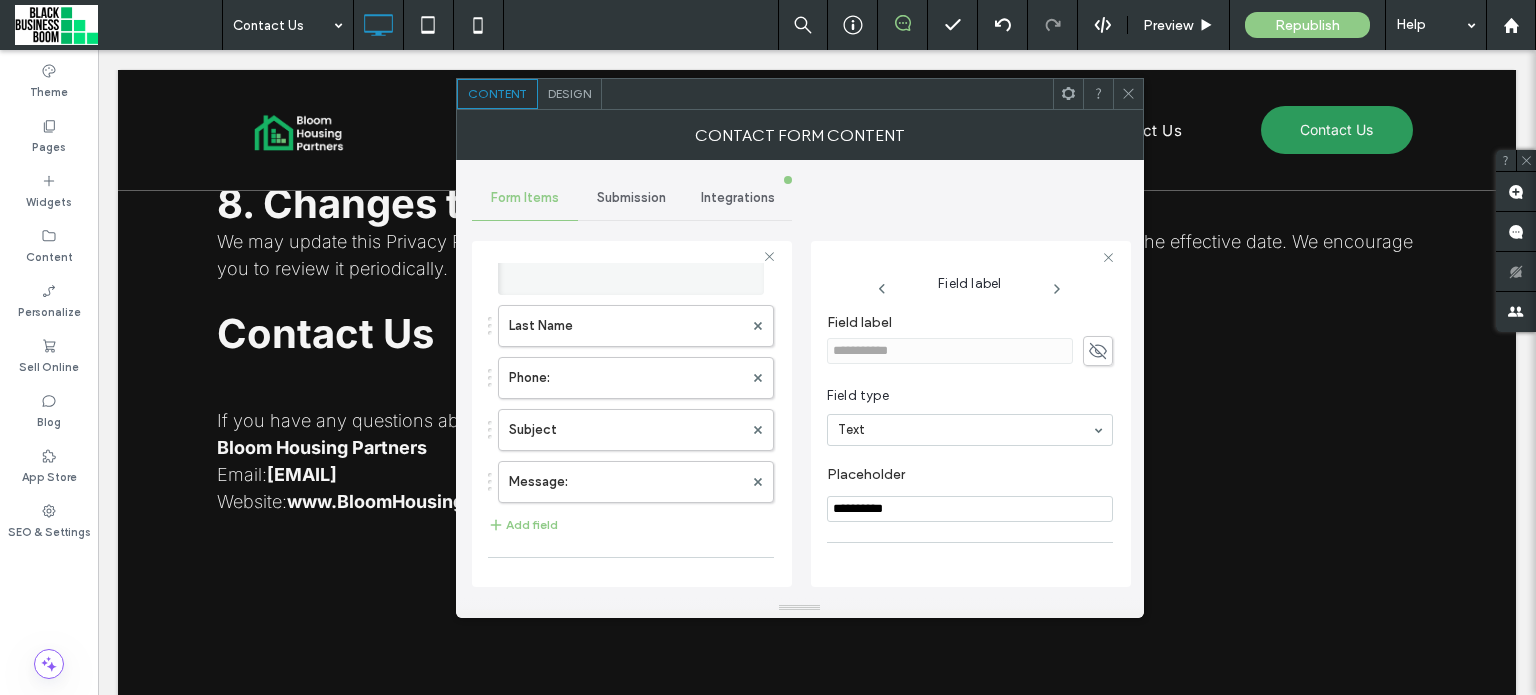 scroll, scrollTop: 43, scrollLeft: 0, axis: vertical 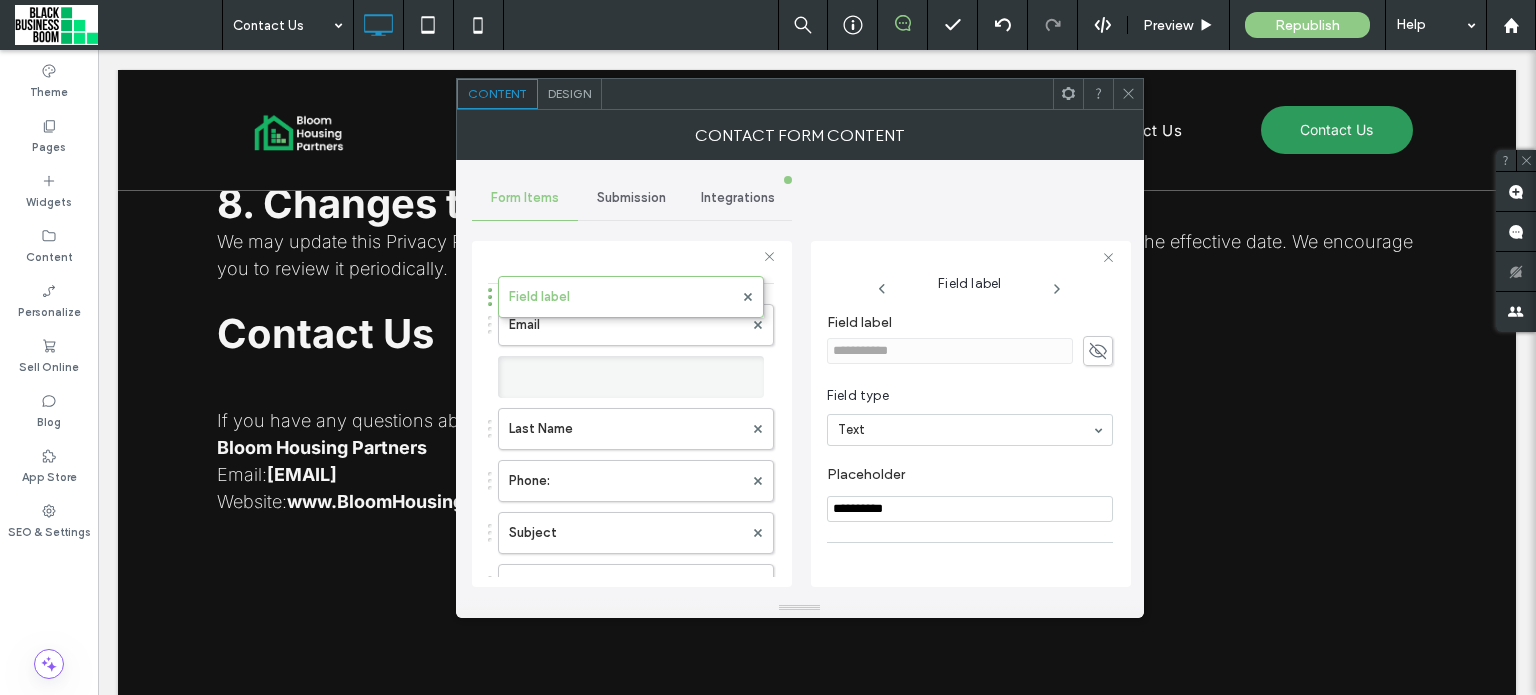 drag, startPoint x: 495, startPoint y: 475, endPoint x: 513, endPoint y: 243, distance: 232.69724 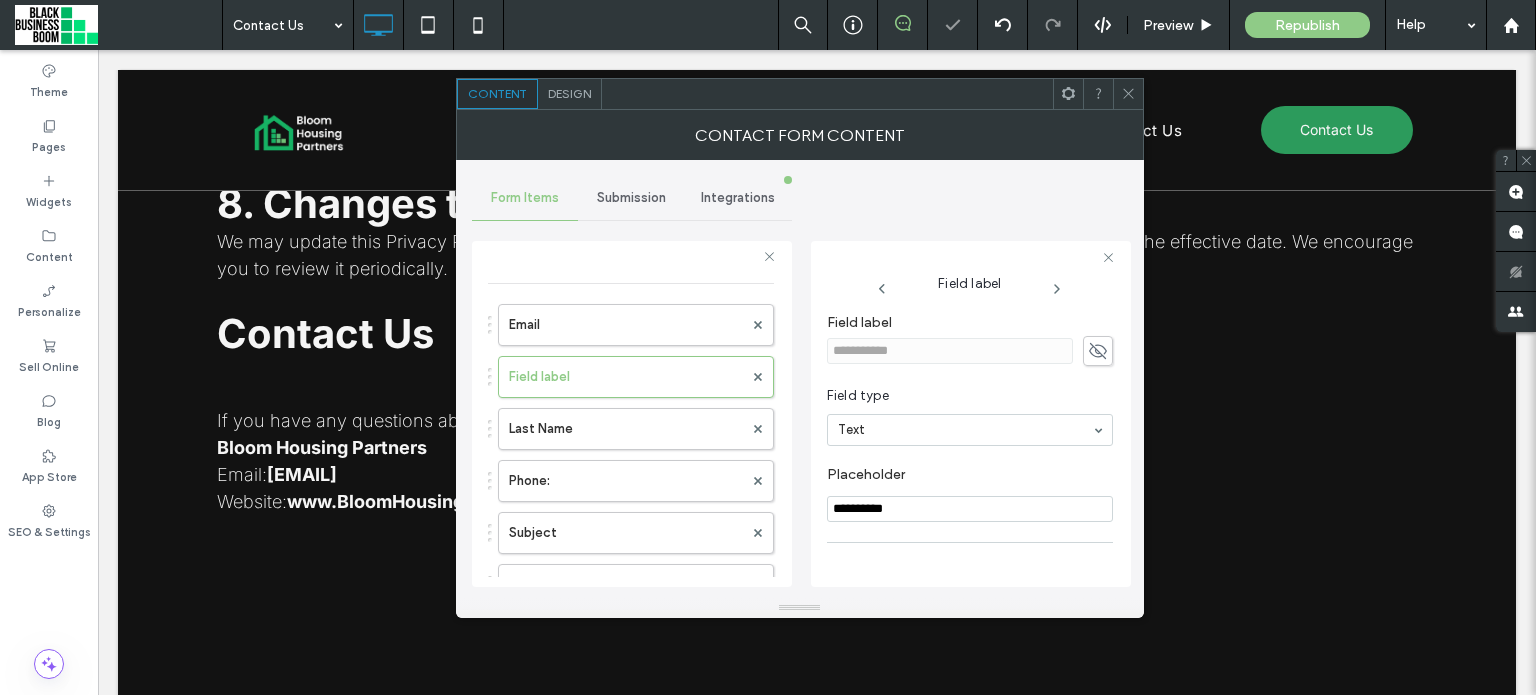 scroll, scrollTop: 0, scrollLeft: 0, axis: both 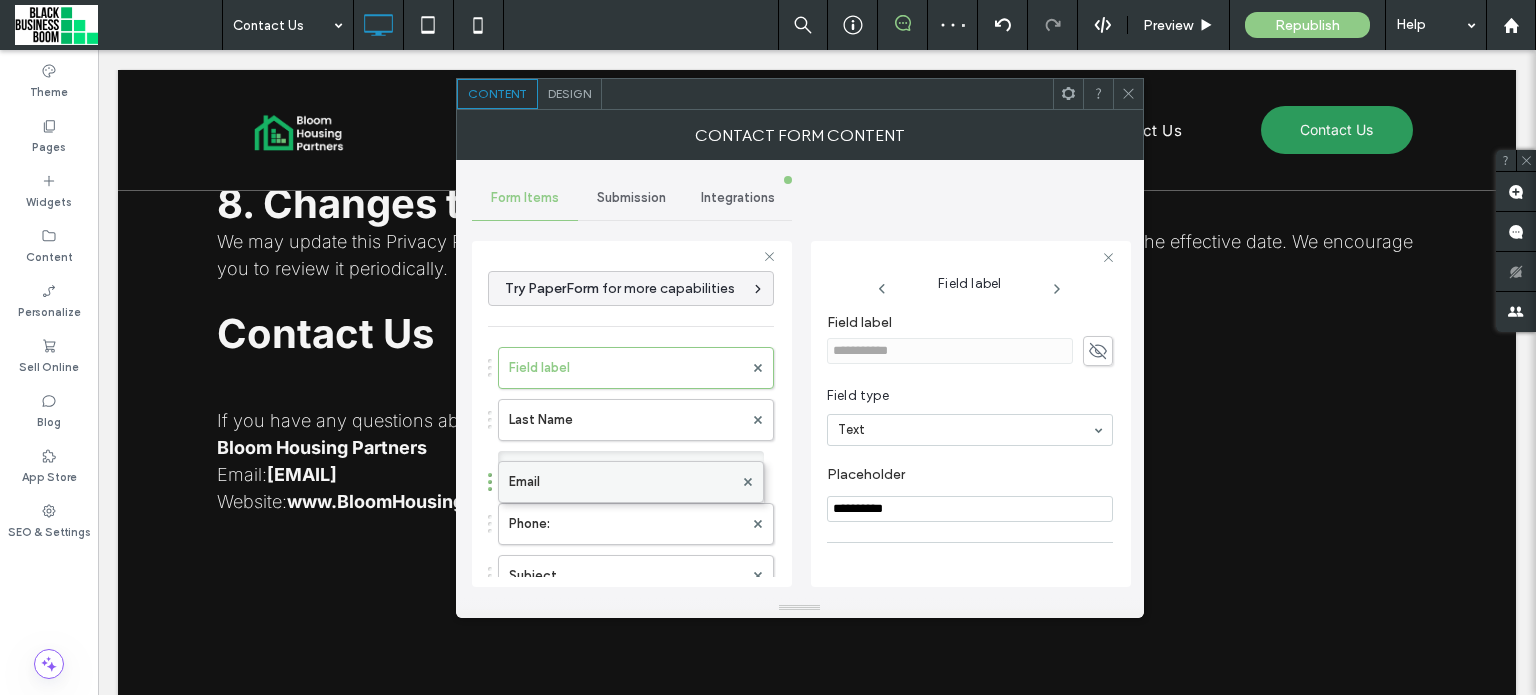 drag, startPoint x: 492, startPoint y: 363, endPoint x: 498, endPoint y: 479, distance: 116.15507 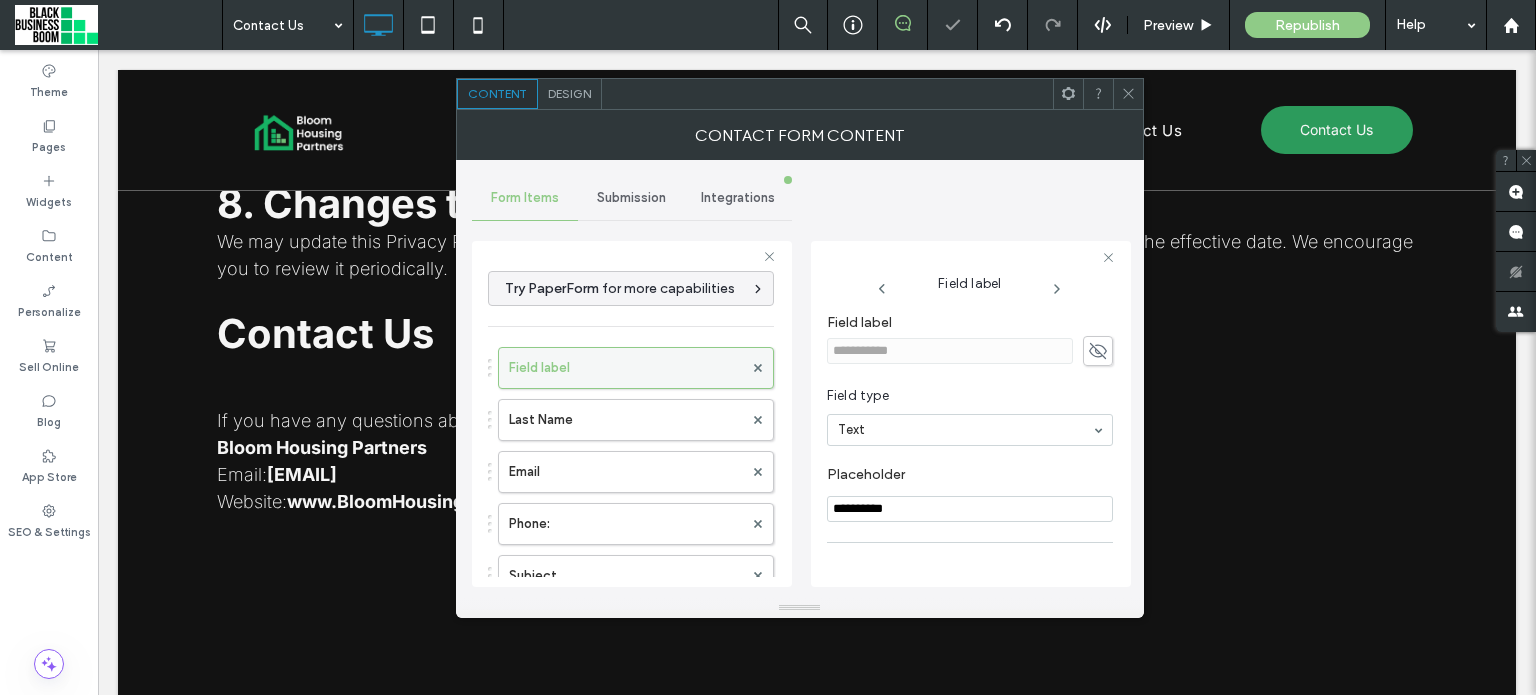 click on "Field label" at bounding box center [626, 368] 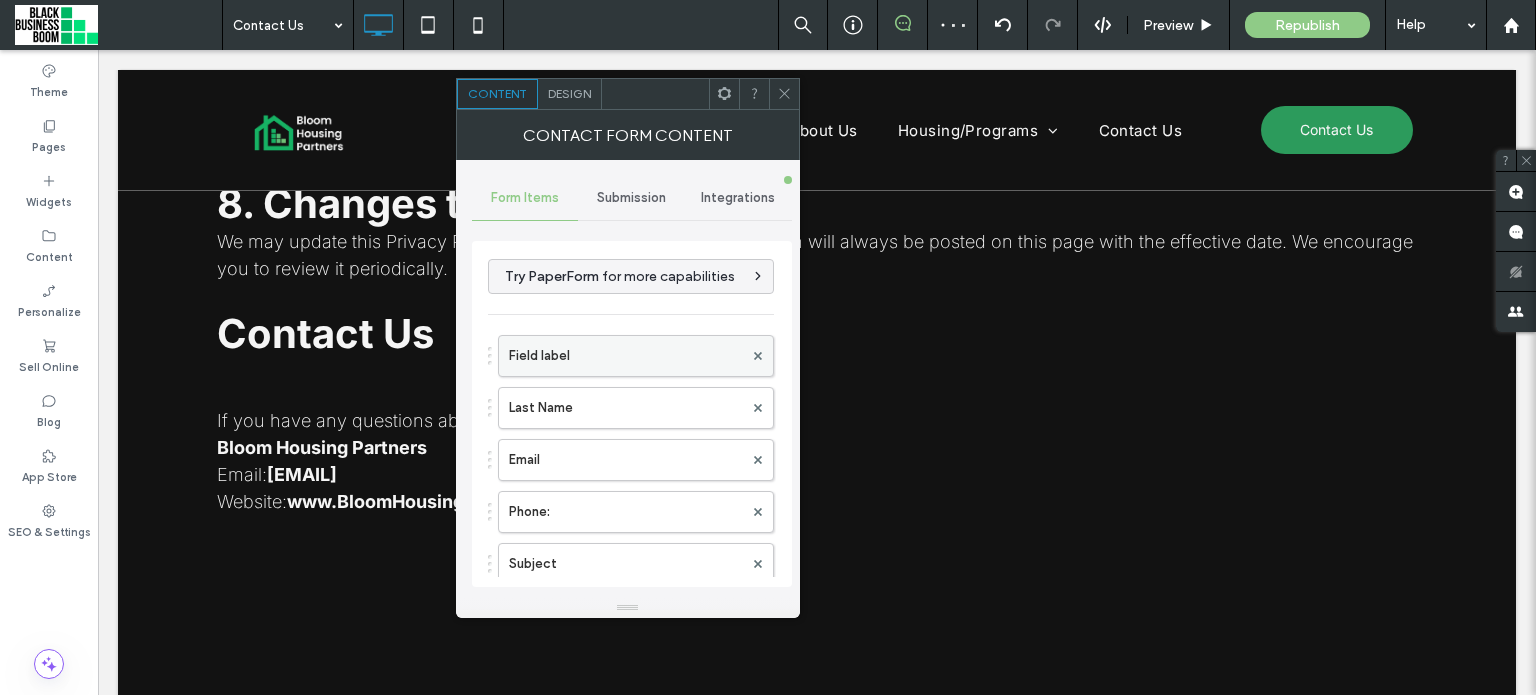 click on "Field label" at bounding box center (626, 356) 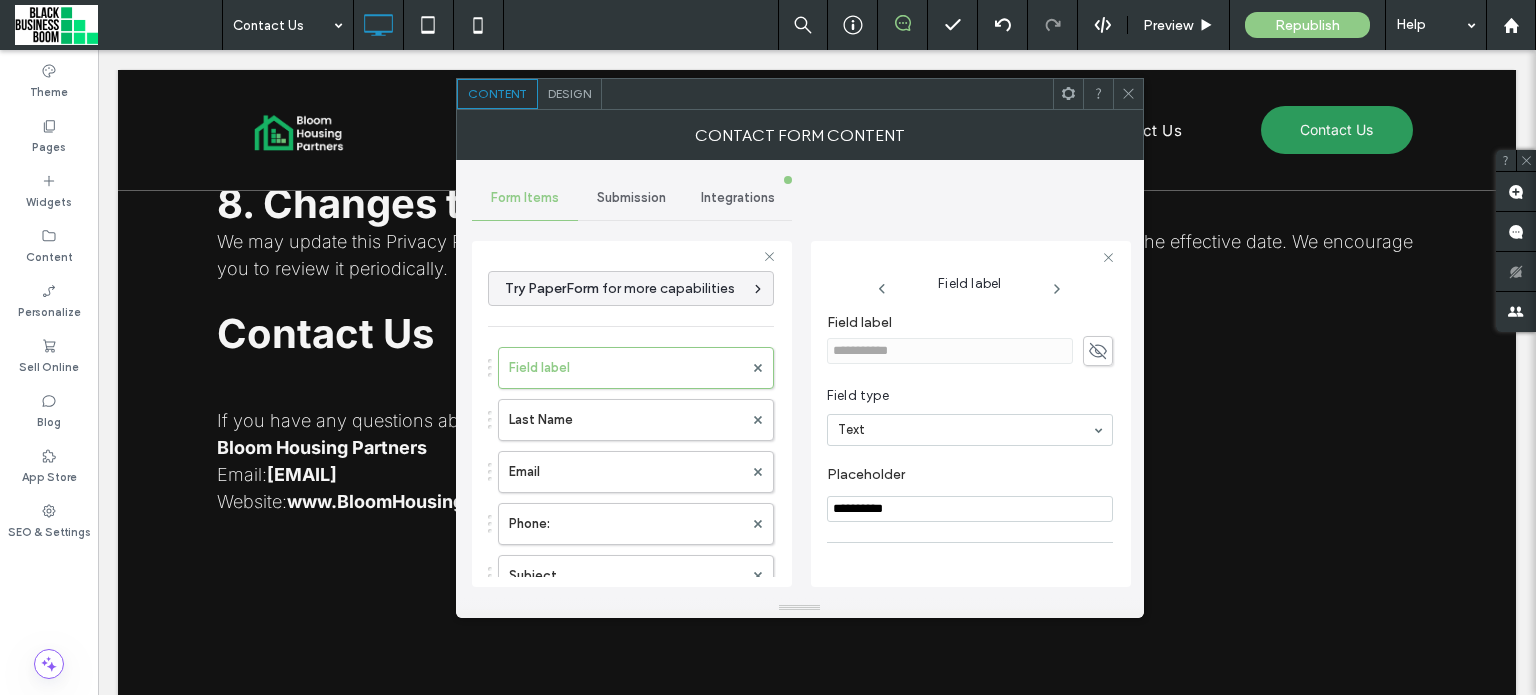 click 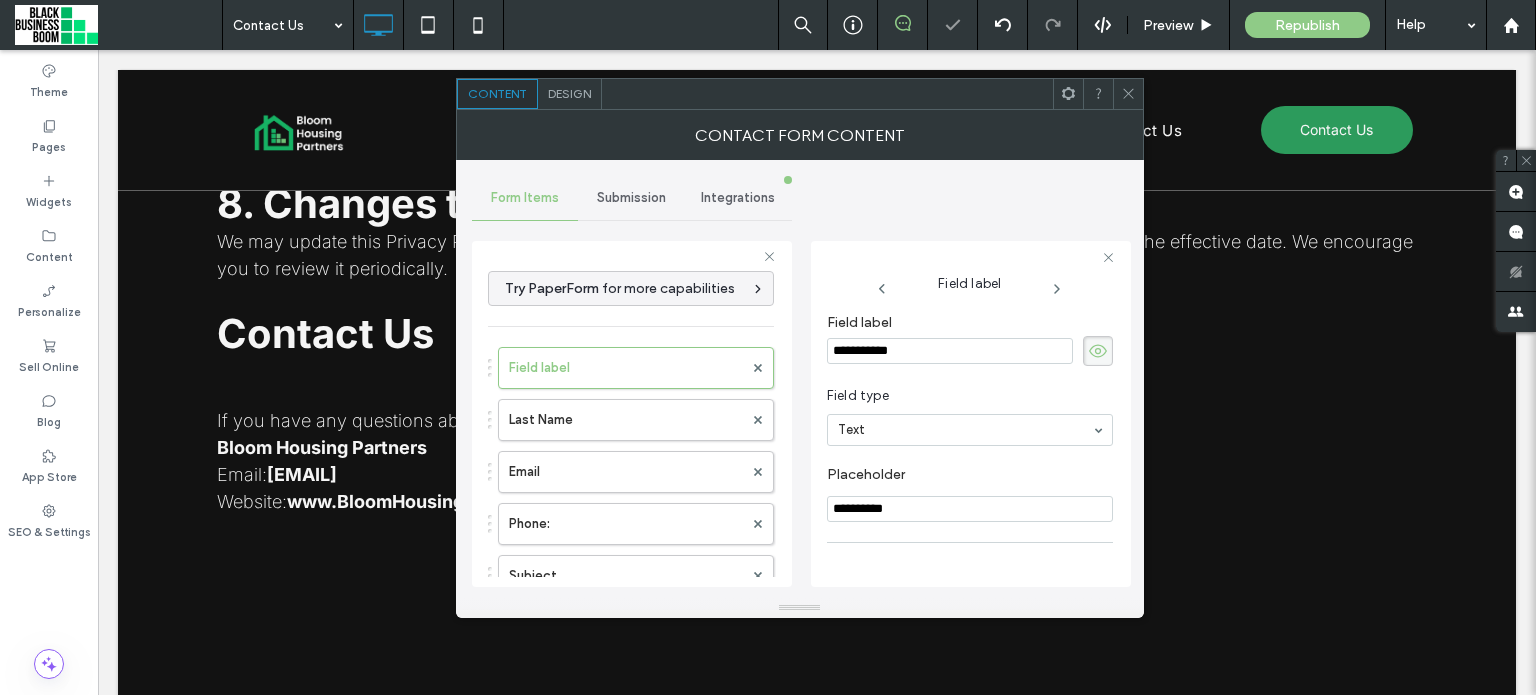 drag, startPoint x: 972, startPoint y: 355, endPoint x: 755, endPoint y: 332, distance: 218.21548 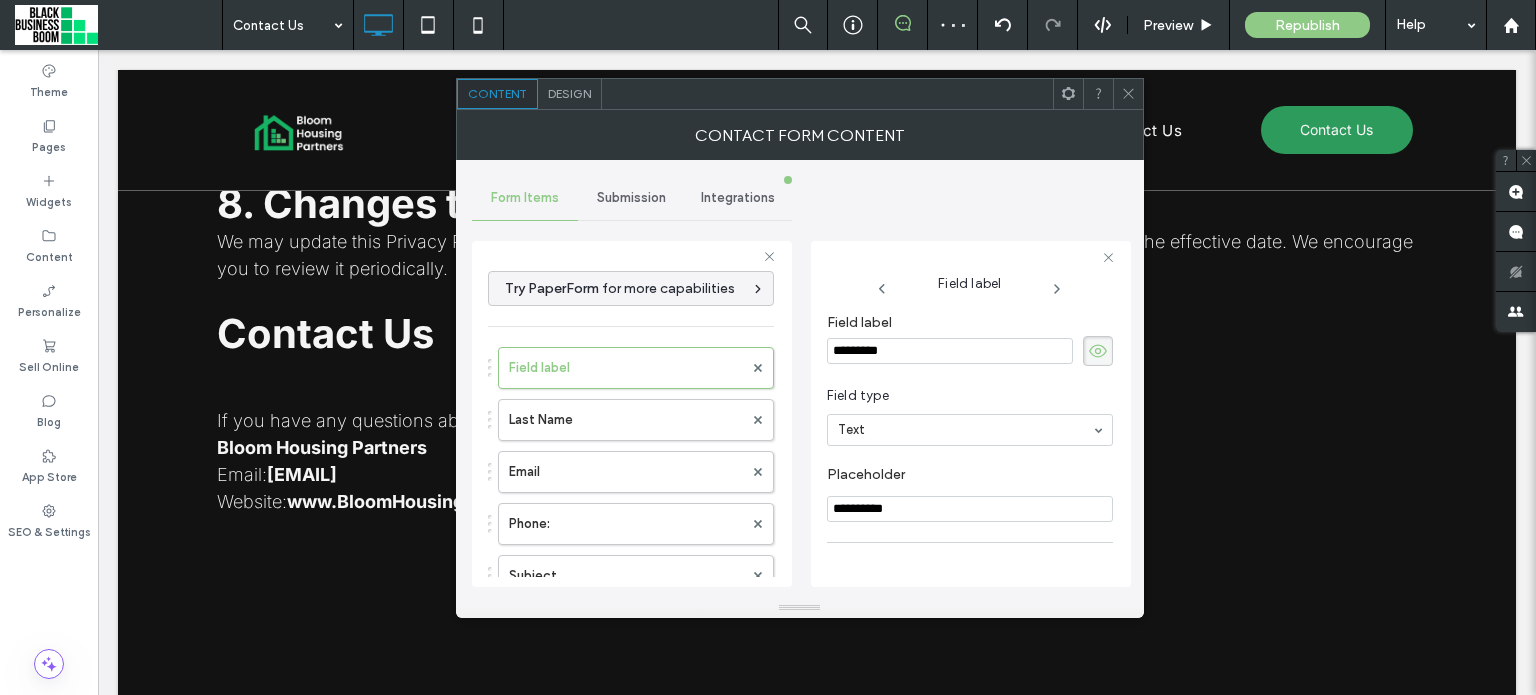 type on "**********" 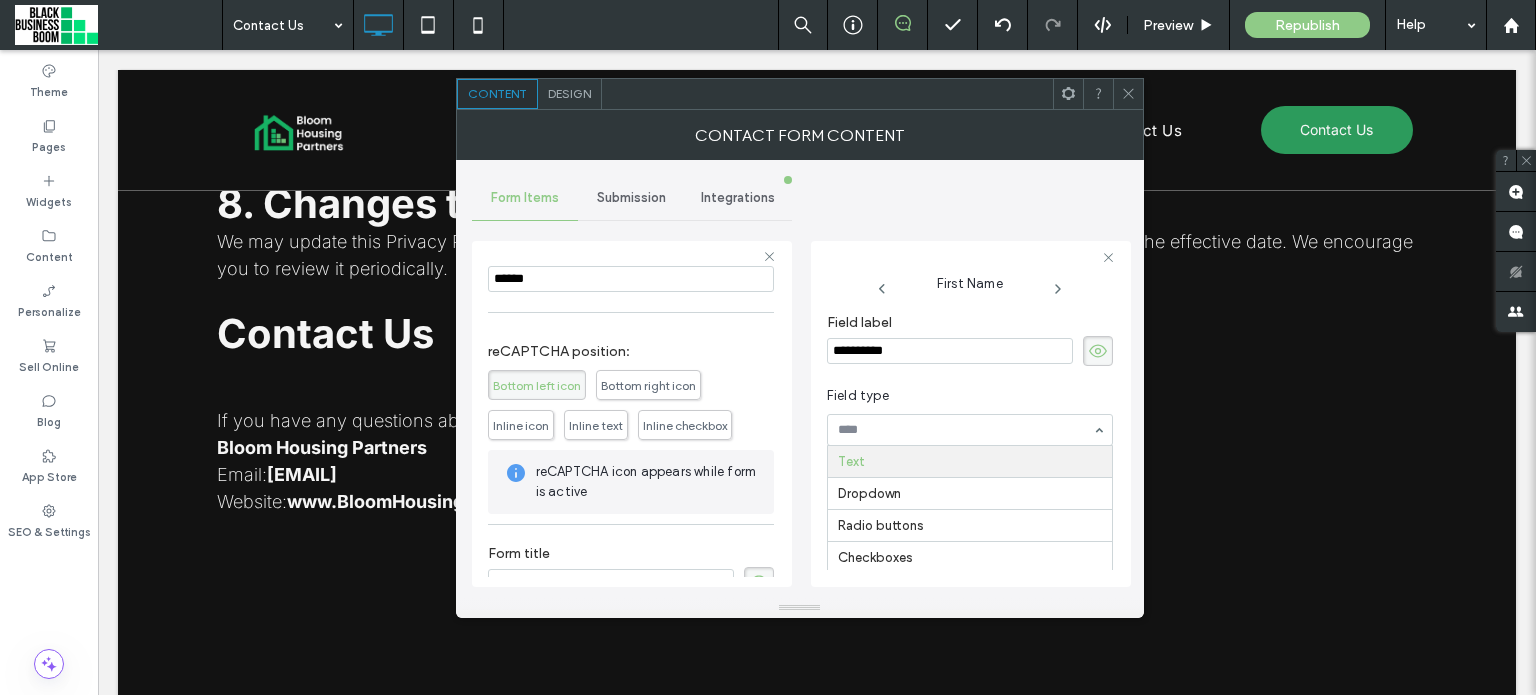 scroll, scrollTop: 517, scrollLeft: 0, axis: vertical 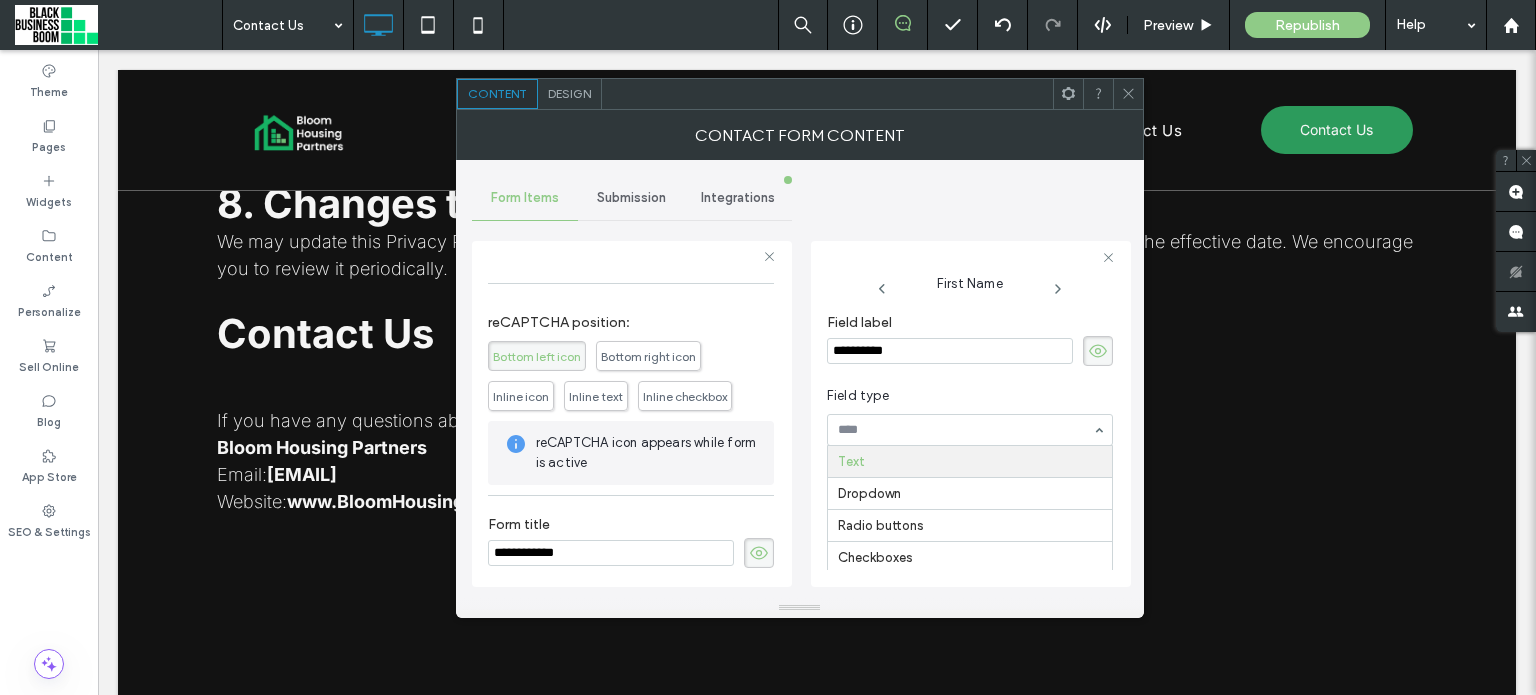 click at bounding box center (1128, 94) 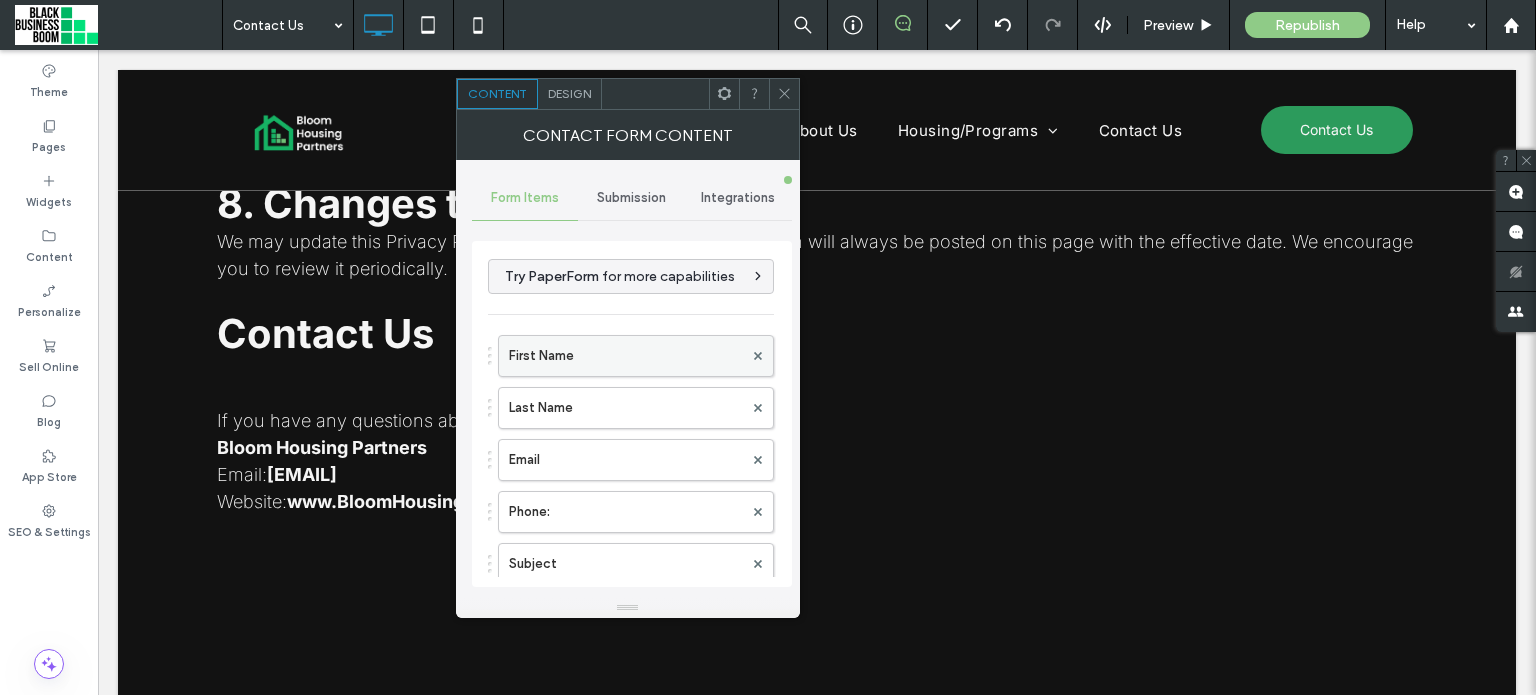 click on "First Name" at bounding box center (626, 356) 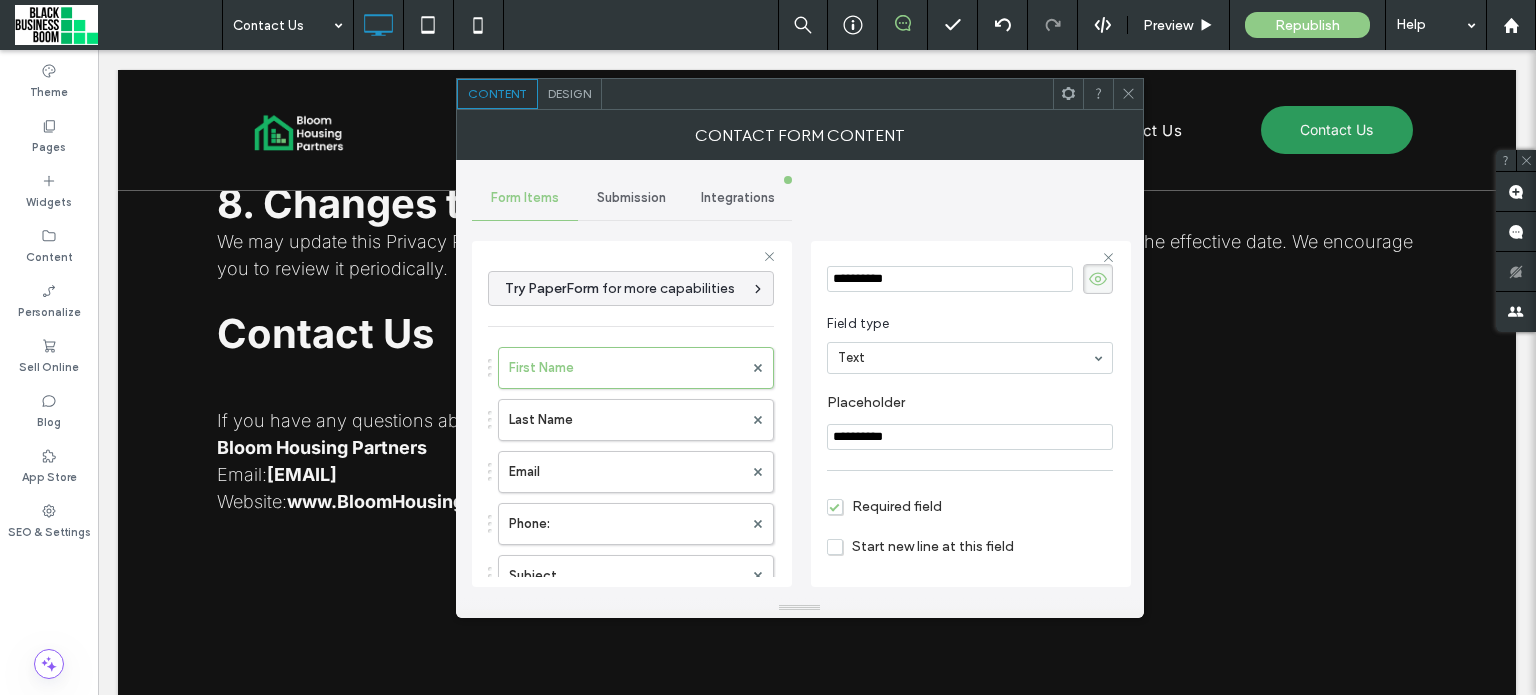 scroll, scrollTop: 79, scrollLeft: 0, axis: vertical 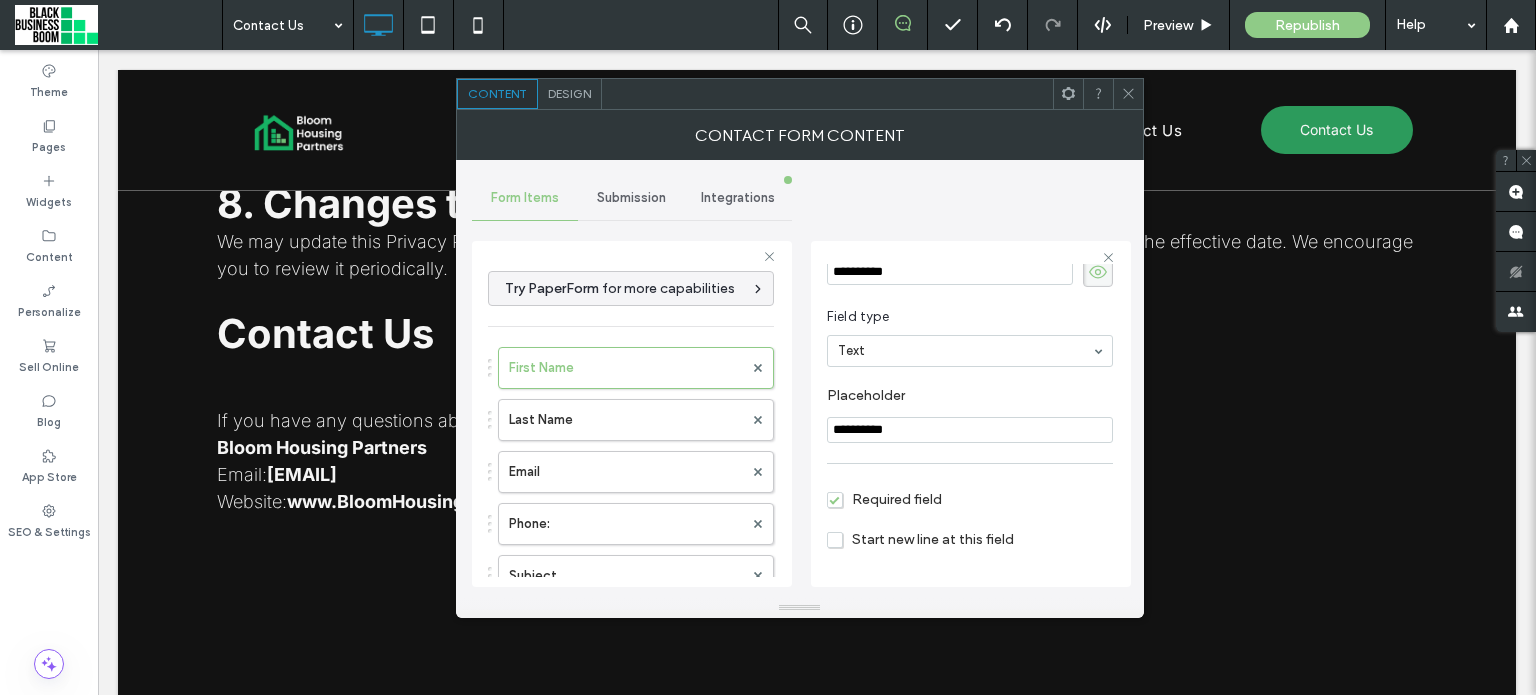 drag, startPoint x: 900, startPoint y: 419, endPoint x: 786, endPoint y: 423, distance: 114.07015 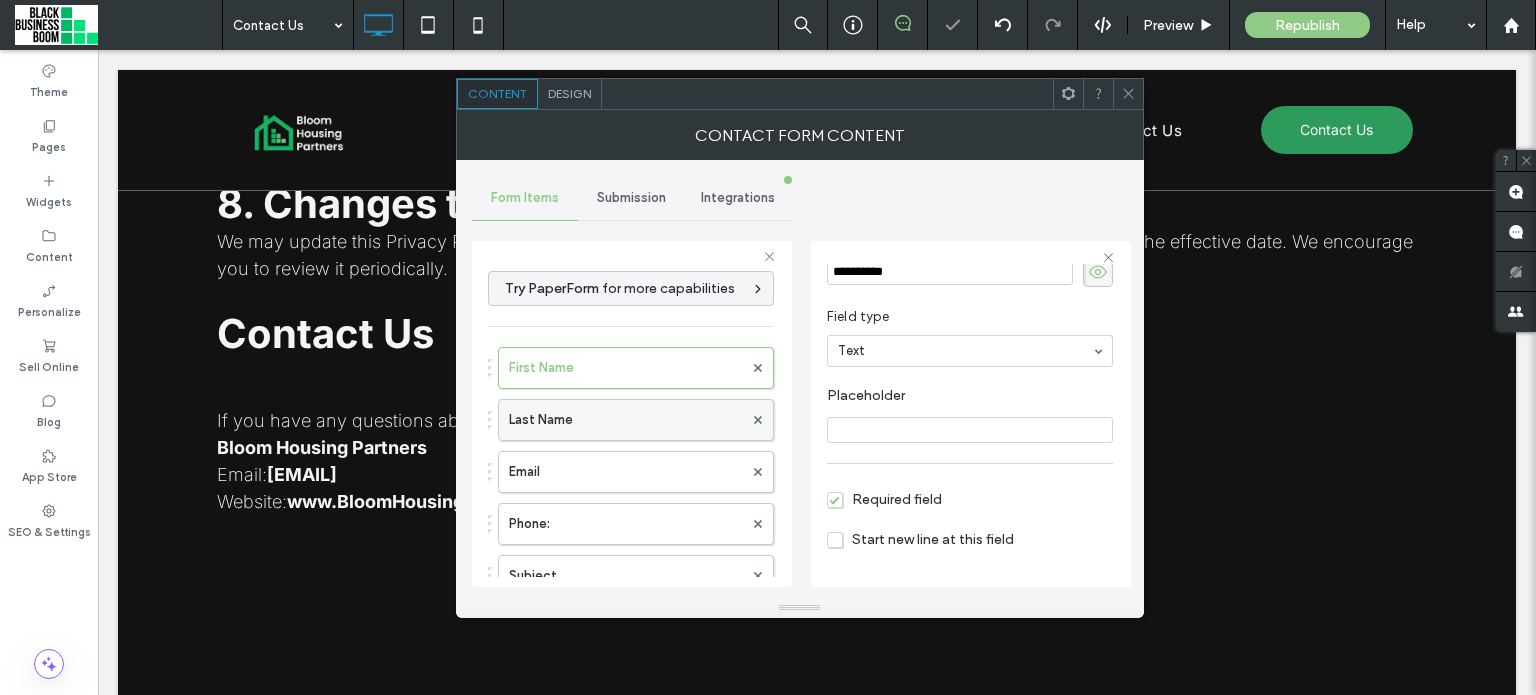 click on "Last Name" at bounding box center [626, 420] 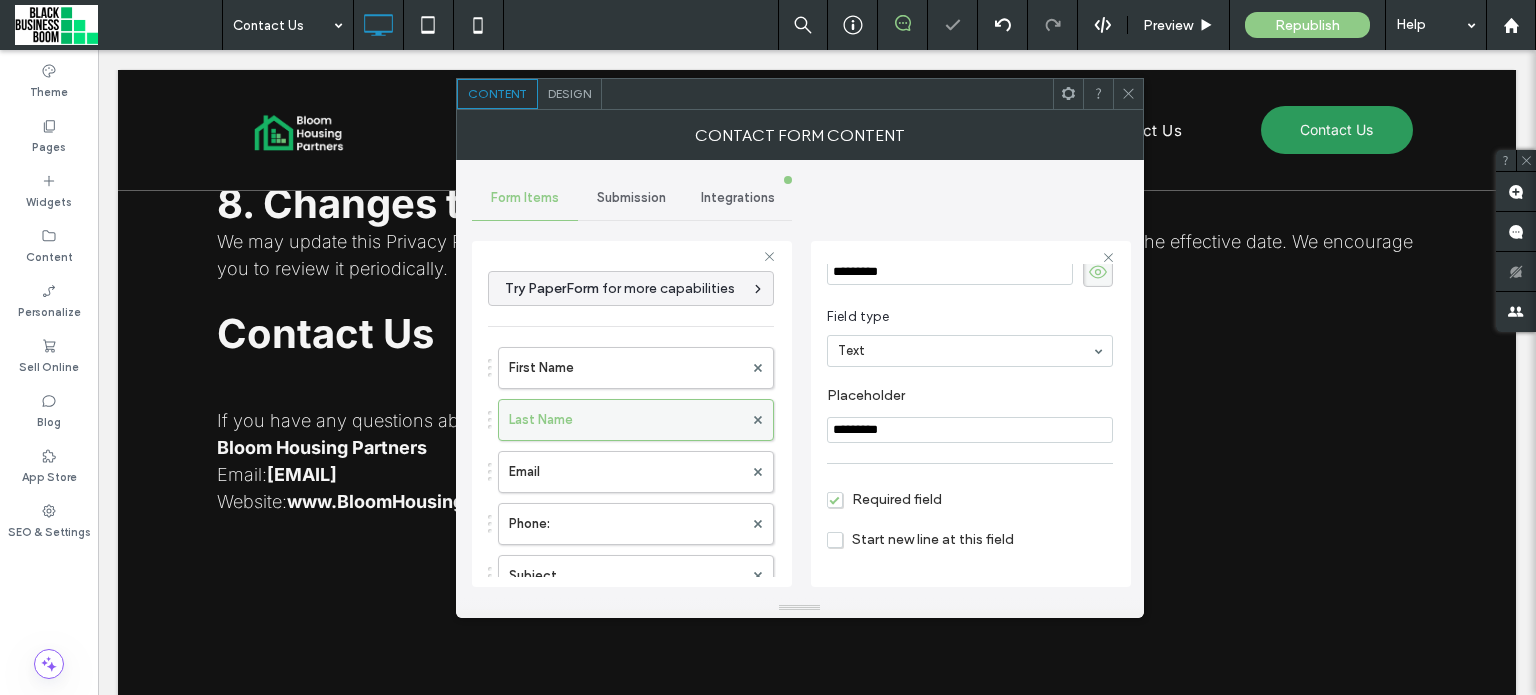 drag, startPoint x: 924, startPoint y: 426, endPoint x: 755, endPoint y: 427, distance: 169.00296 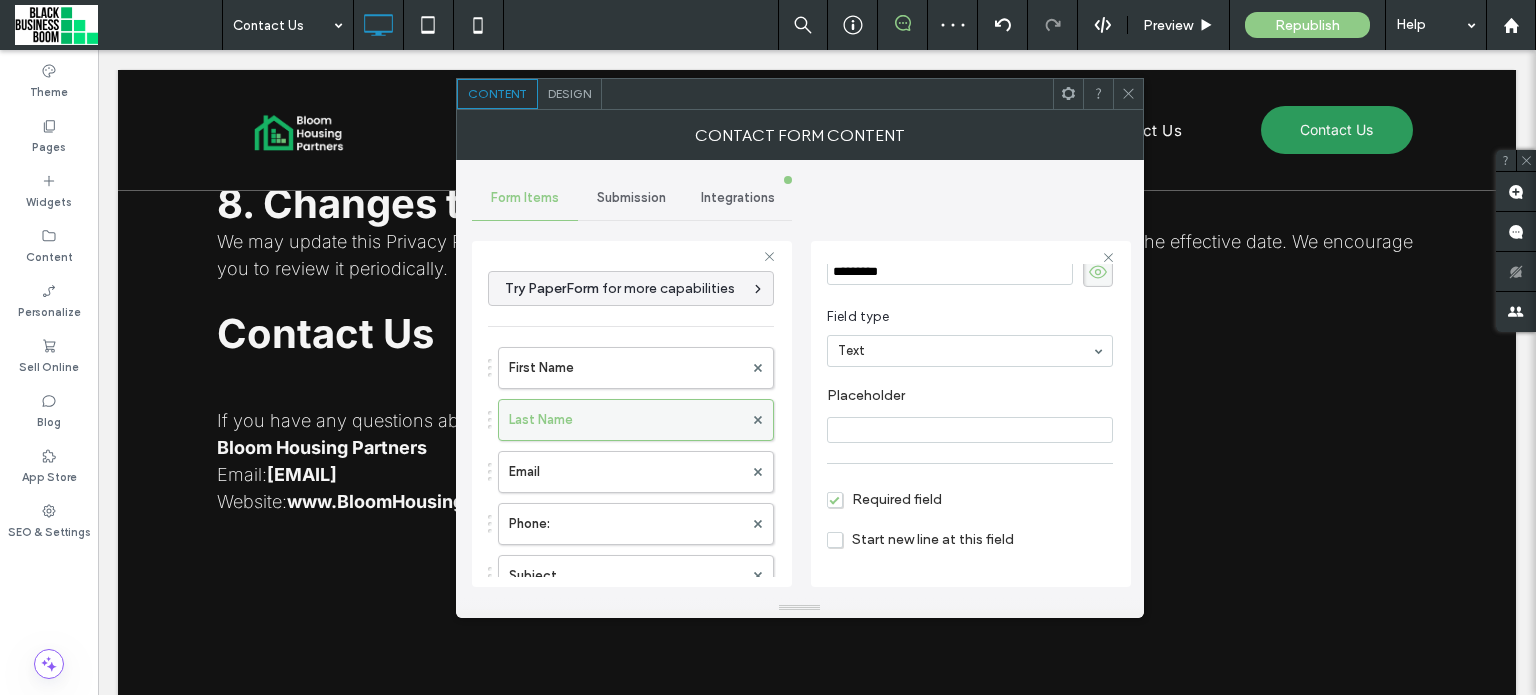 type 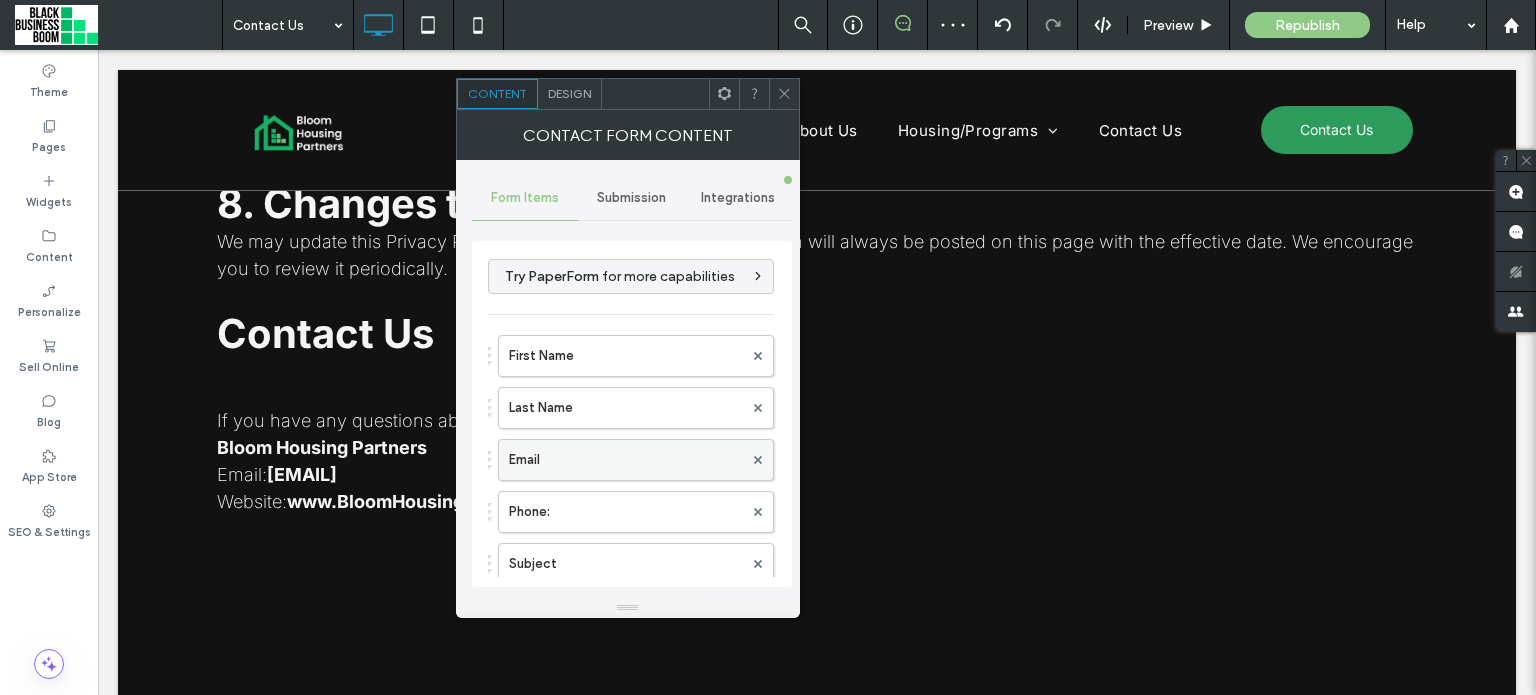 click on "Email" at bounding box center [626, 460] 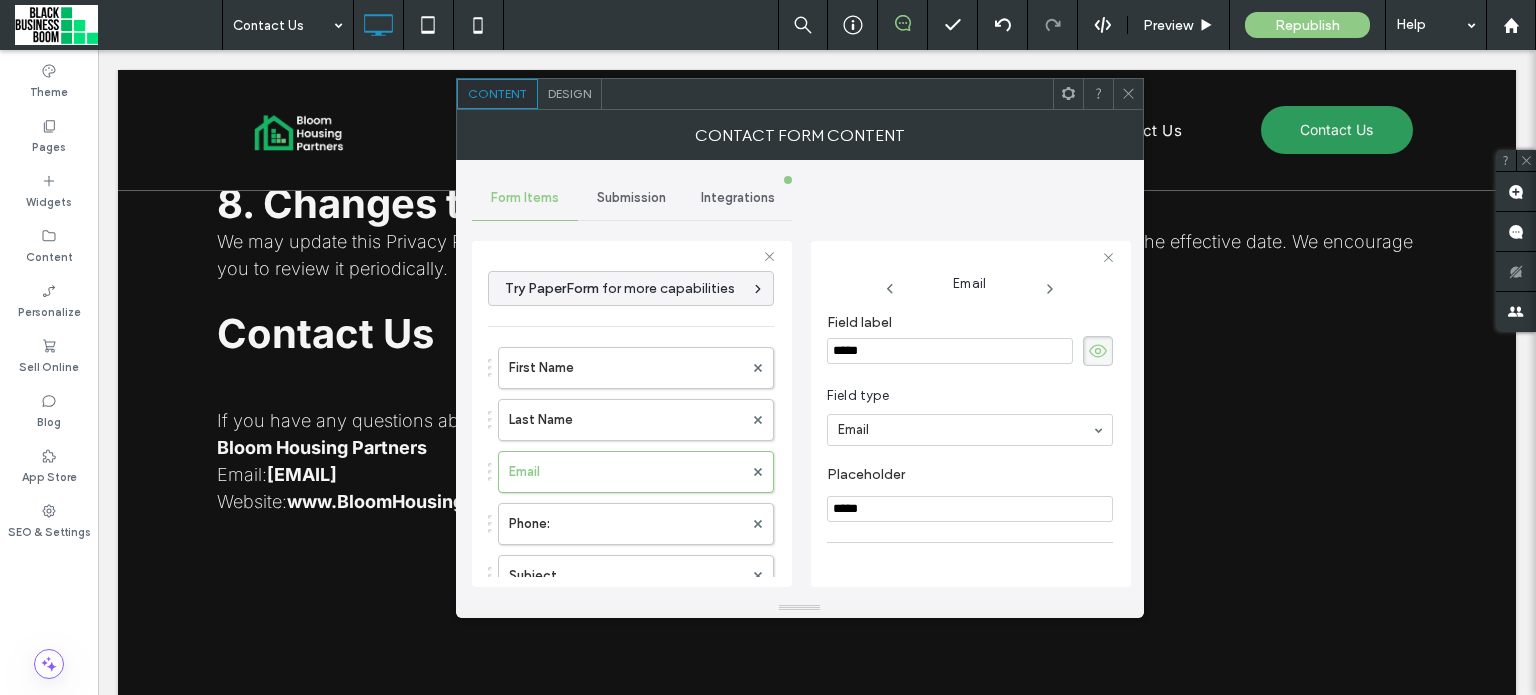 drag, startPoint x: 909, startPoint y: 509, endPoint x: 760, endPoint y: 499, distance: 149.33519 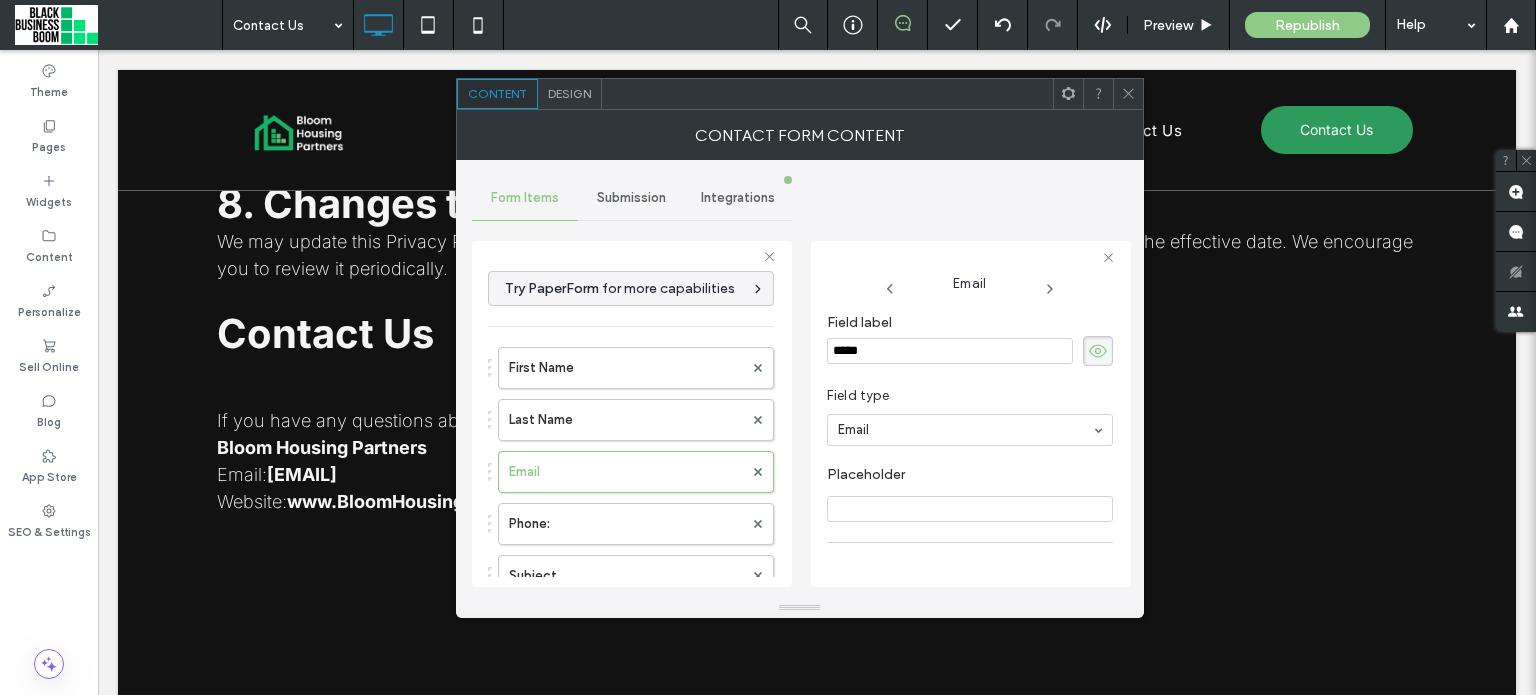 type 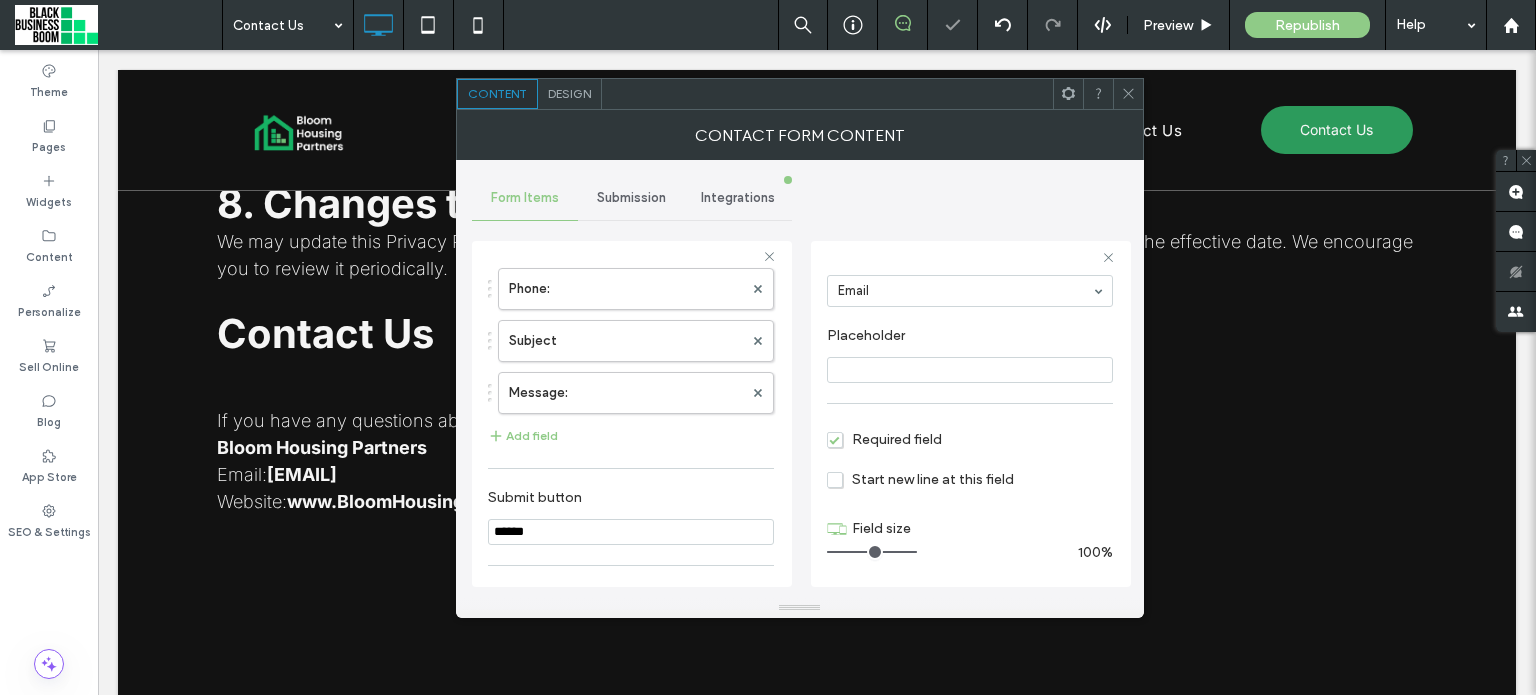 scroll, scrollTop: 236, scrollLeft: 0, axis: vertical 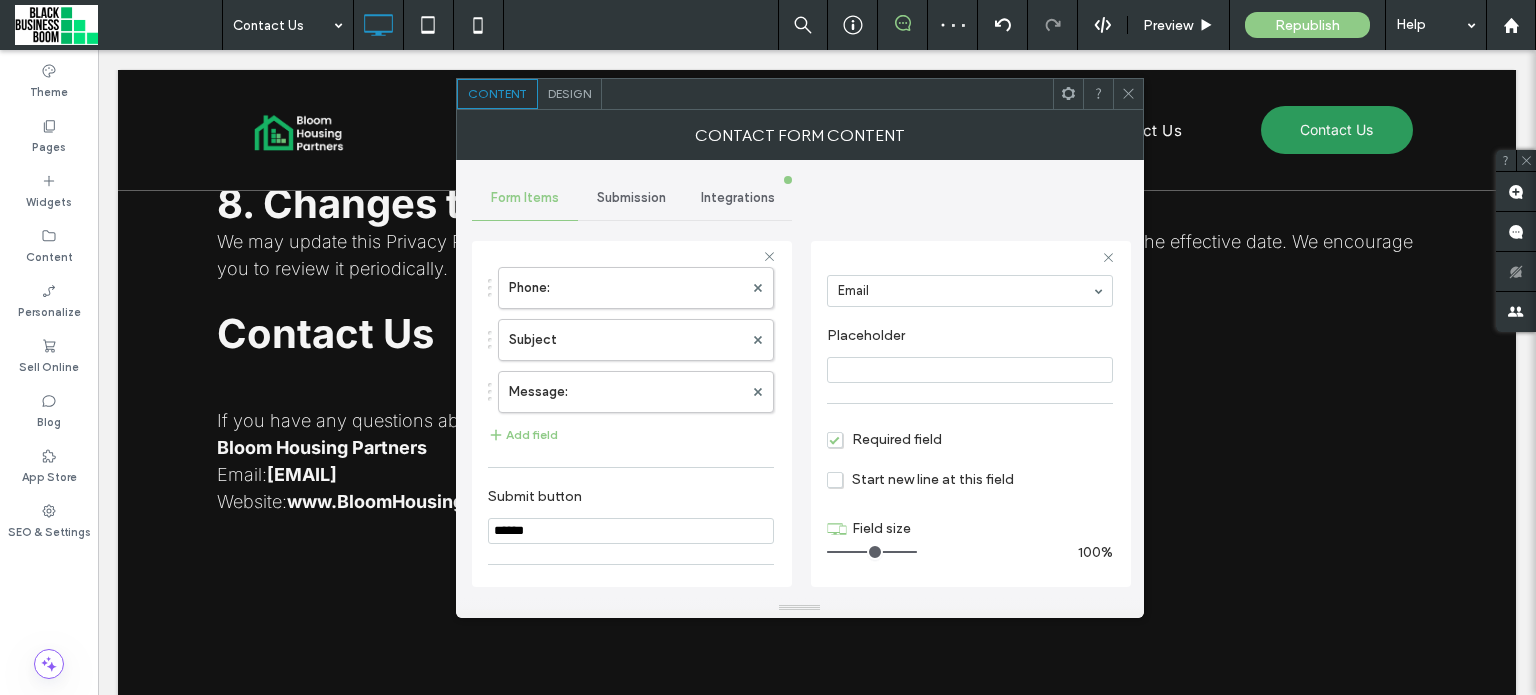 click 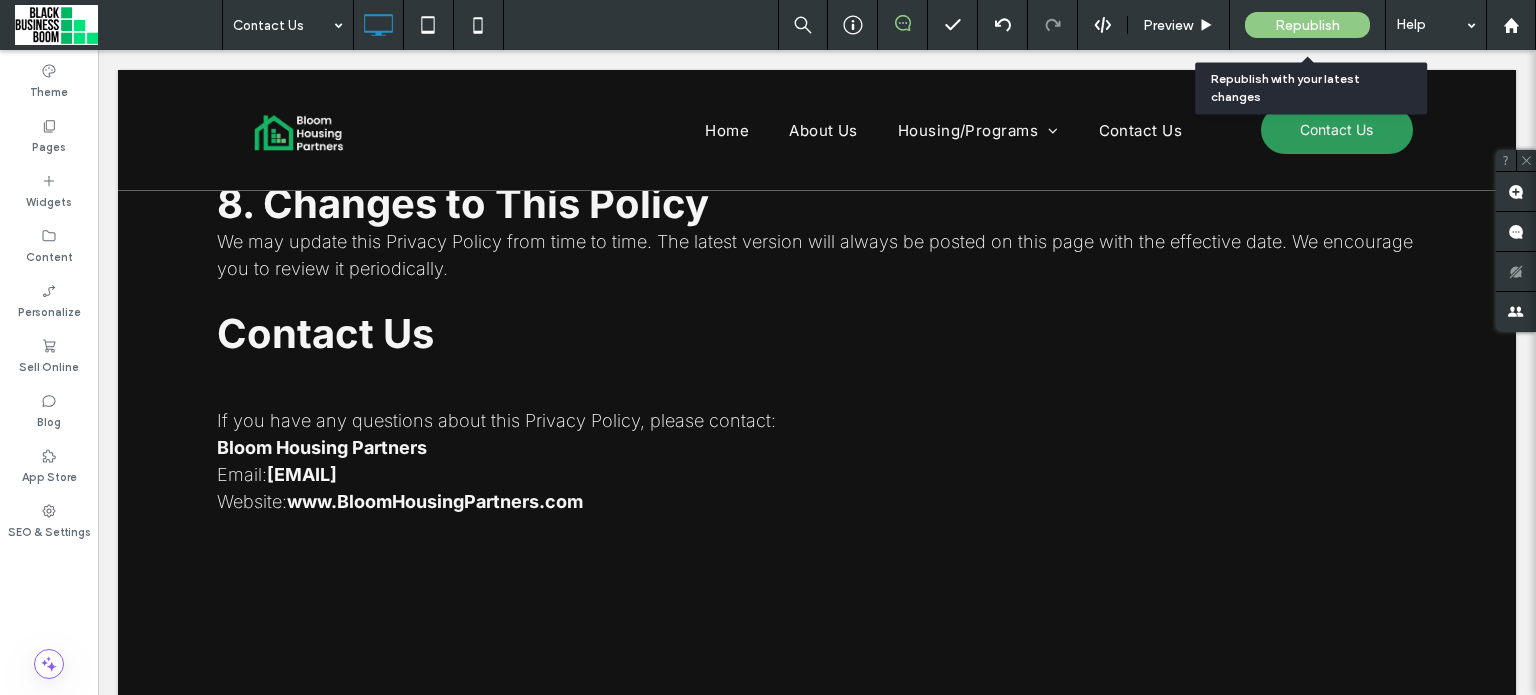 click on "Republish" at bounding box center [1307, 25] 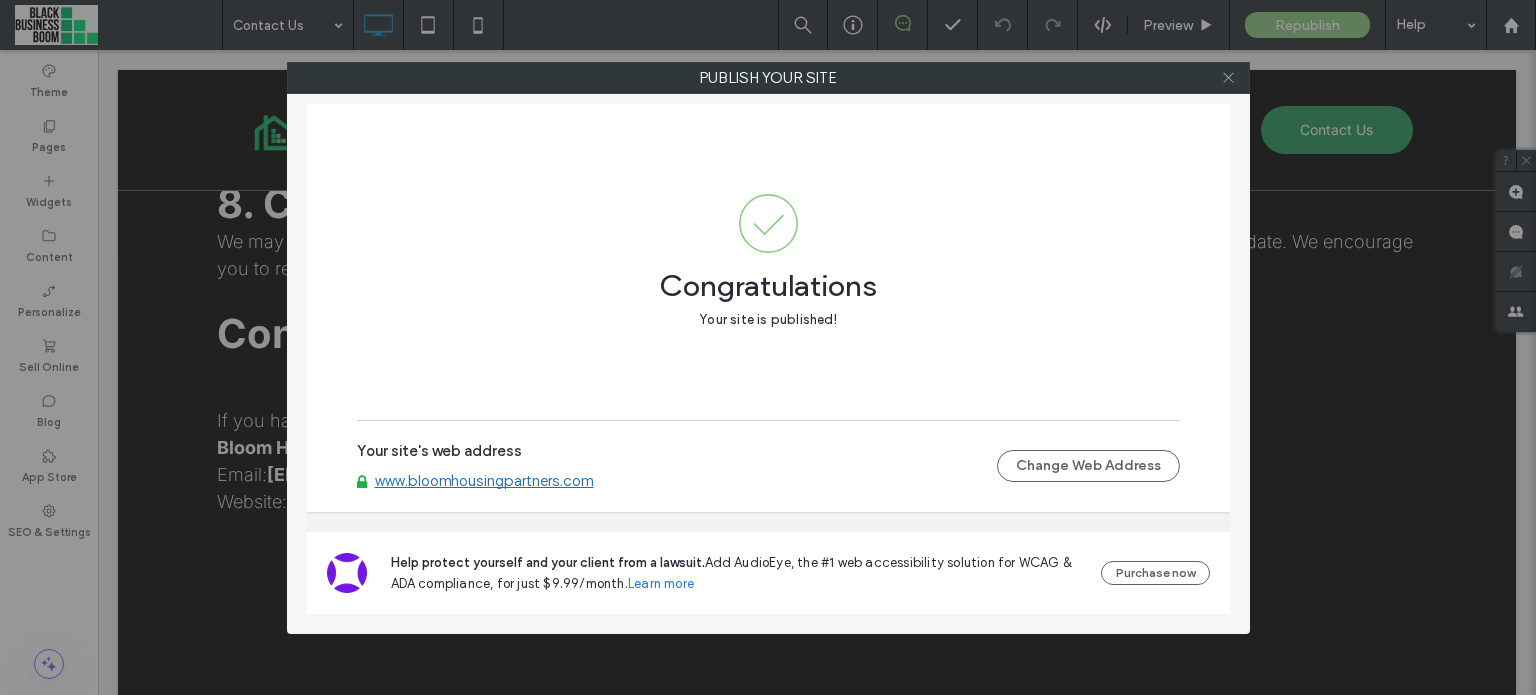 click 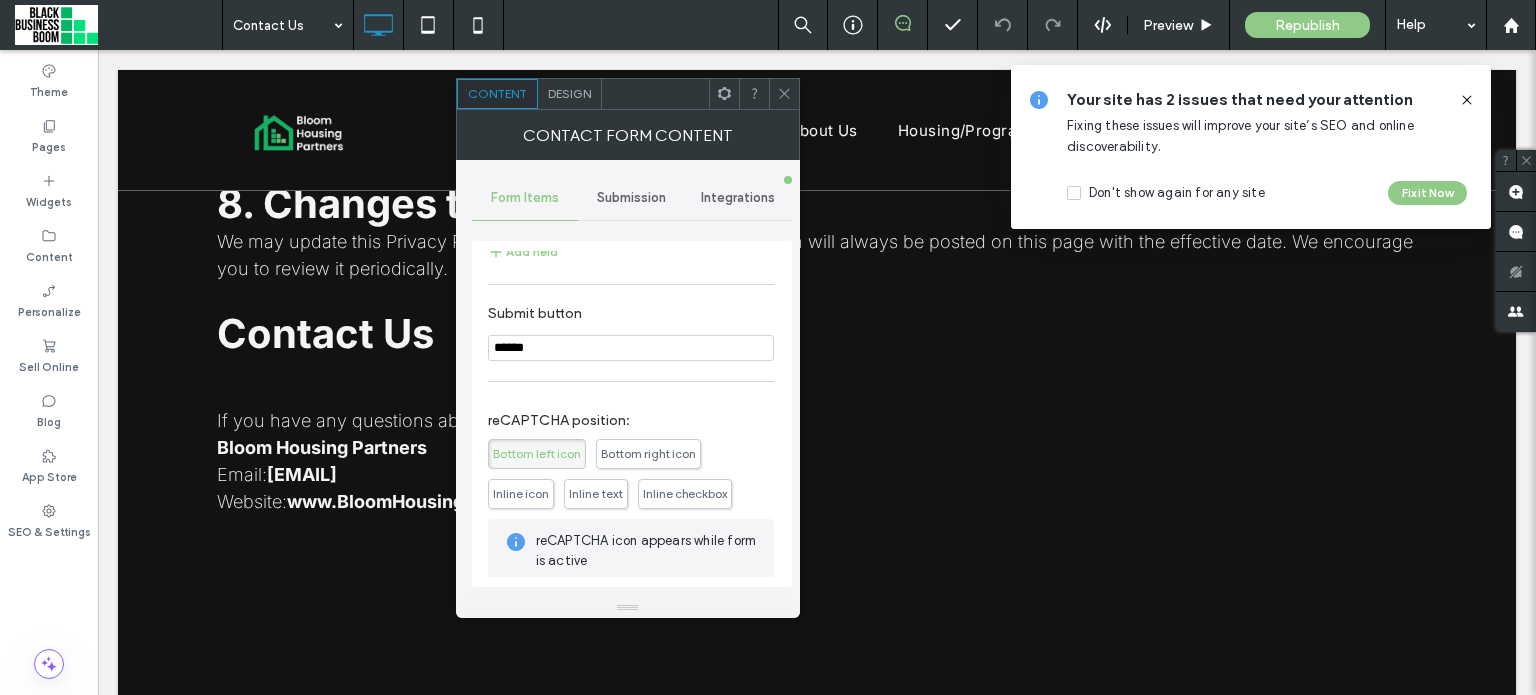 scroll, scrollTop: 504, scrollLeft: 0, axis: vertical 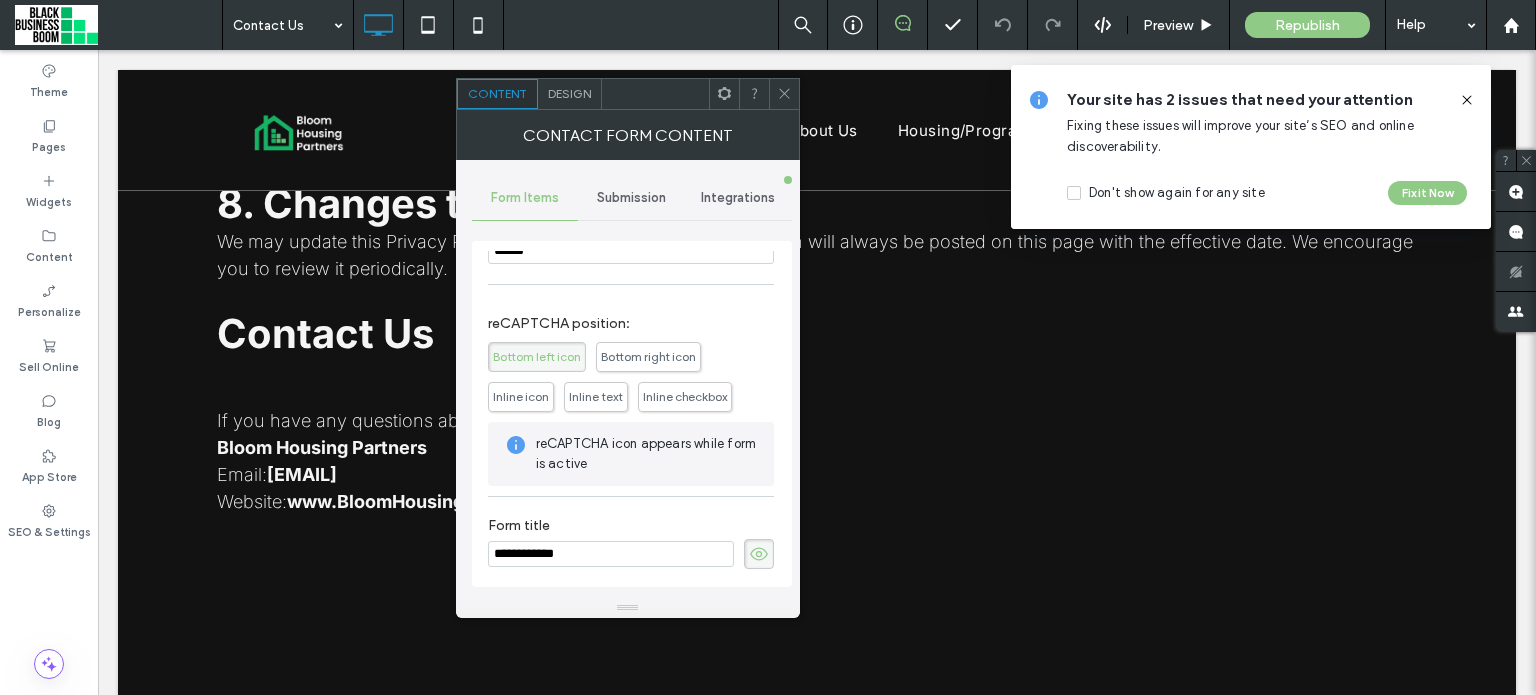 click on "Submission" at bounding box center [631, 198] 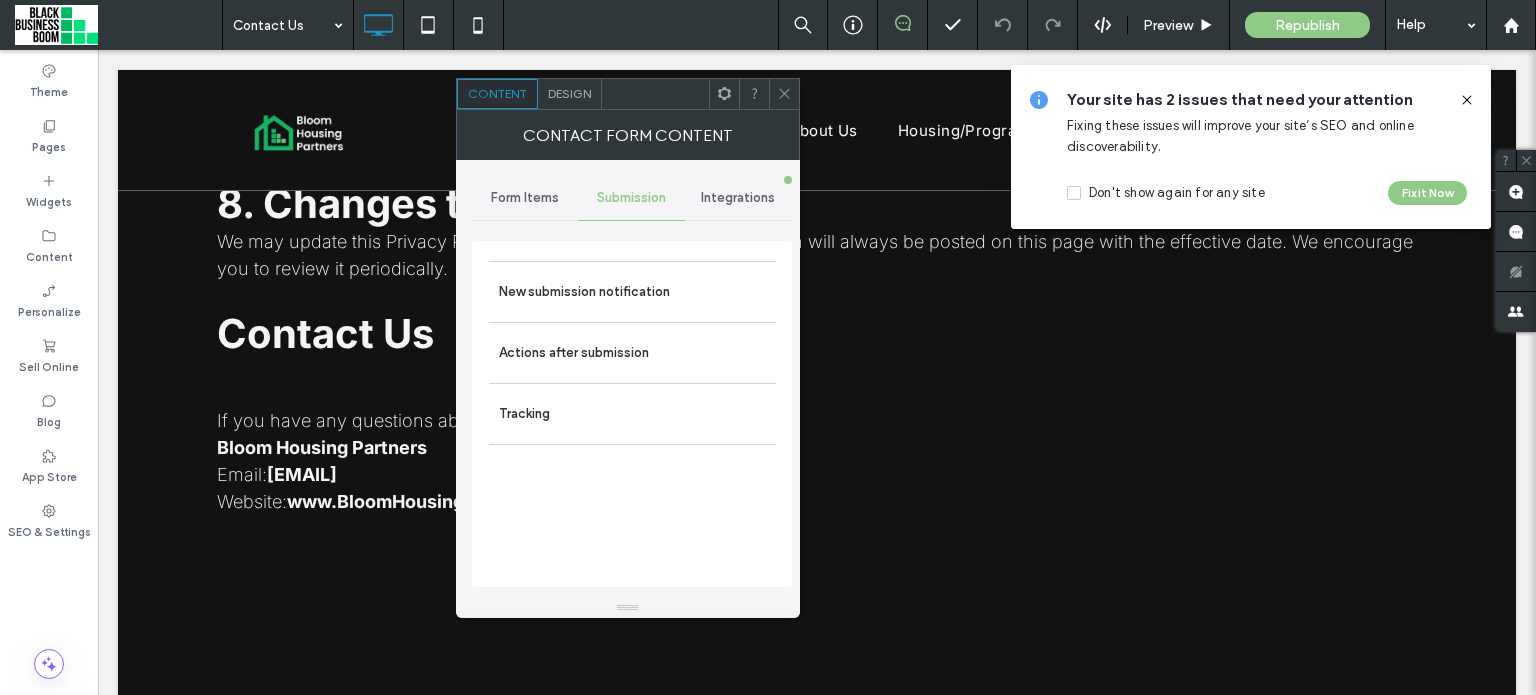 click on "Integrations" at bounding box center (738, 198) 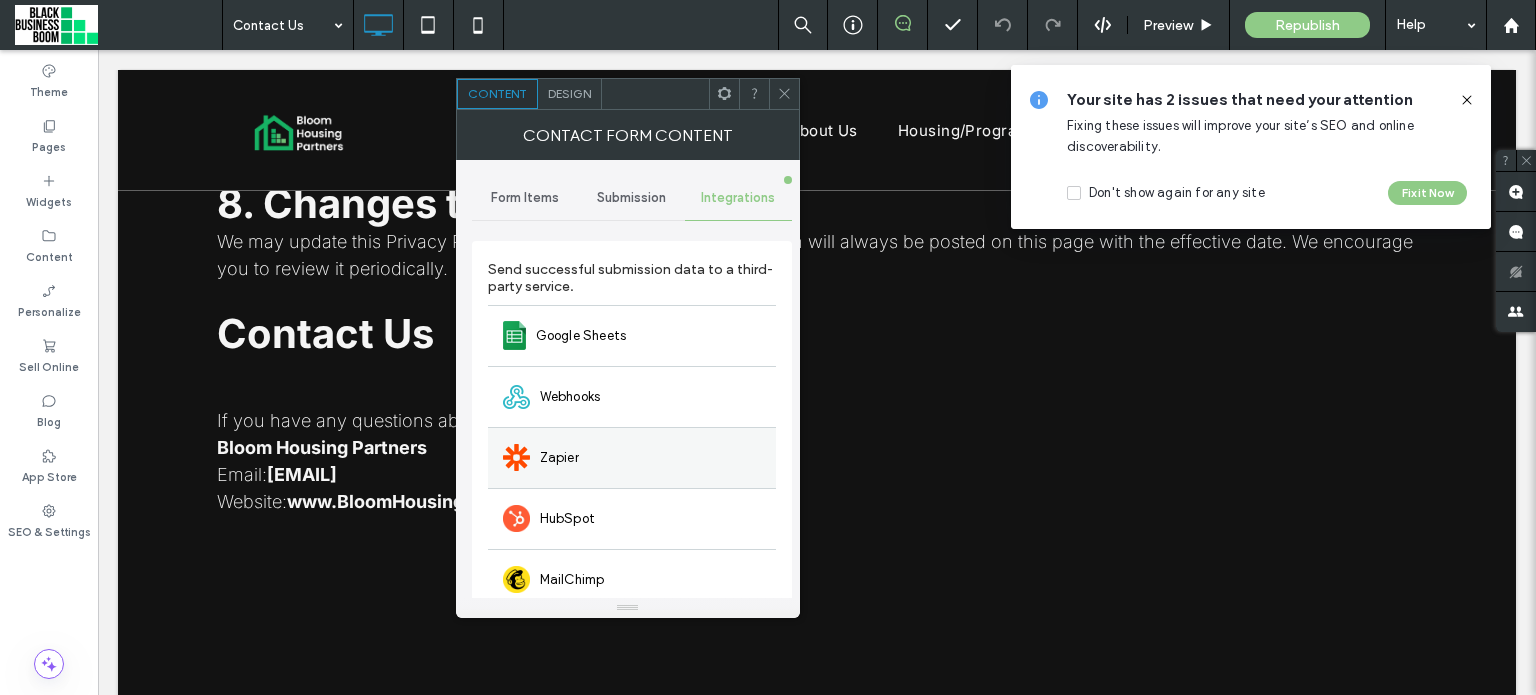 click on "Zapier" at bounding box center [632, 457] 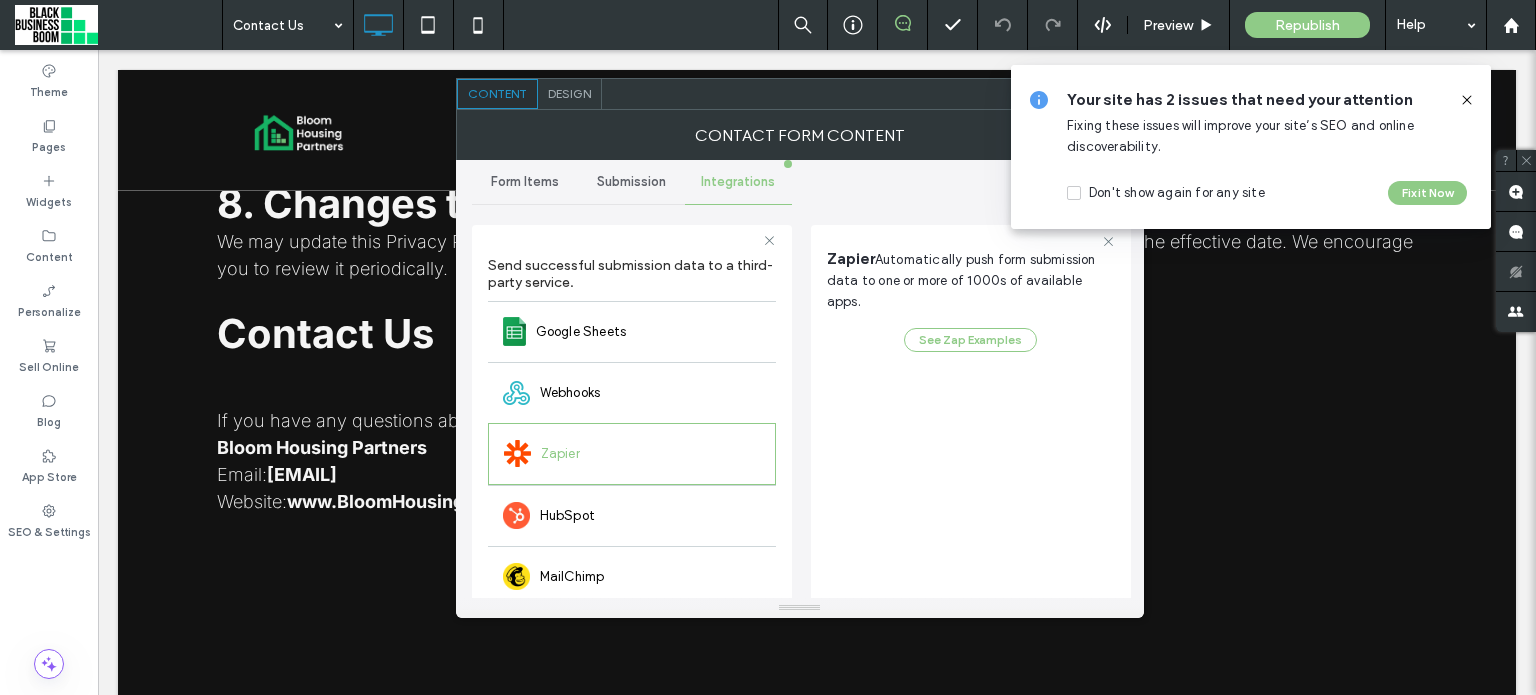 scroll, scrollTop: 0, scrollLeft: 0, axis: both 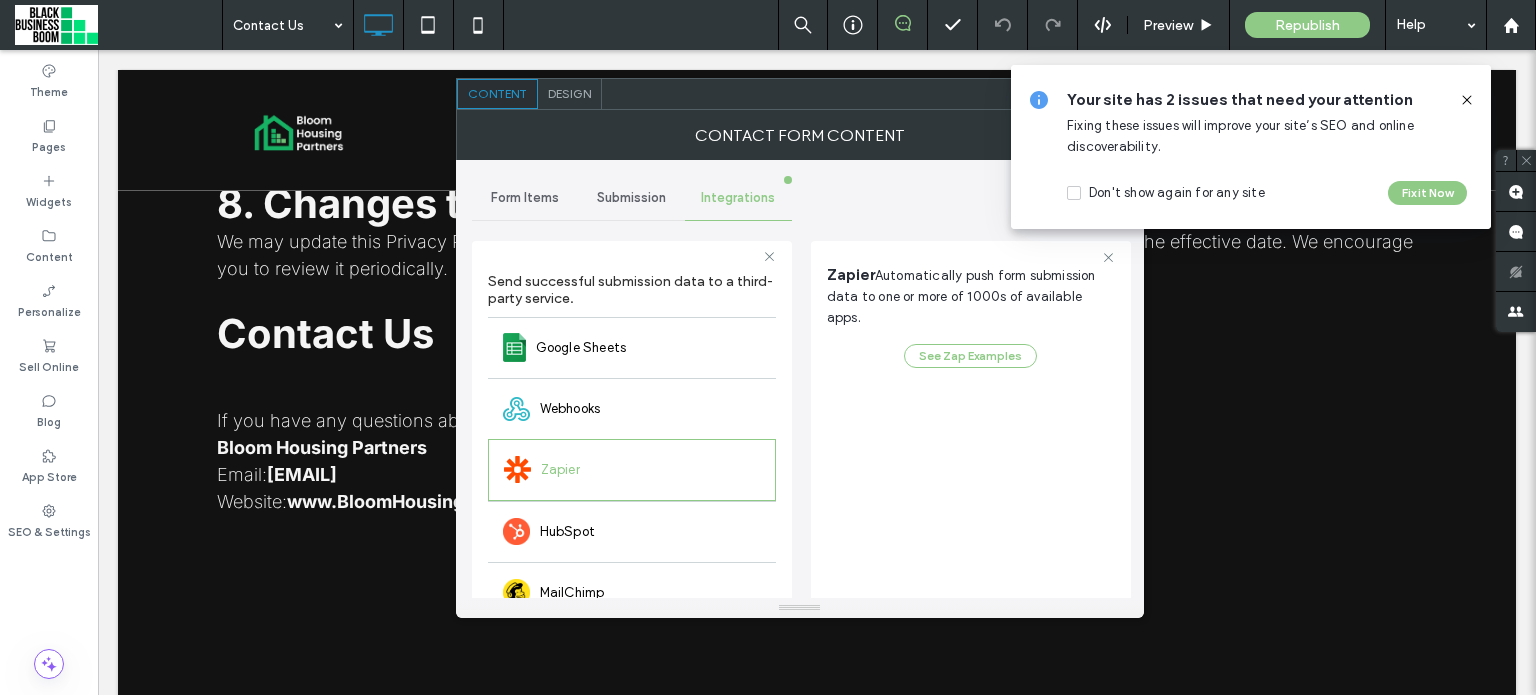 click 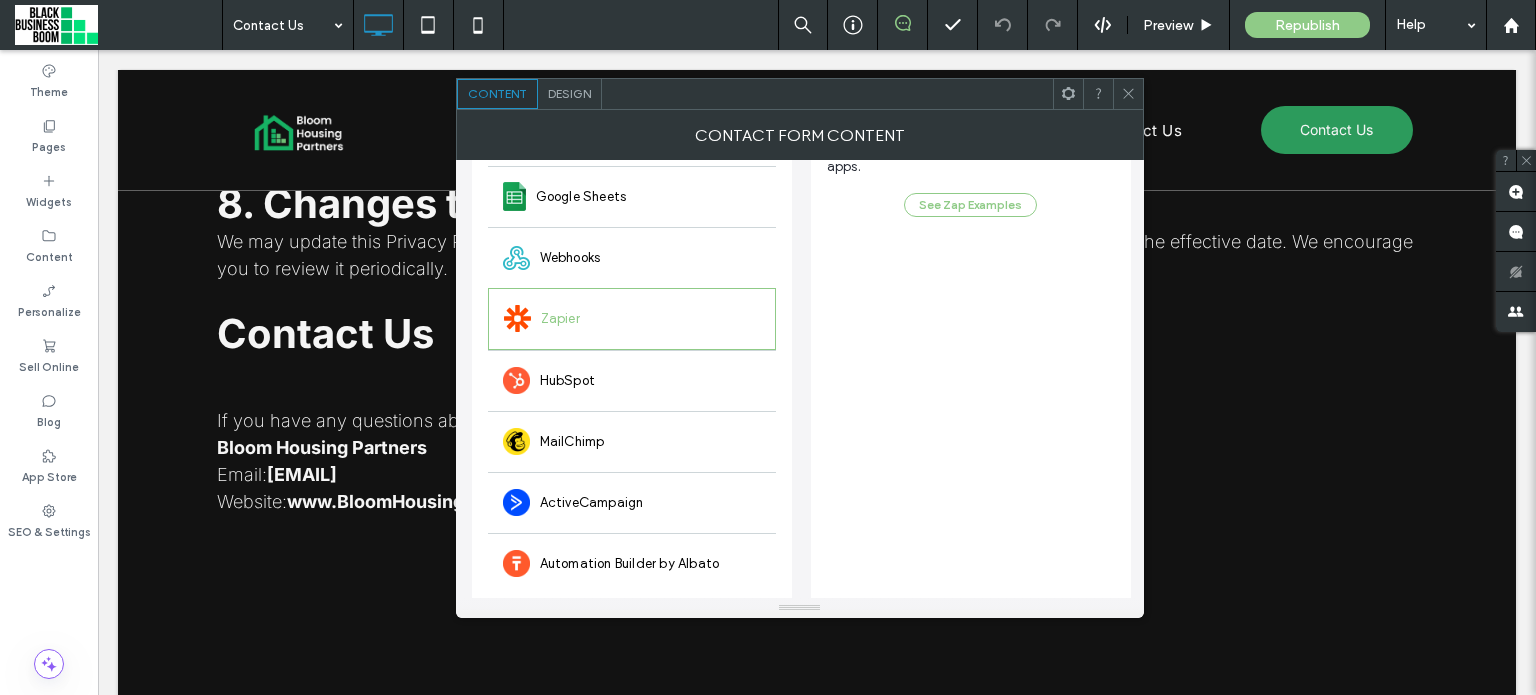 scroll, scrollTop: 165, scrollLeft: 0, axis: vertical 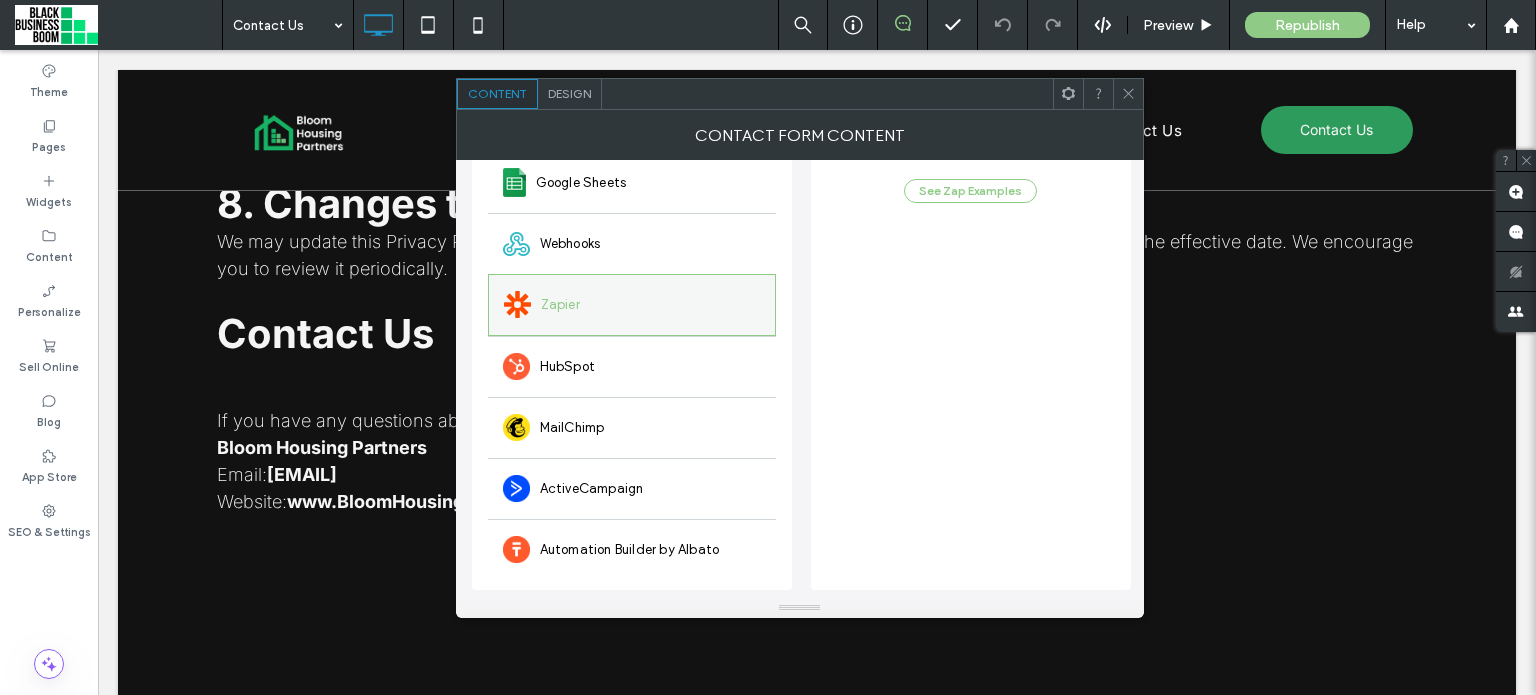 click on "Zapier" at bounding box center (632, 305) 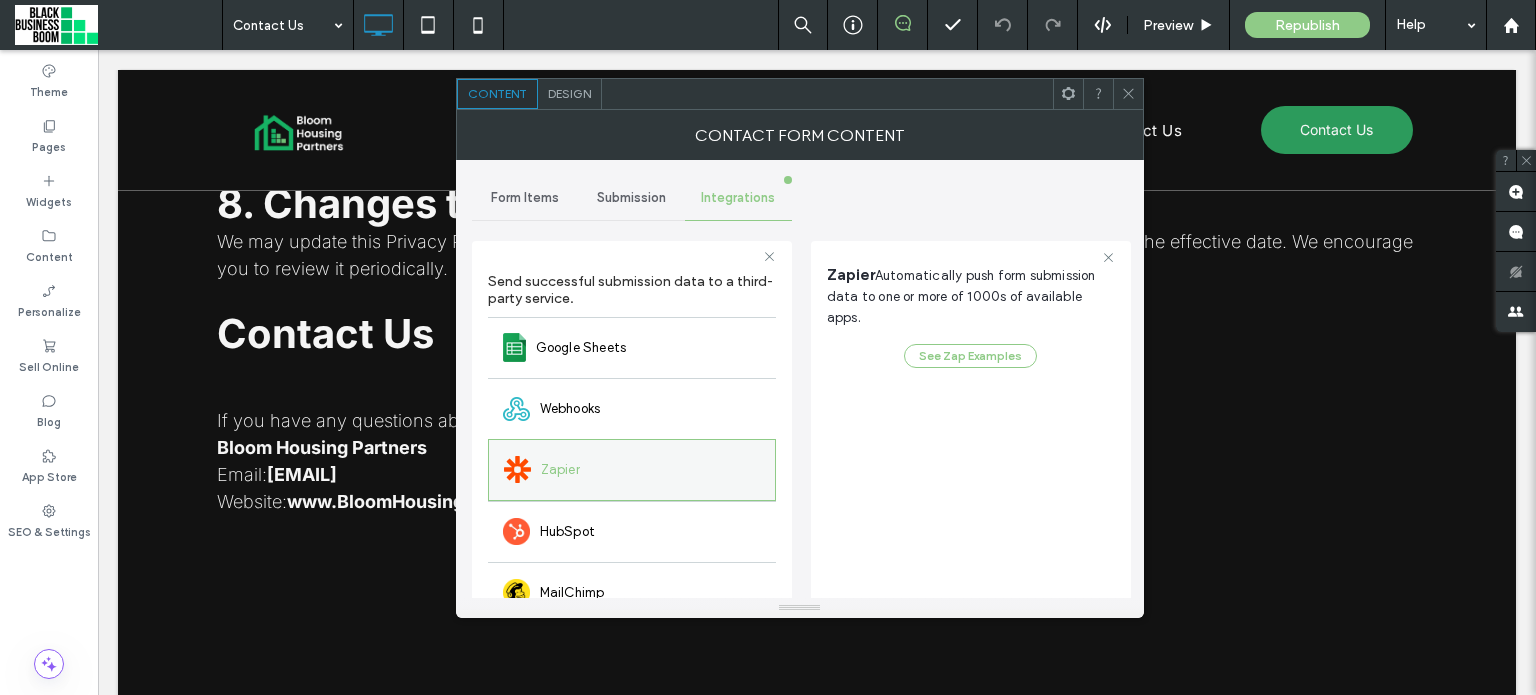 click on "Zapier" at bounding box center (632, 470) 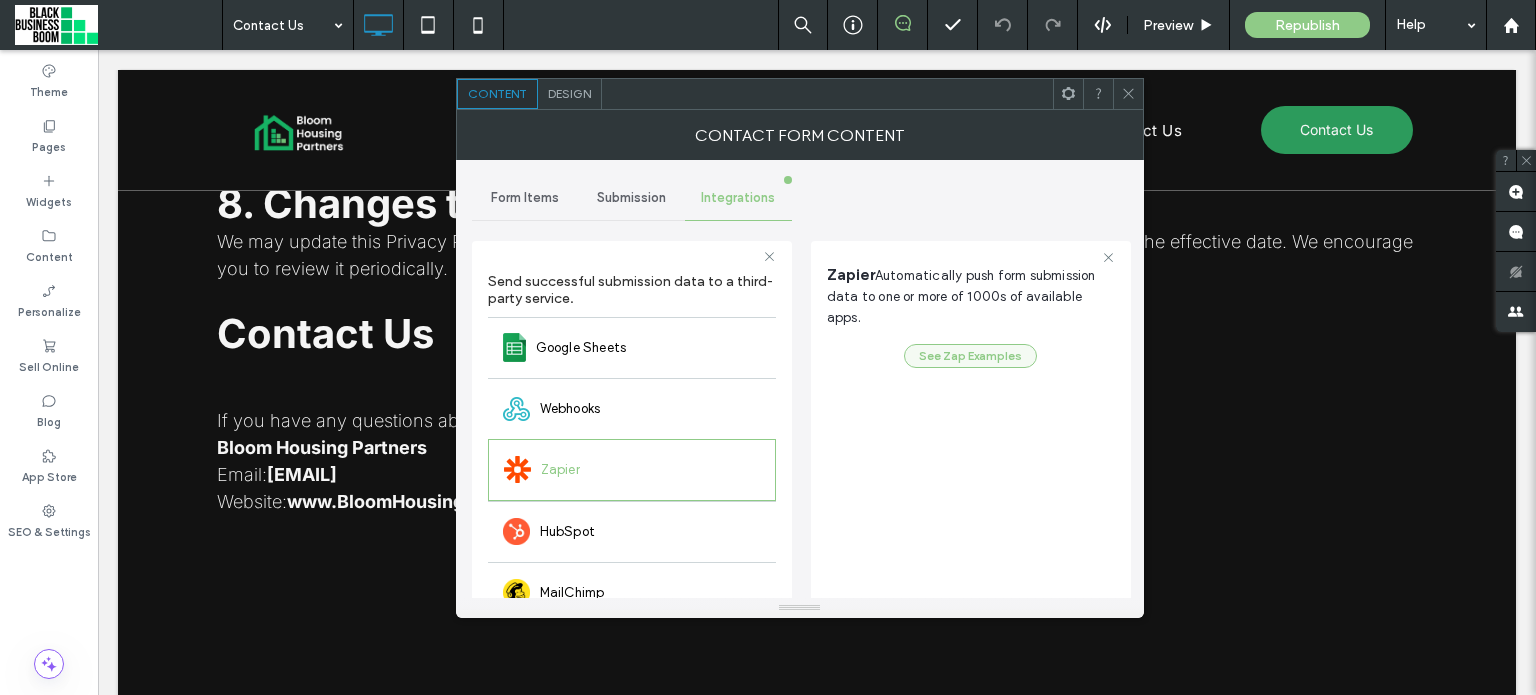 click on "See Zap Examples" at bounding box center (970, 356) 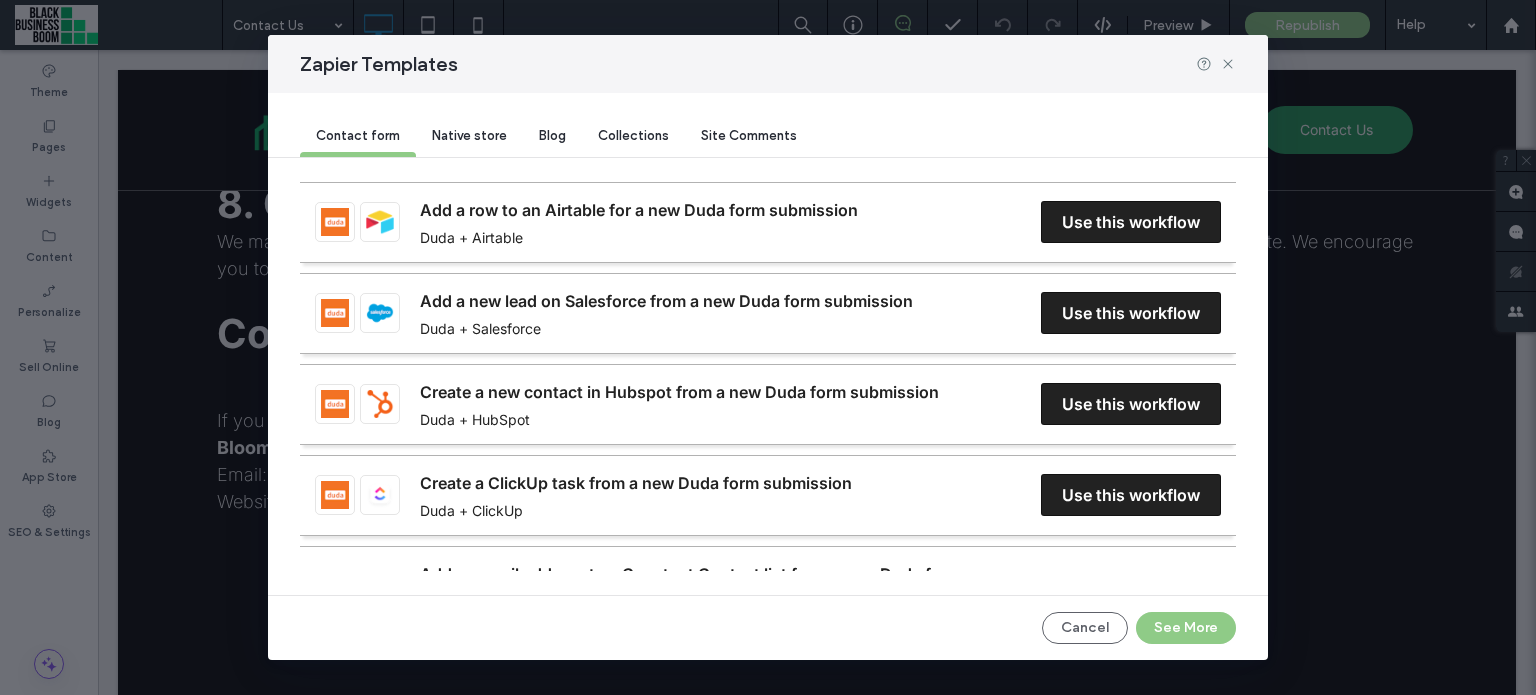 scroll, scrollTop: 0, scrollLeft: 0, axis: both 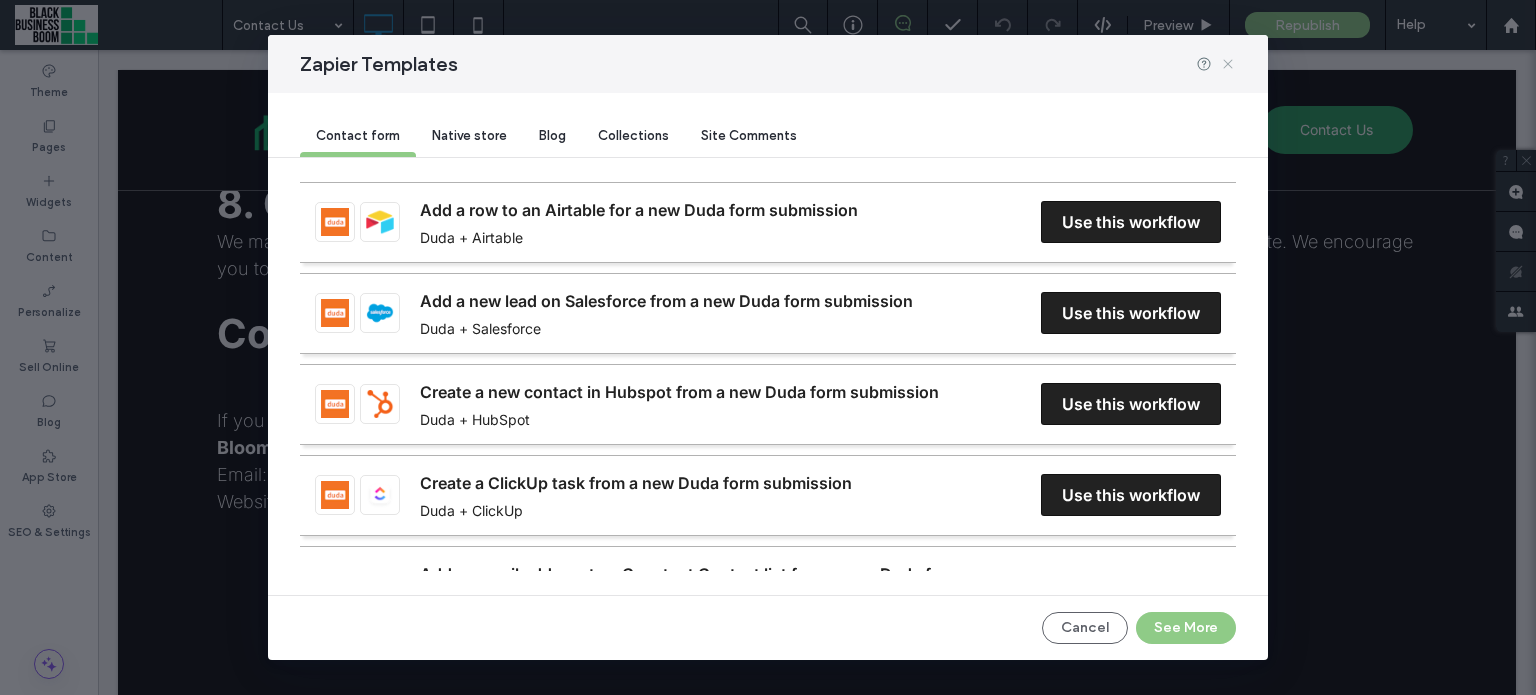 click 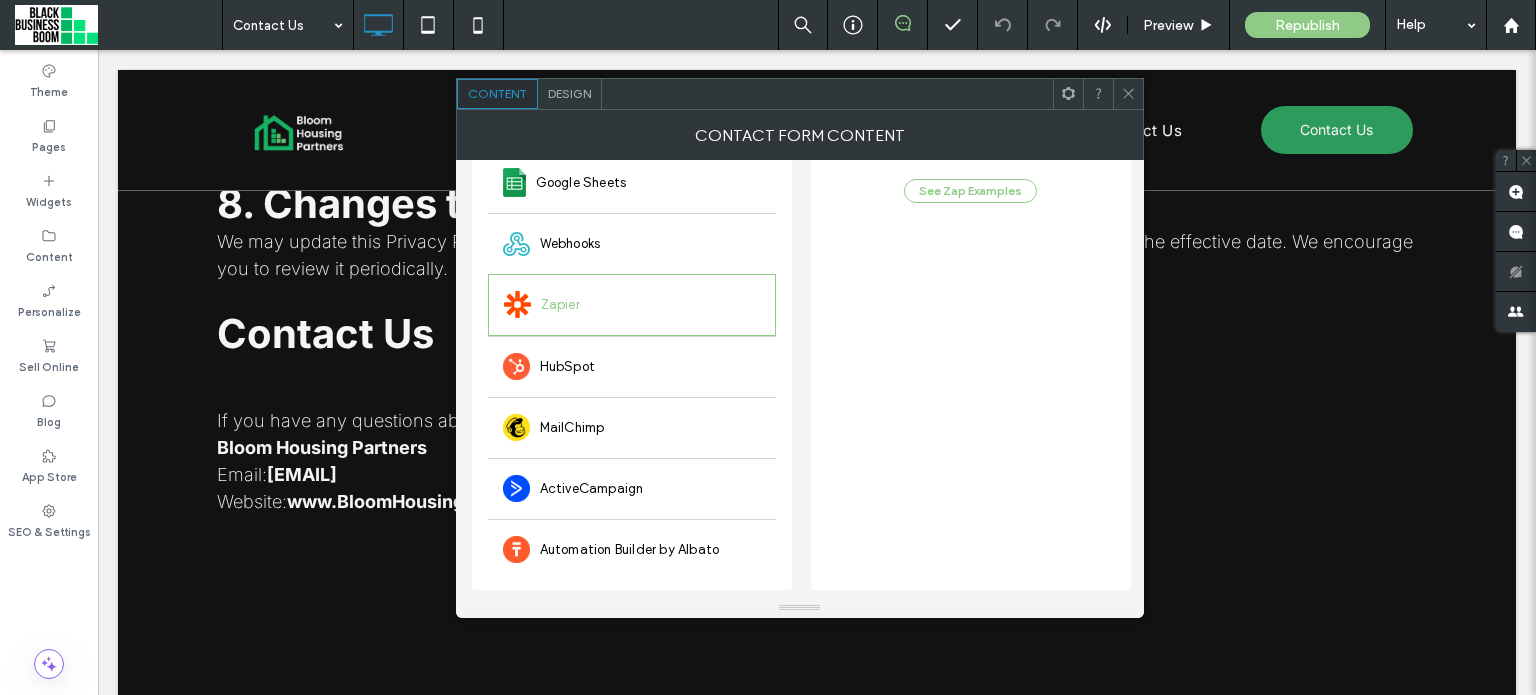 scroll, scrollTop: 0, scrollLeft: 0, axis: both 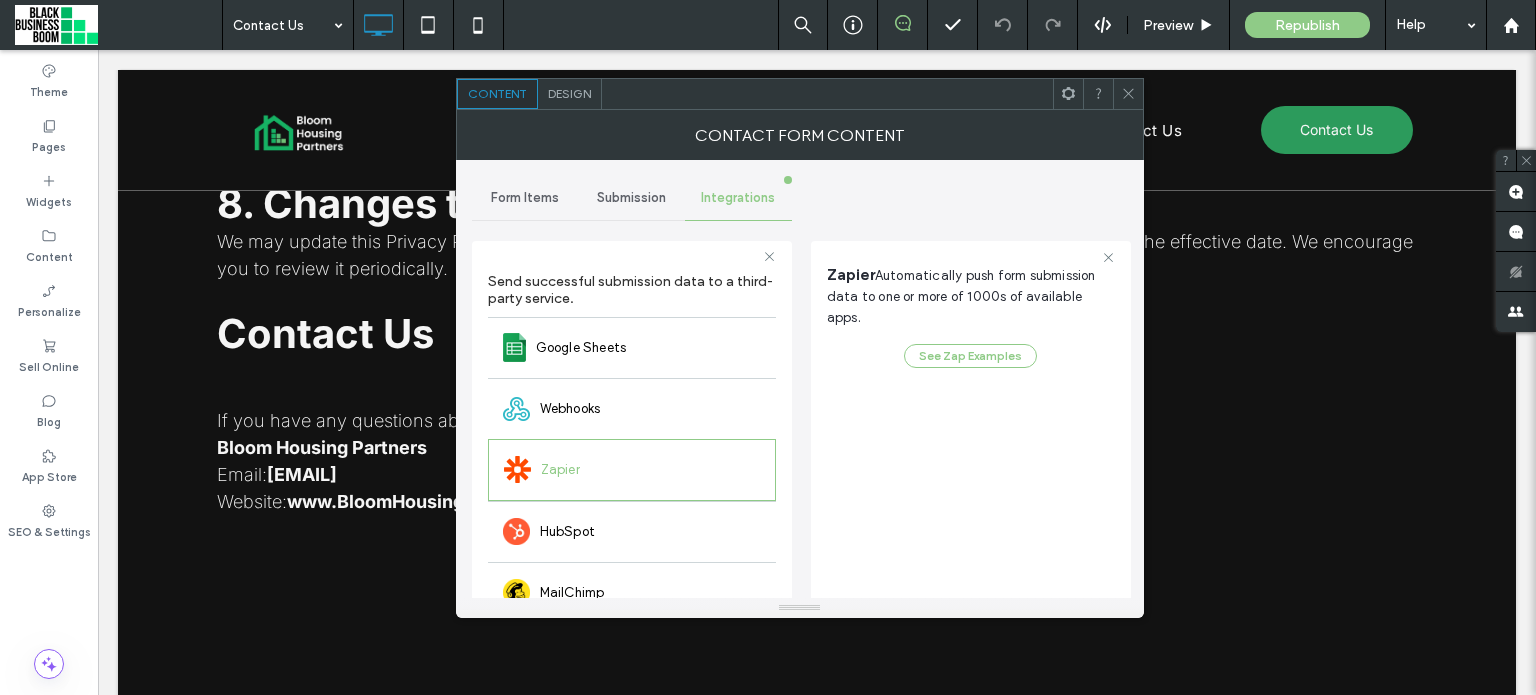 click 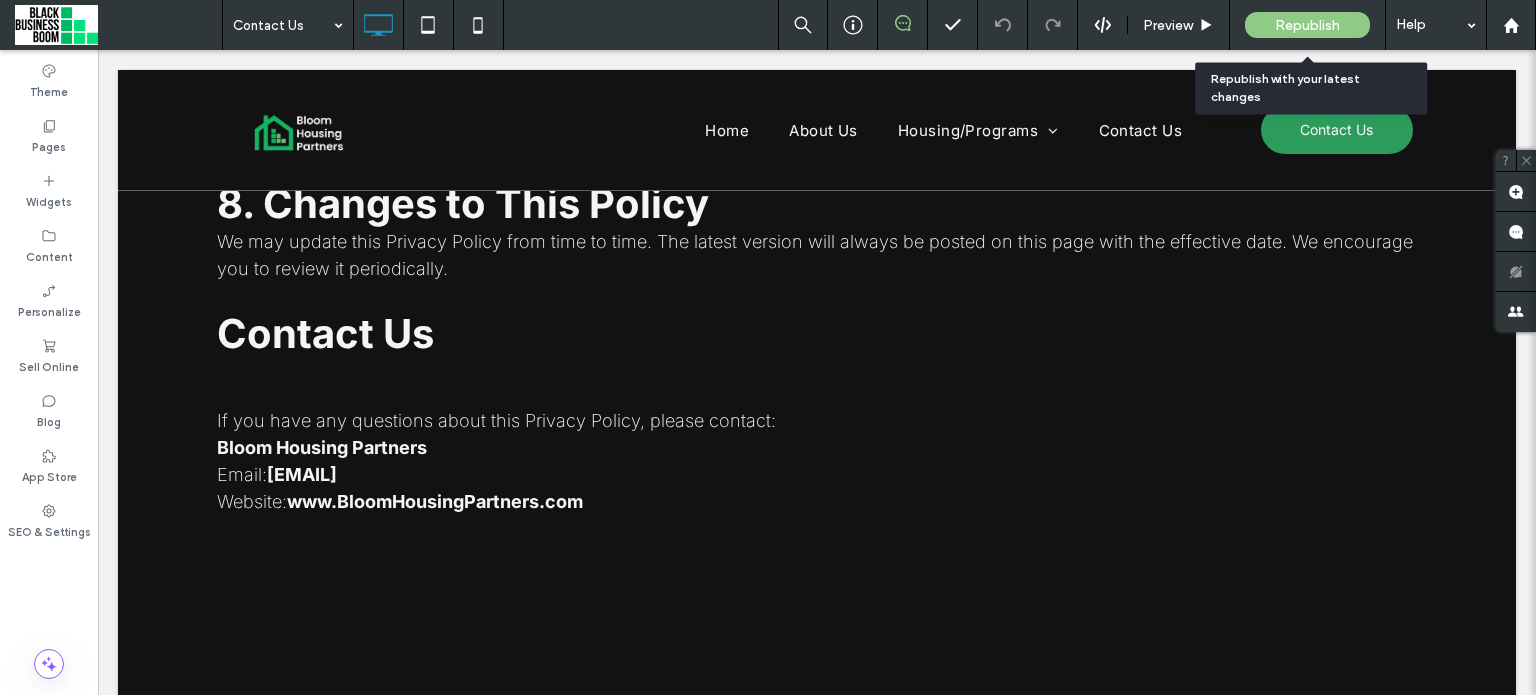 click on "Republish" at bounding box center [1307, 25] 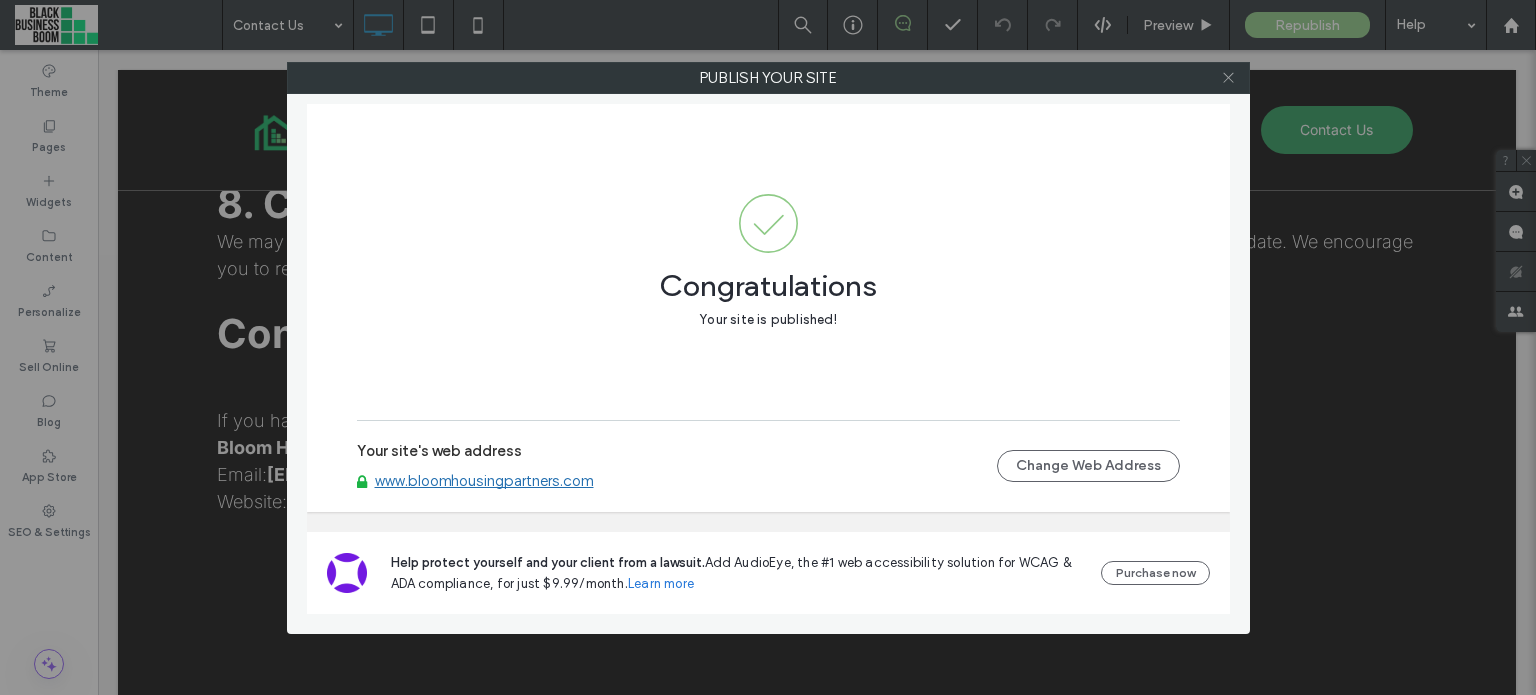 click 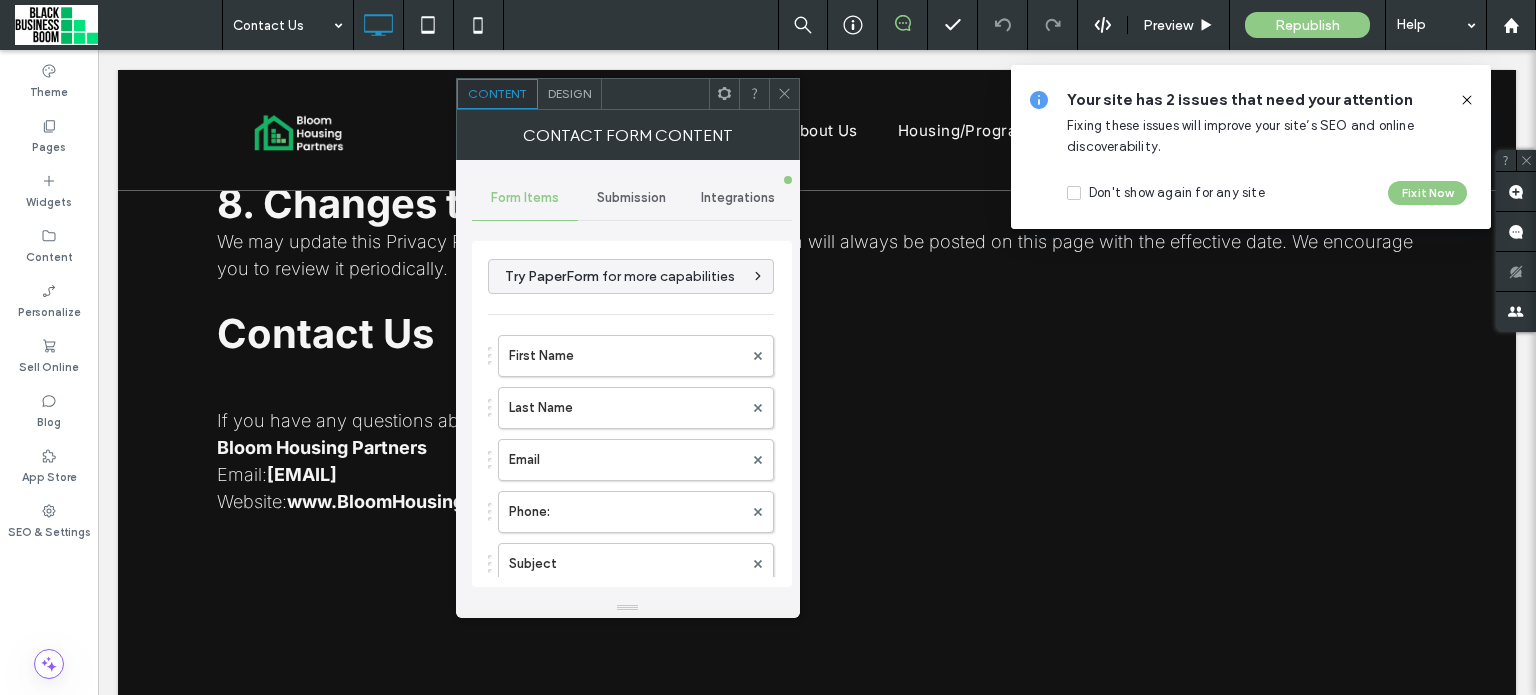 click on "Submission" at bounding box center [631, 198] 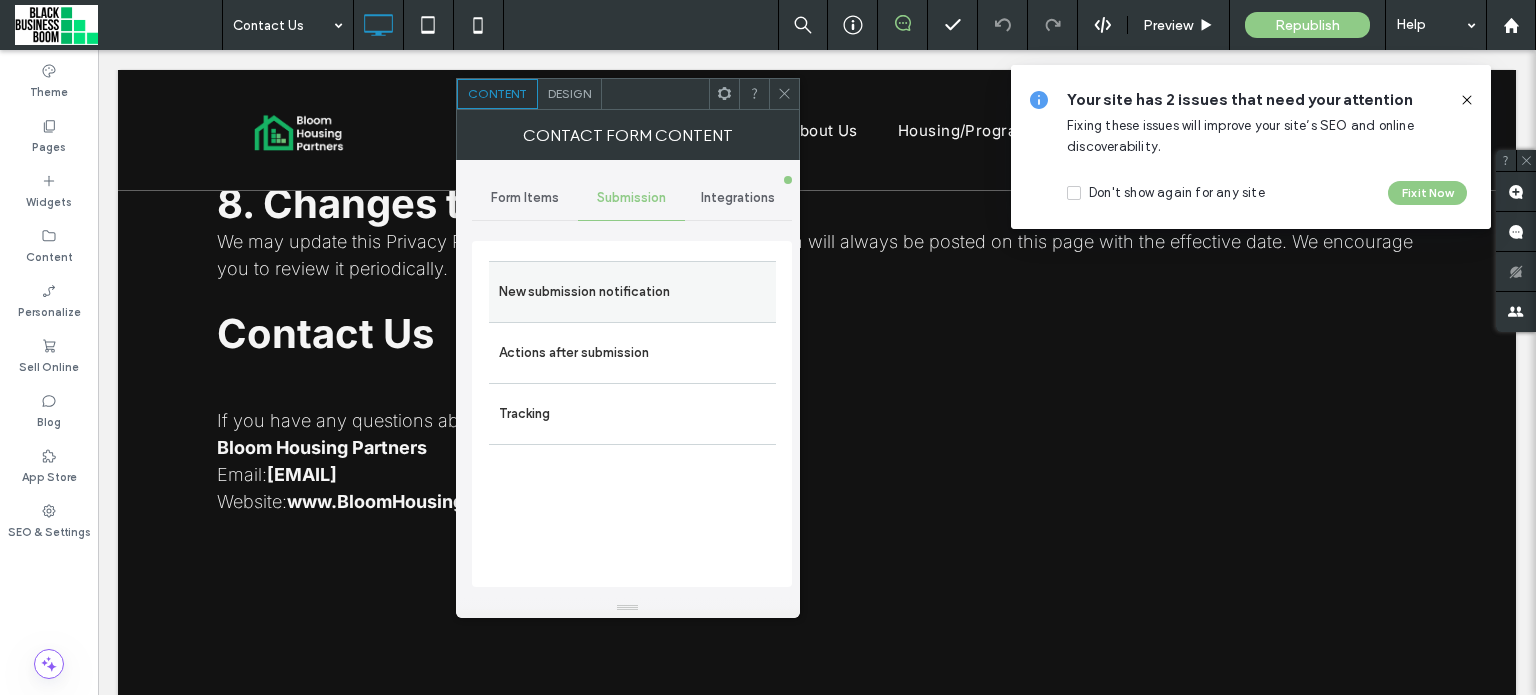 click on "New submission notification" at bounding box center (632, 292) 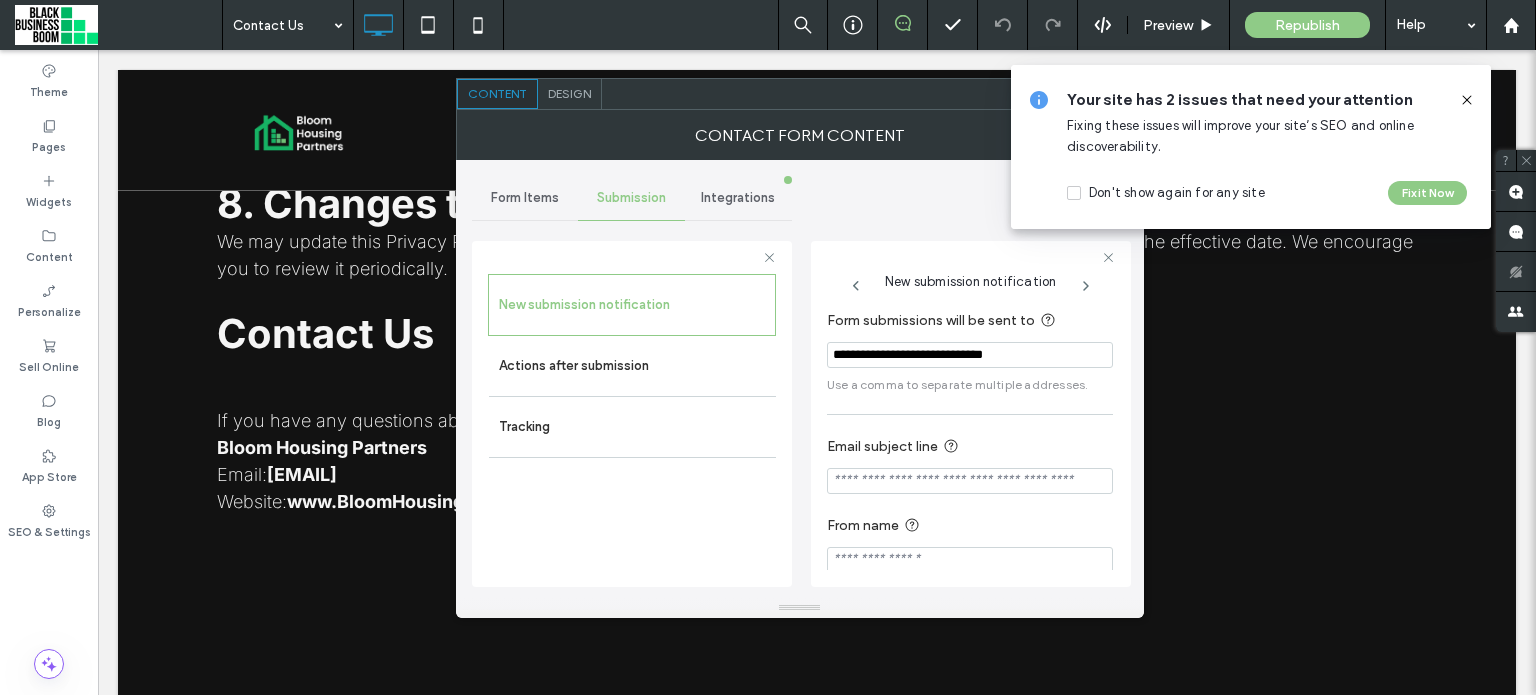 drag, startPoint x: 860, startPoint y: 359, endPoint x: 792, endPoint y: 347, distance: 69.050705 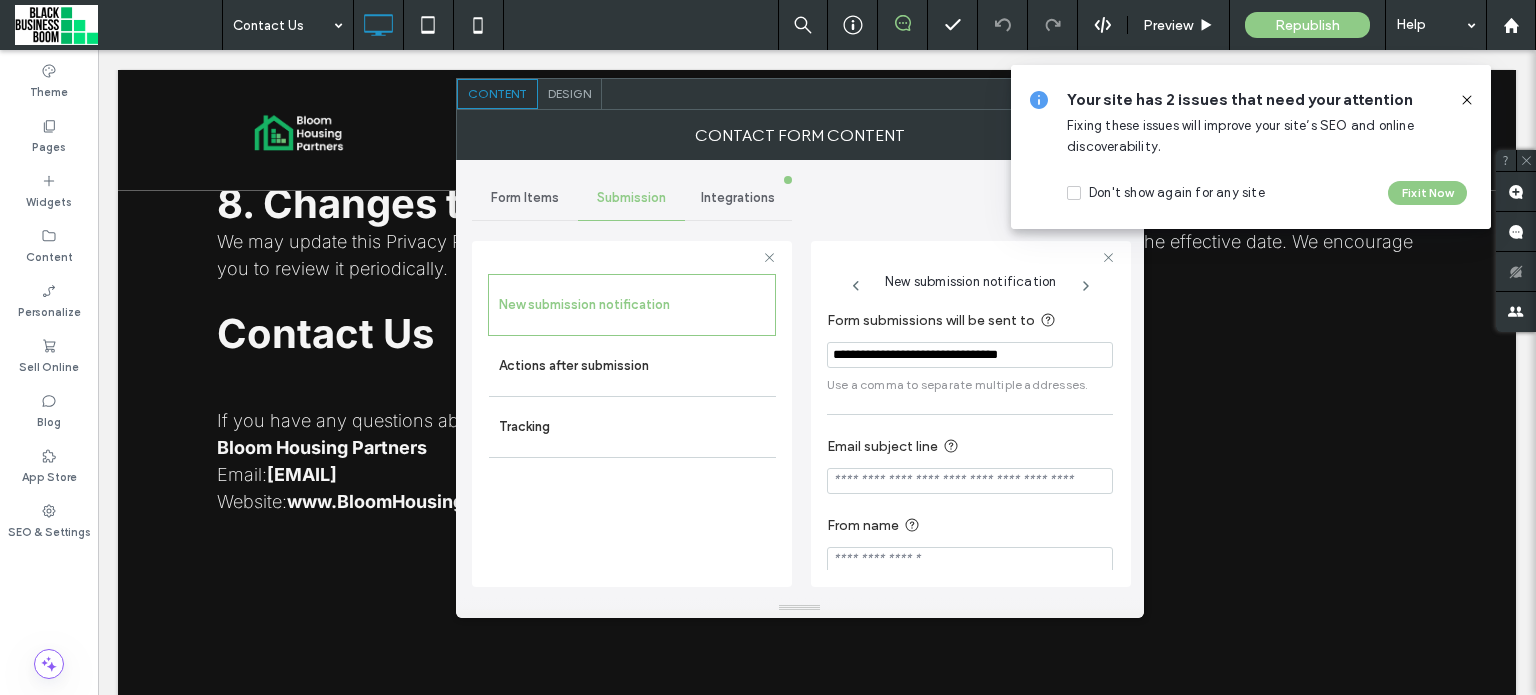 type on "**********" 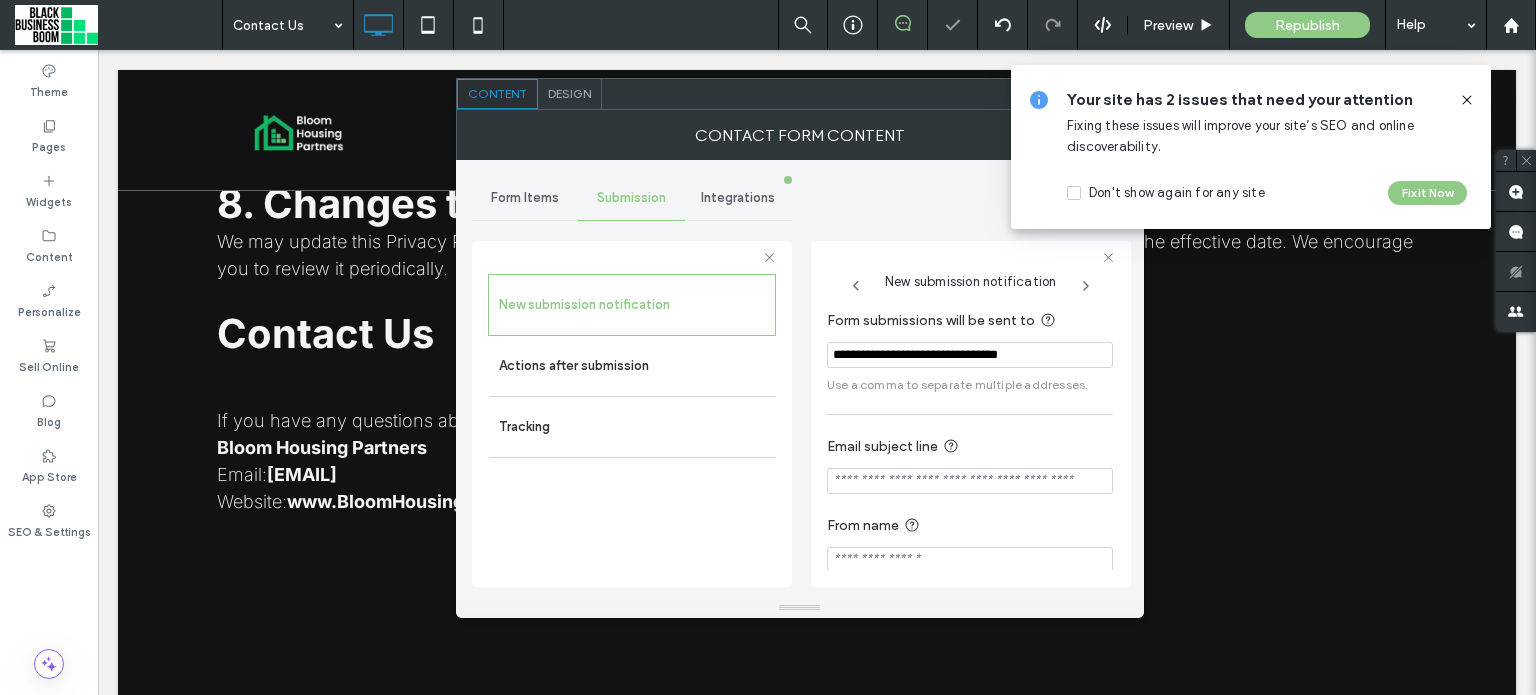 scroll, scrollTop: 16, scrollLeft: 0, axis: vertical 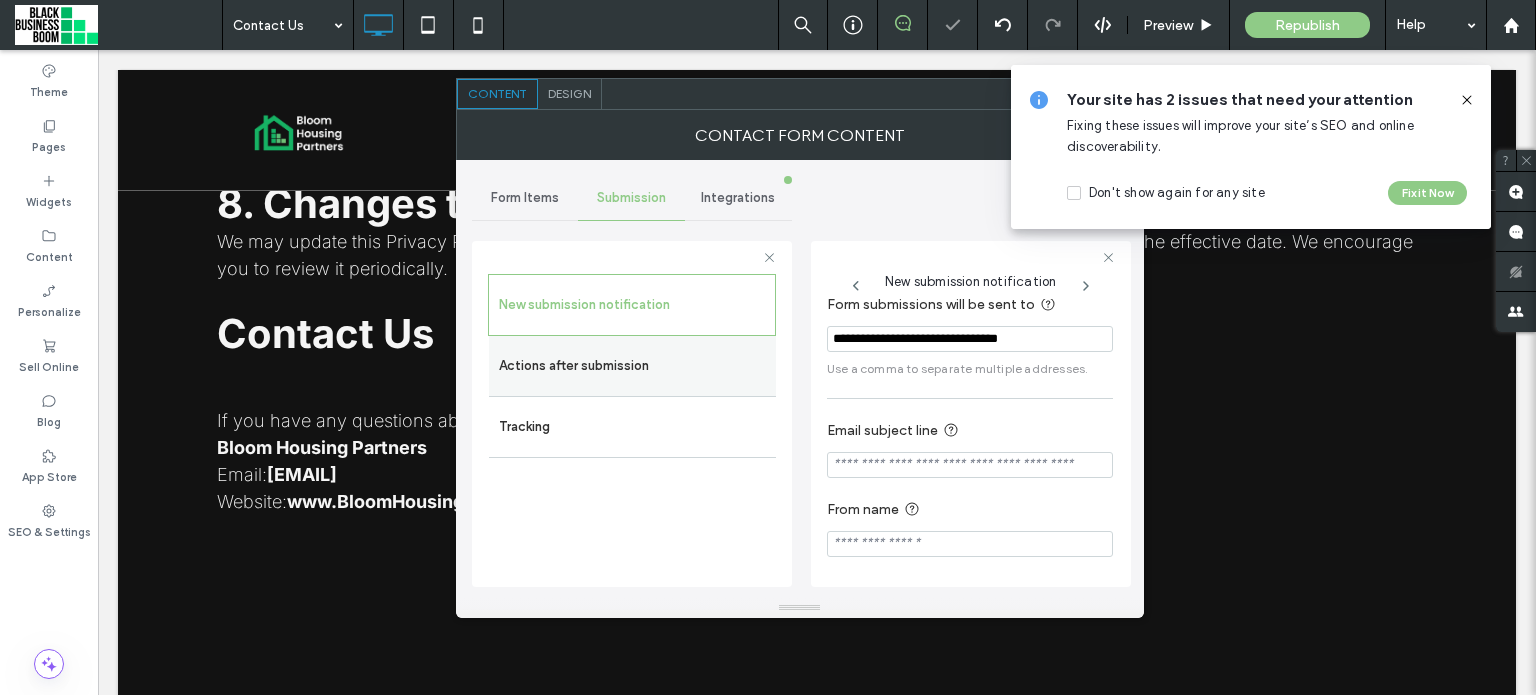 click on "Actions after submission" at bounding box center [632, 366] 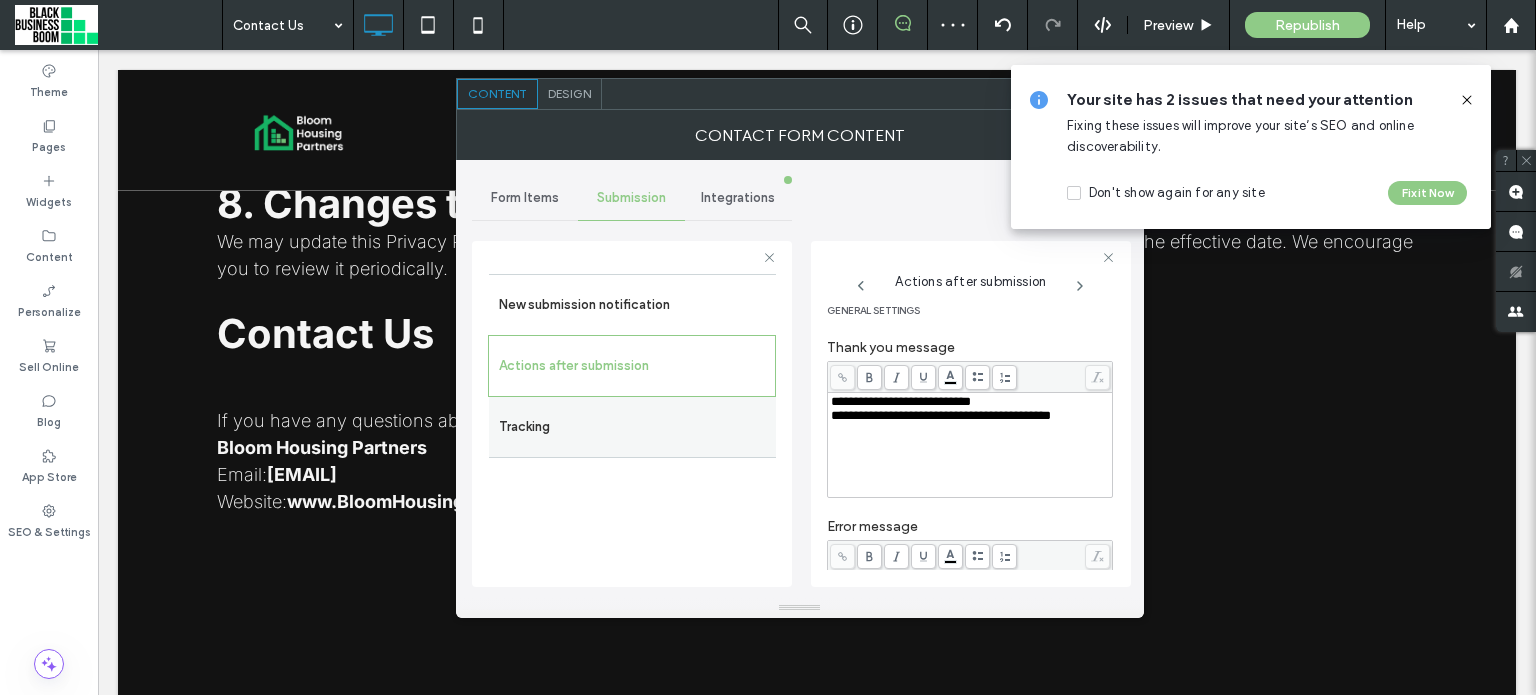click on "Tracking" at bounding box center [632, 427] 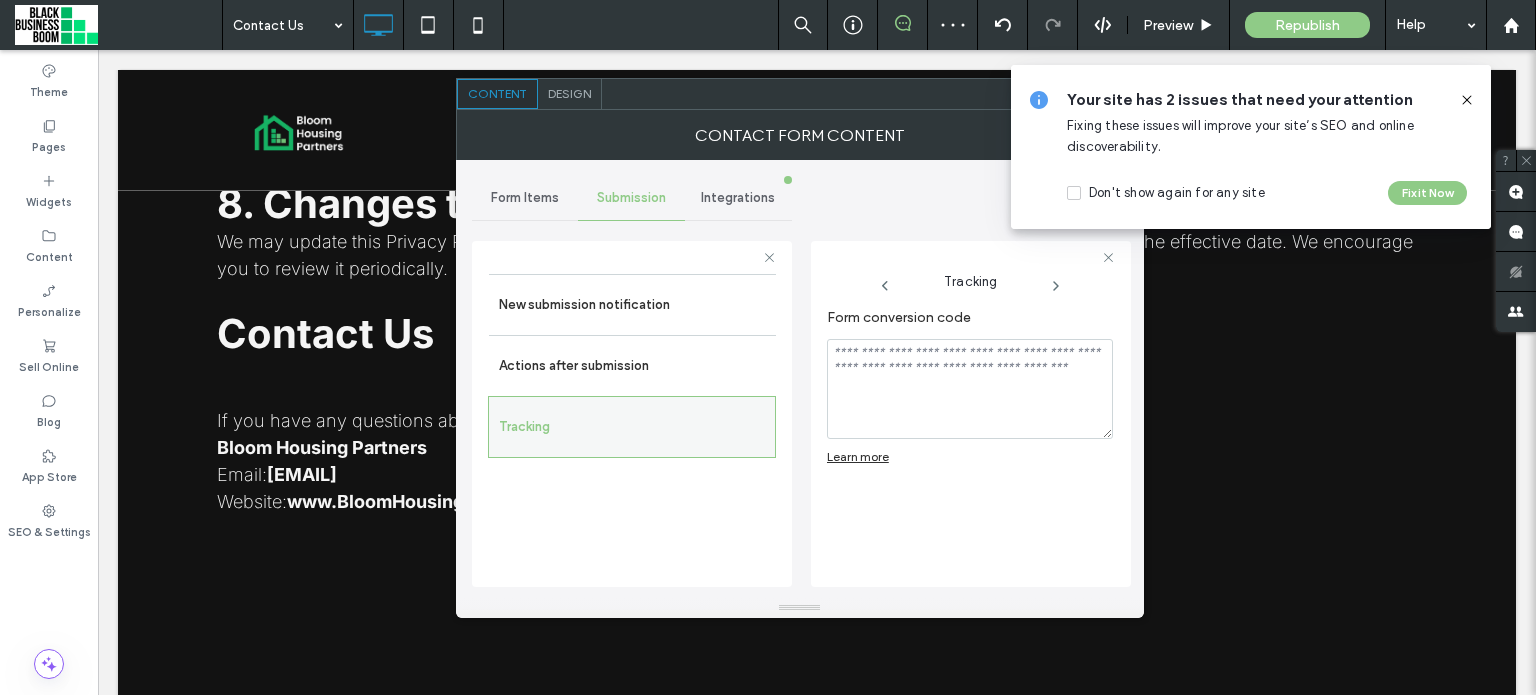 scroll, scrollTop: 0, scrollLeft: 0, axis: both 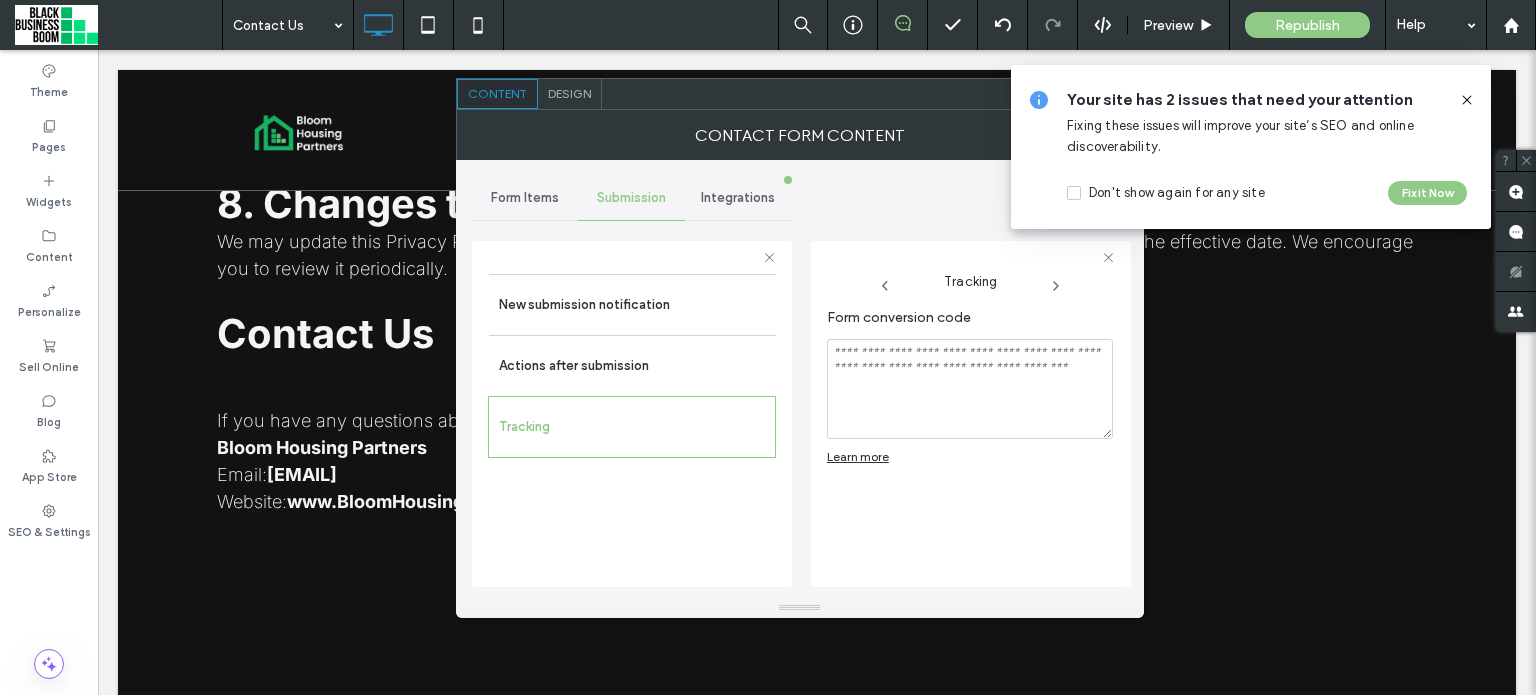 click at bounding box center (1467, 100) 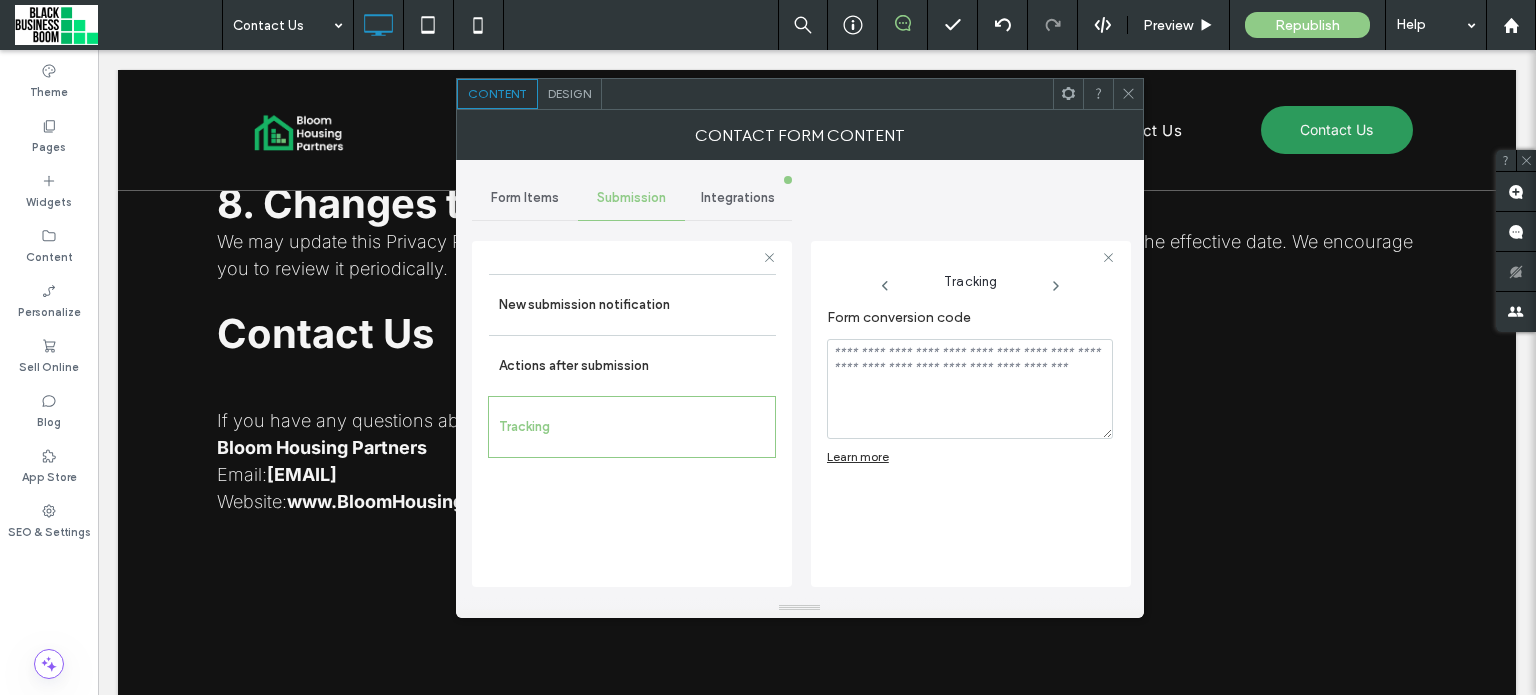 click 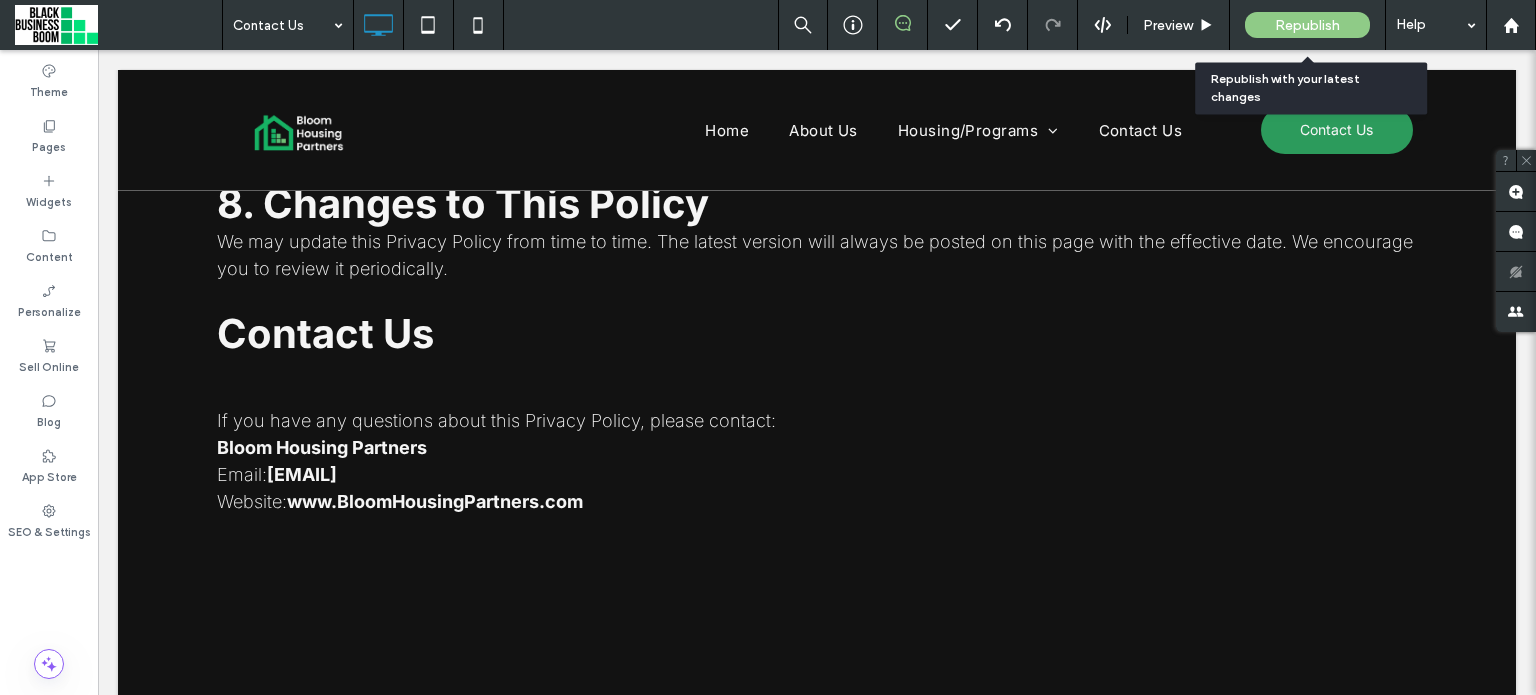 click on "Republish" at bounding box center (1307, 25) 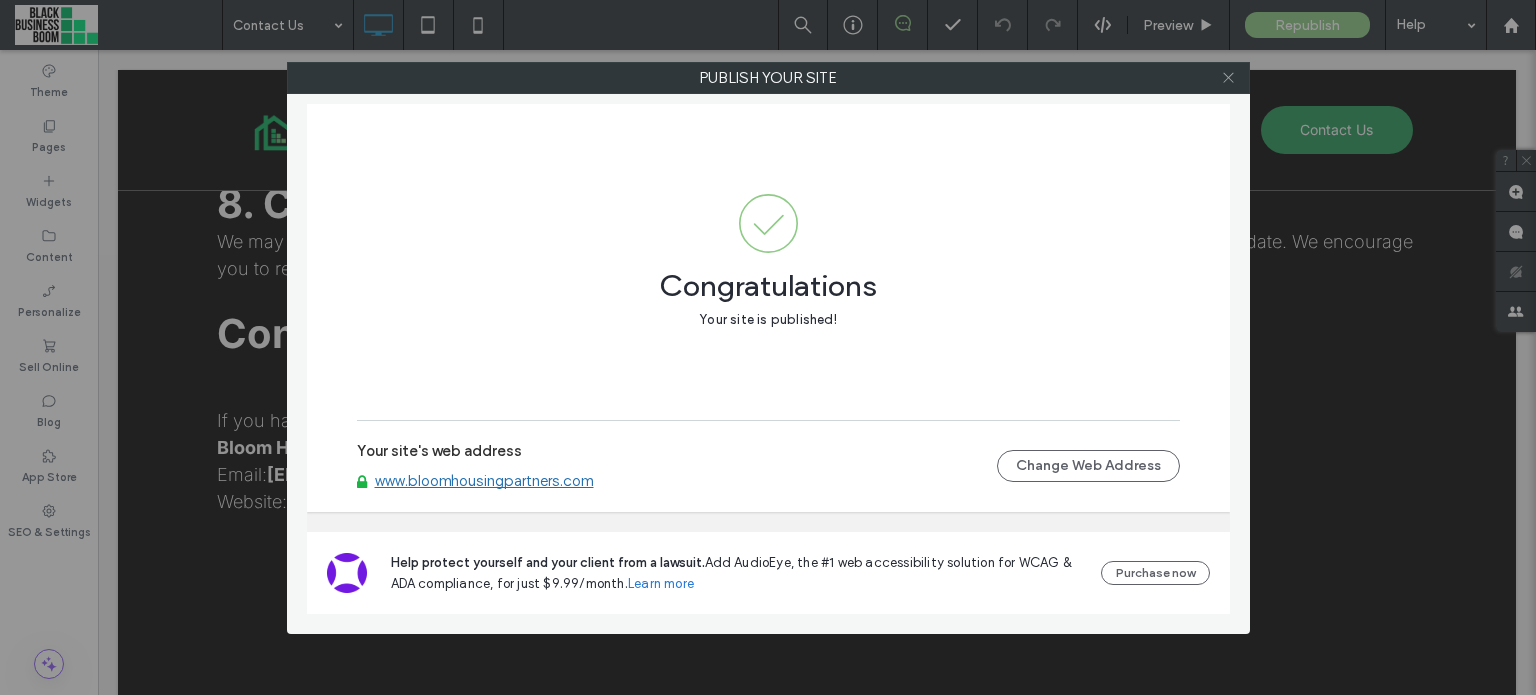 click 